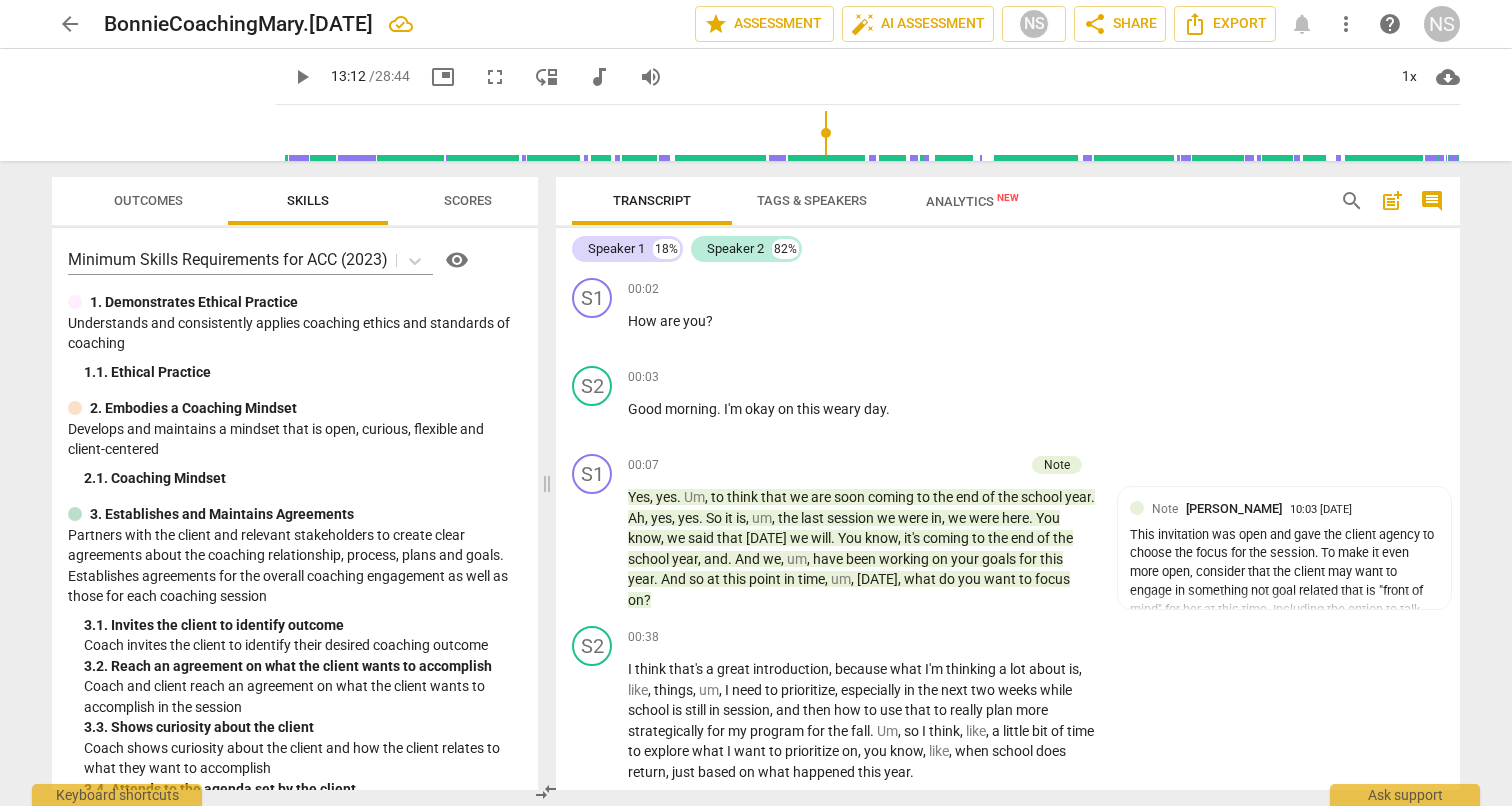 scroll, scrollTop: 0, scrollLeft: 0, axis: both 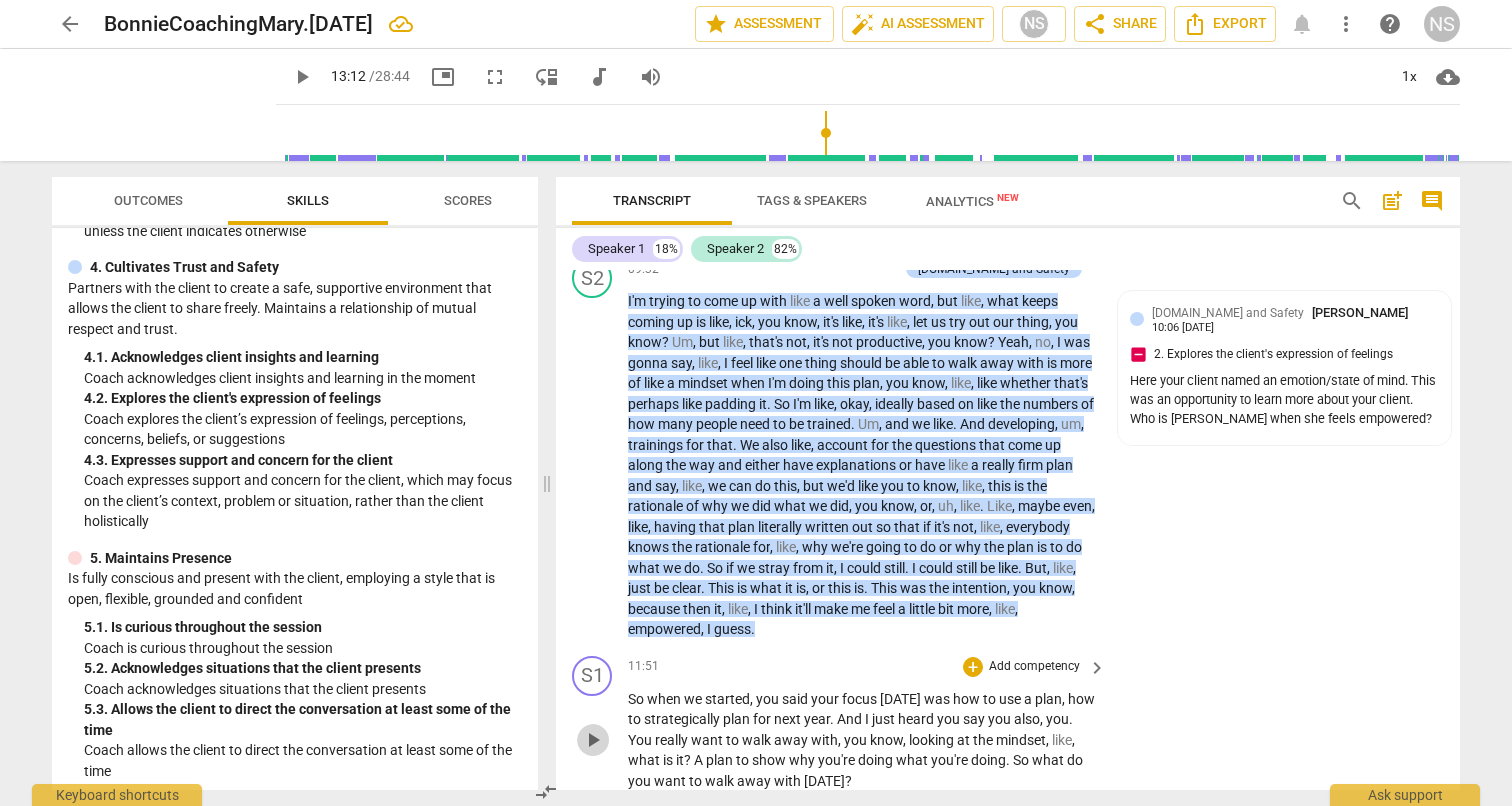 click on "play_arrow" at bounding box center (593, 740) 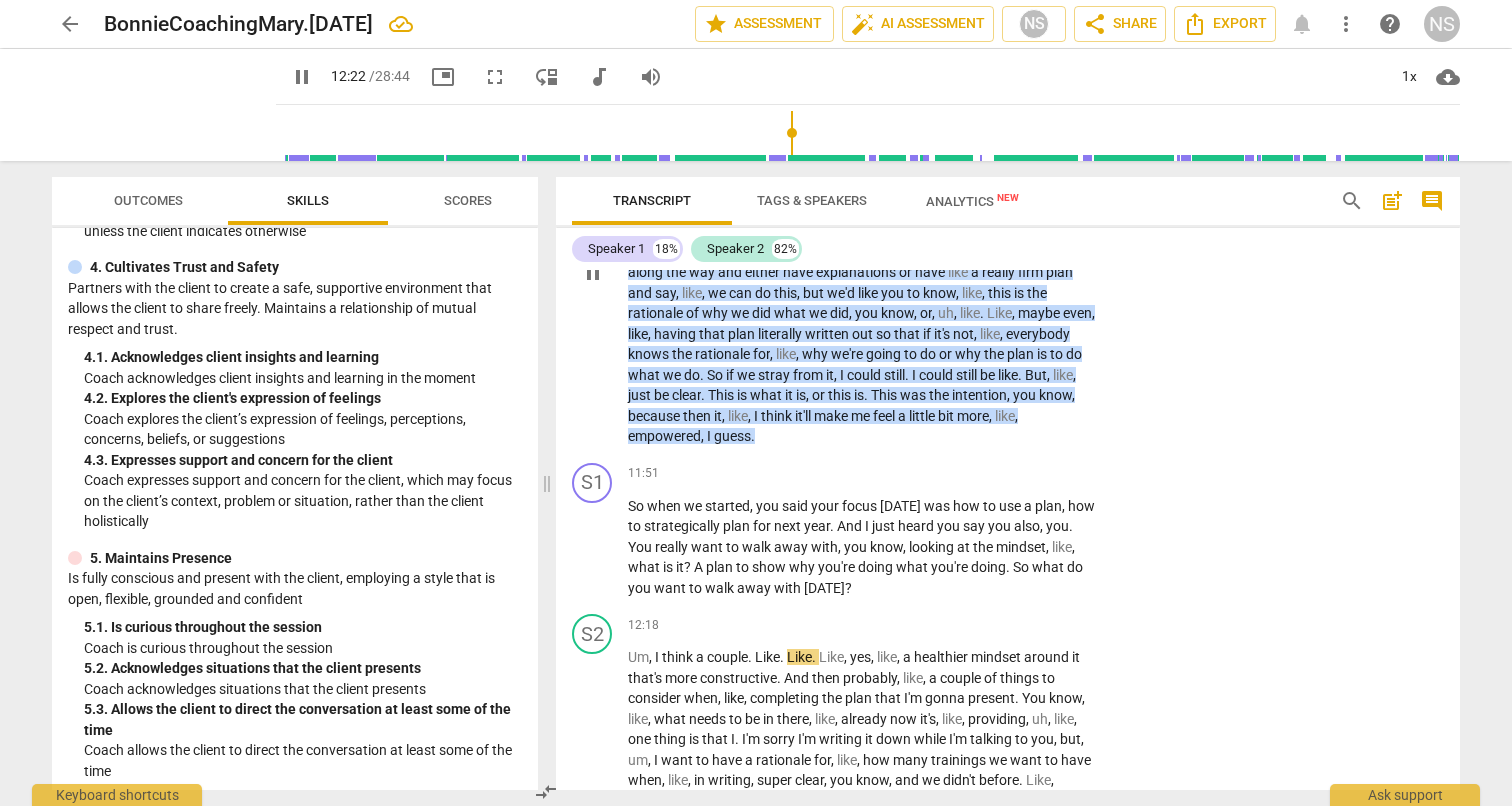 scroll, scrollTop: 2958, scrollLeft: 0, axis: vertical 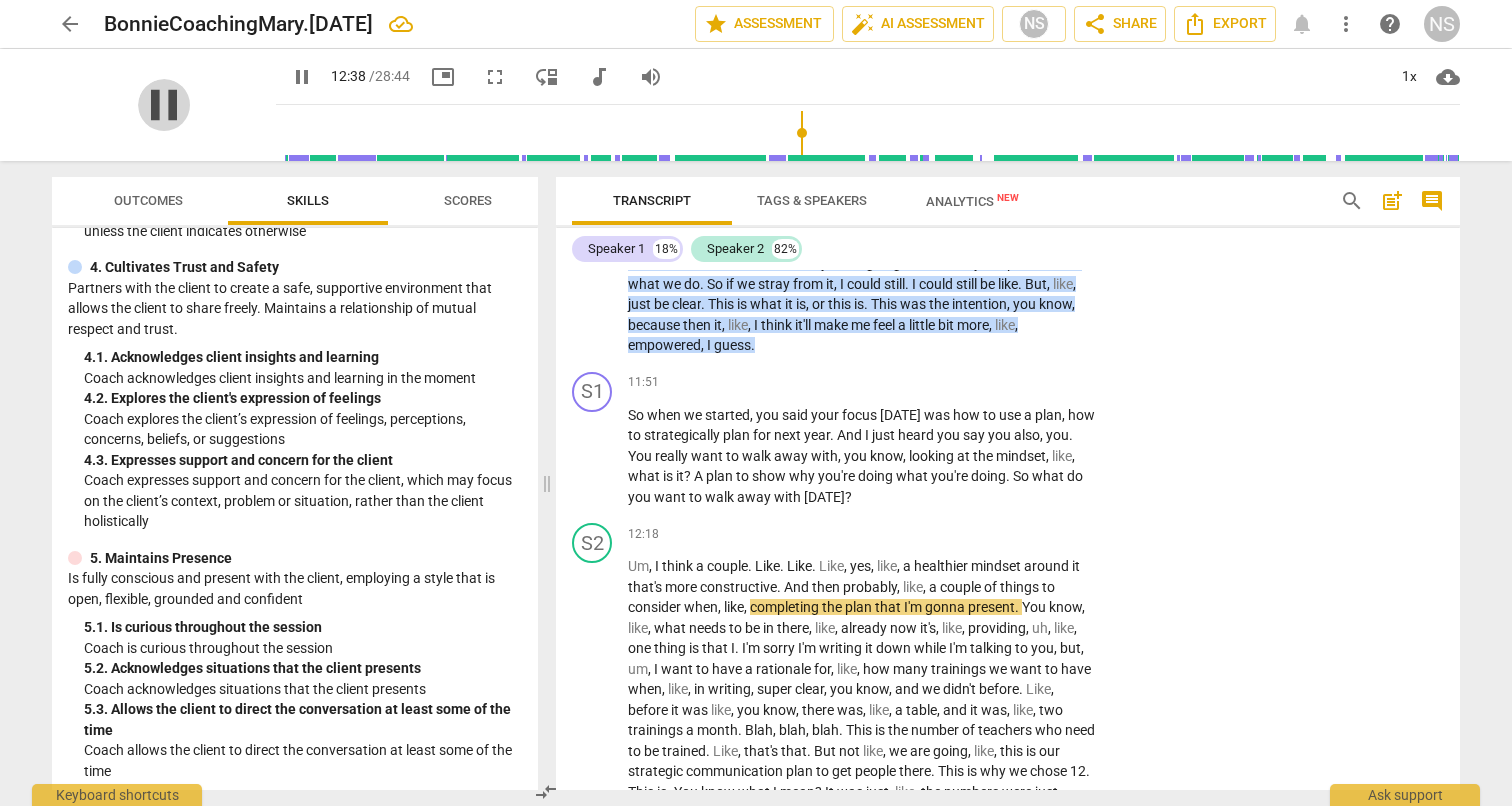 click on "pause" at bounding box center (164, 105) 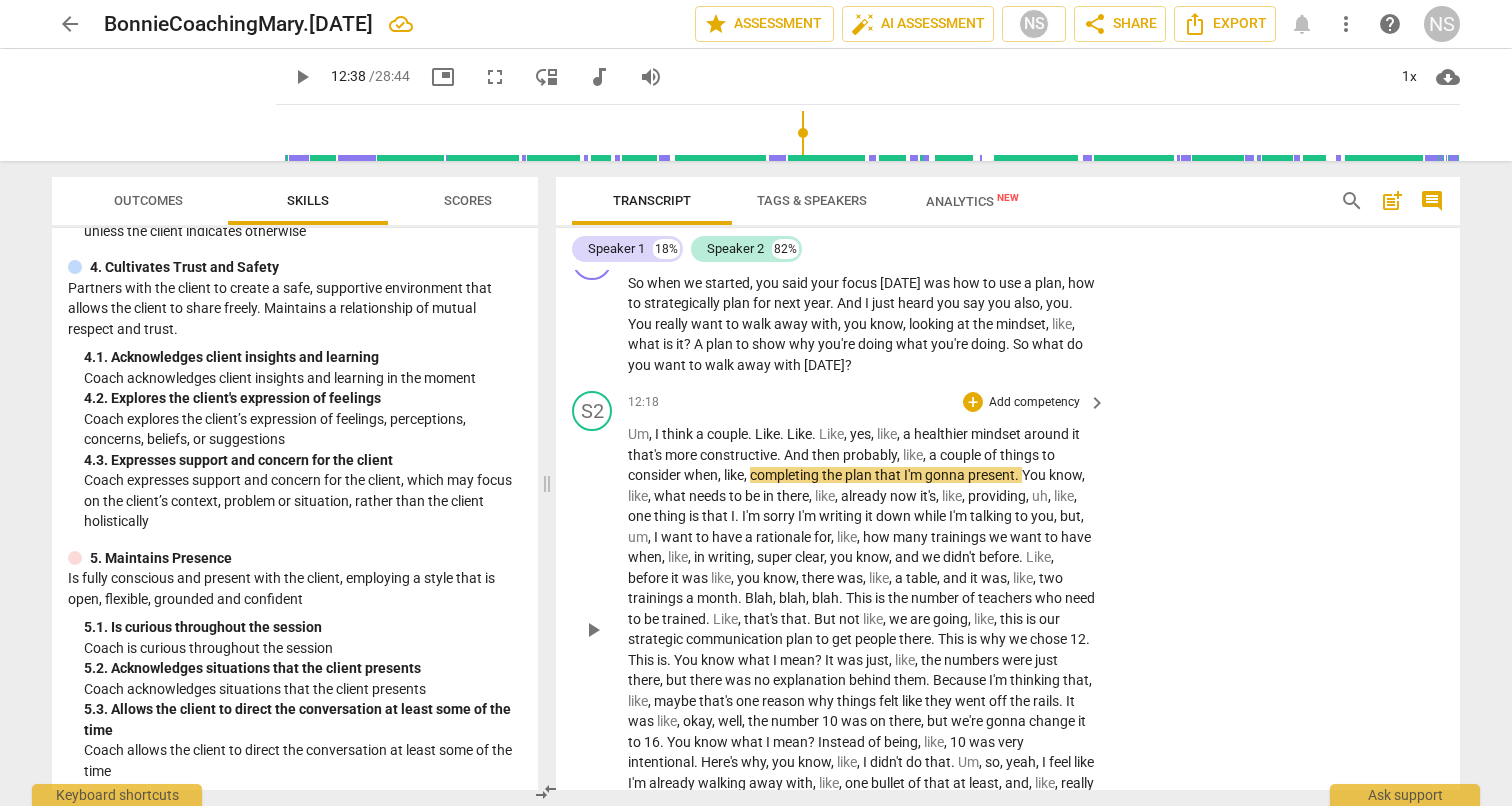 scroll, scrollTop: 3109, scrollLeft: 0, axis: vertical 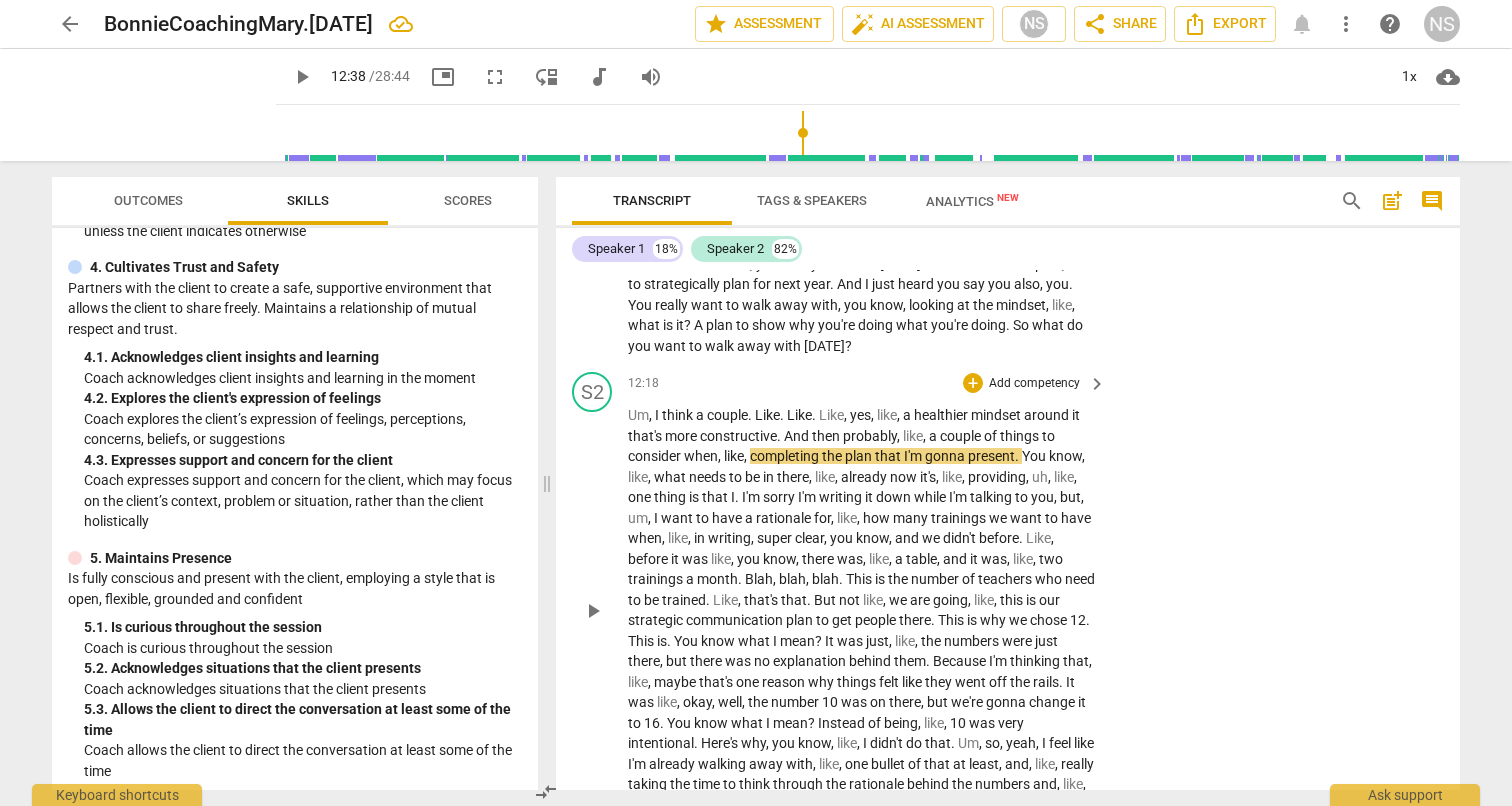 click on "play_arrow" at bounding box center [593, 611] 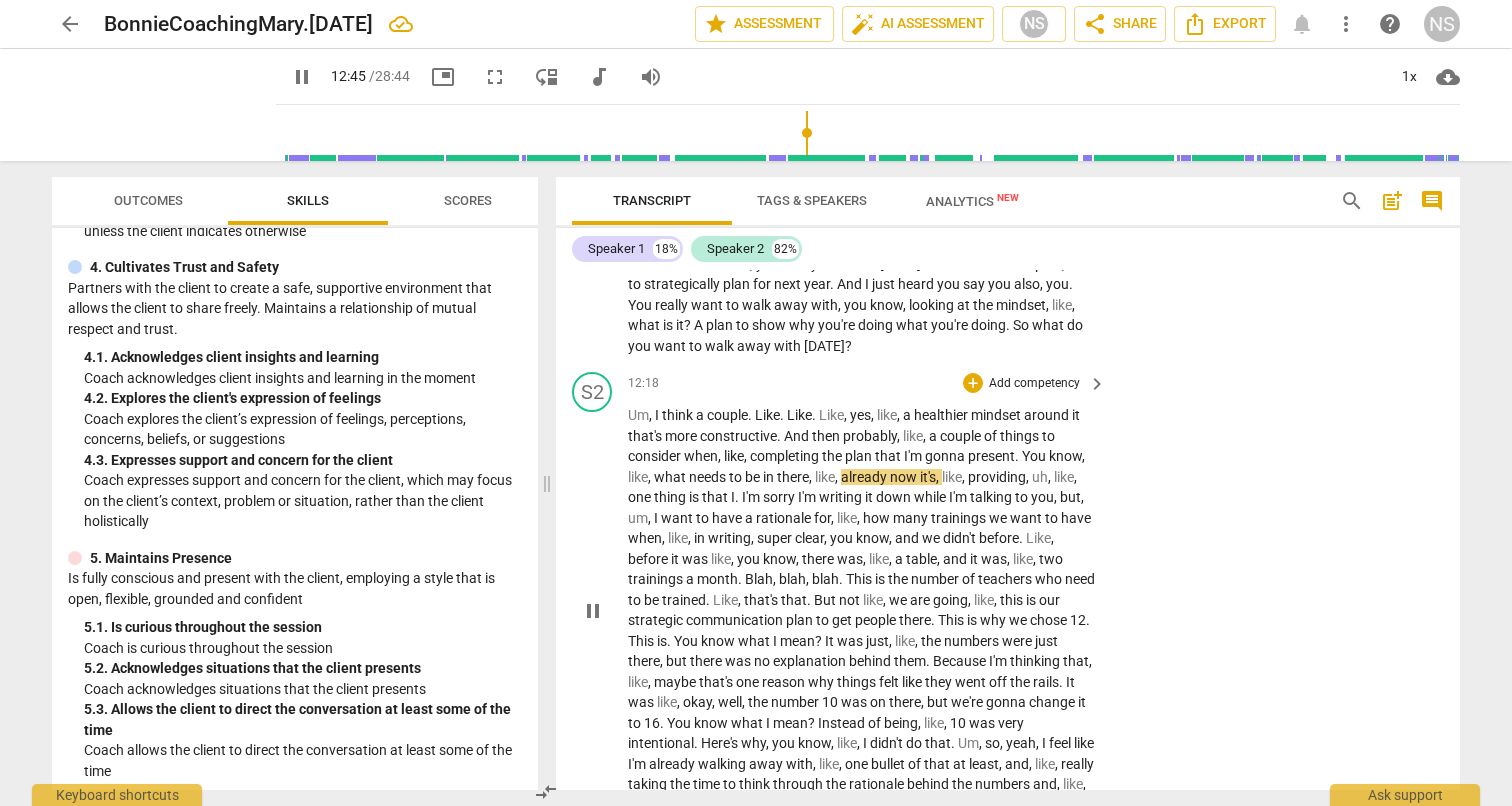 click on "Um" at bounding box center (638, 415) 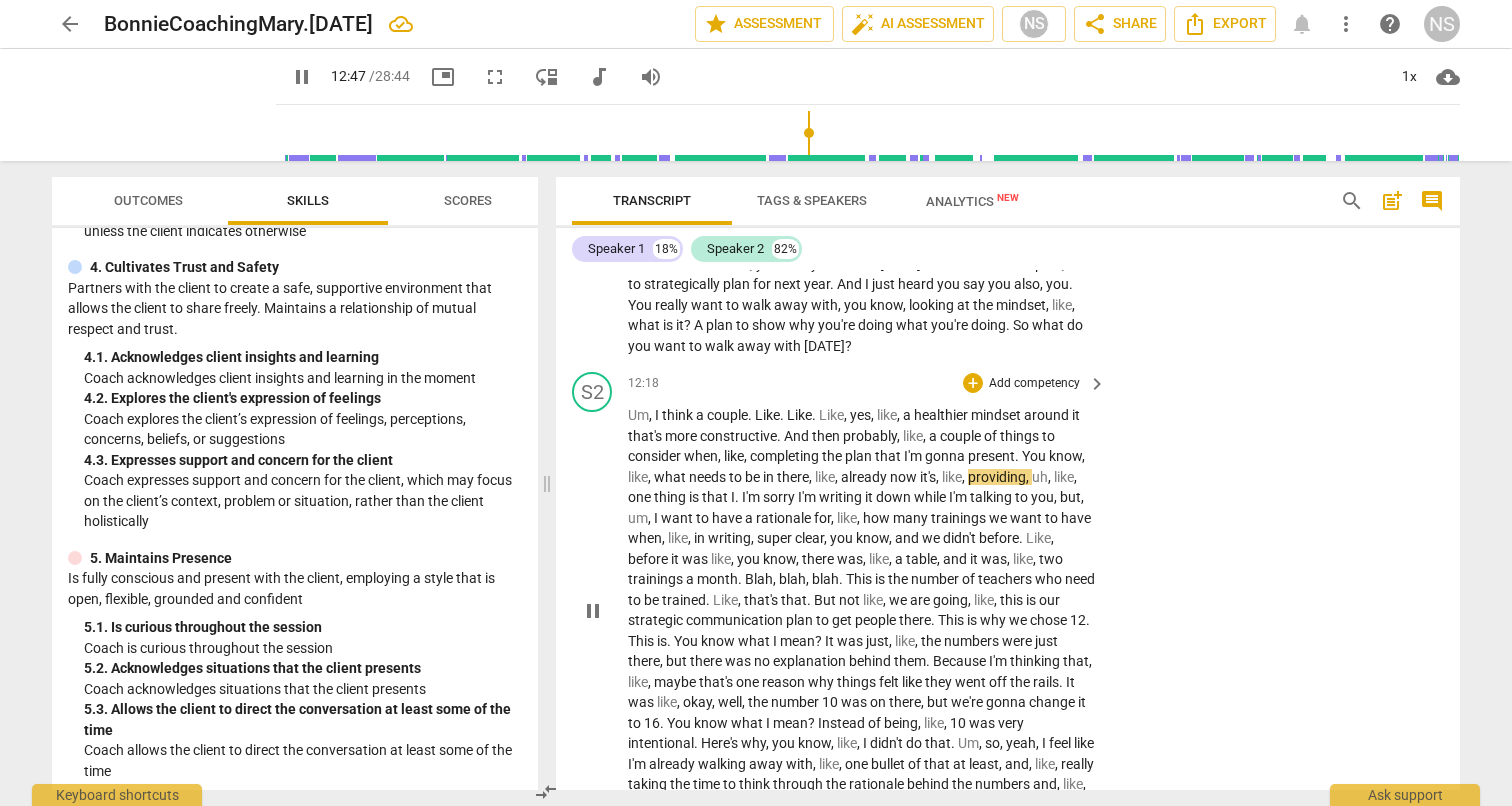 scroll, scrollTop: 2905, scrollLeft: 0, axis: vertical 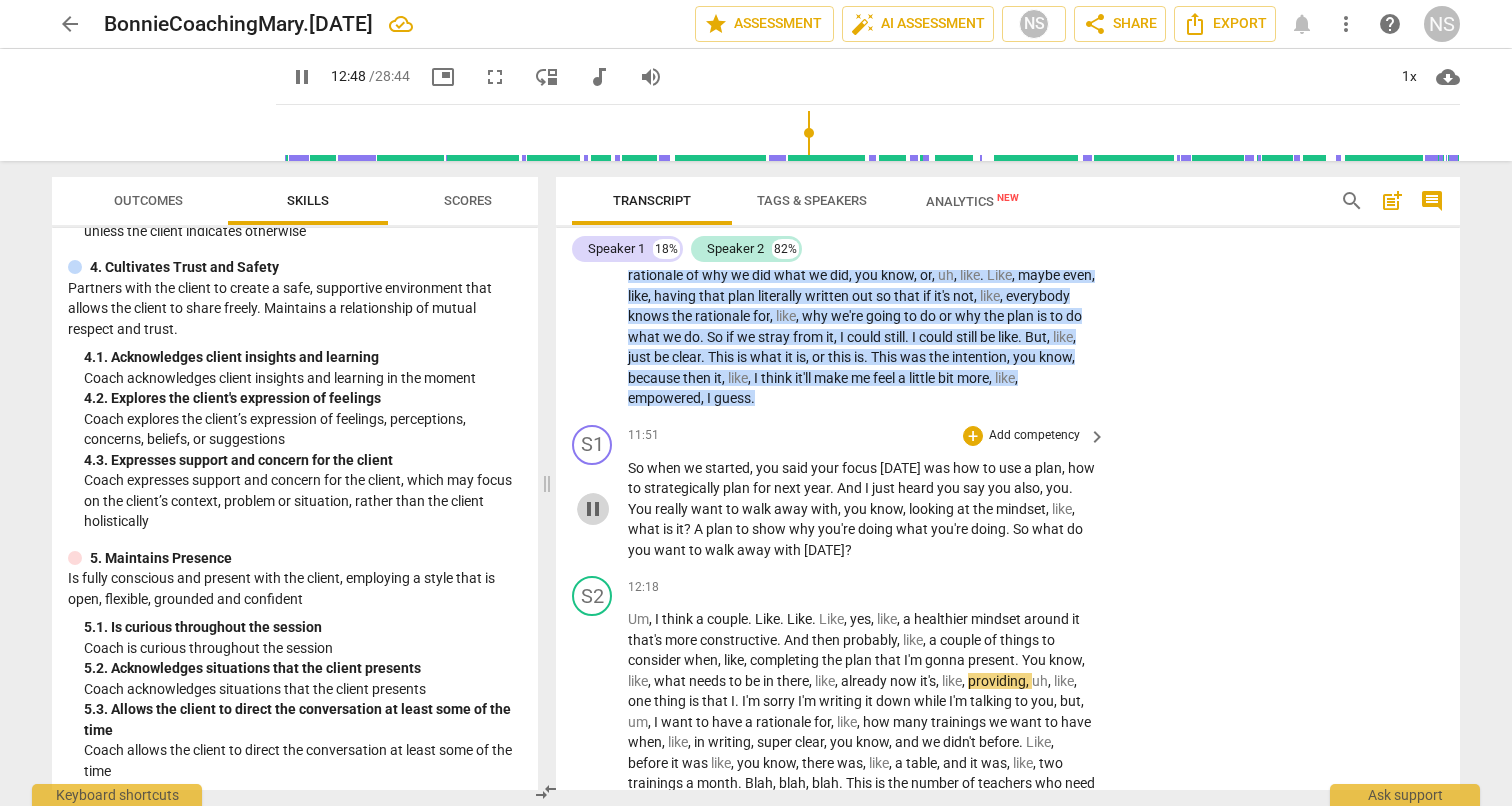 click on "pause" at bounding box center [593, 509] 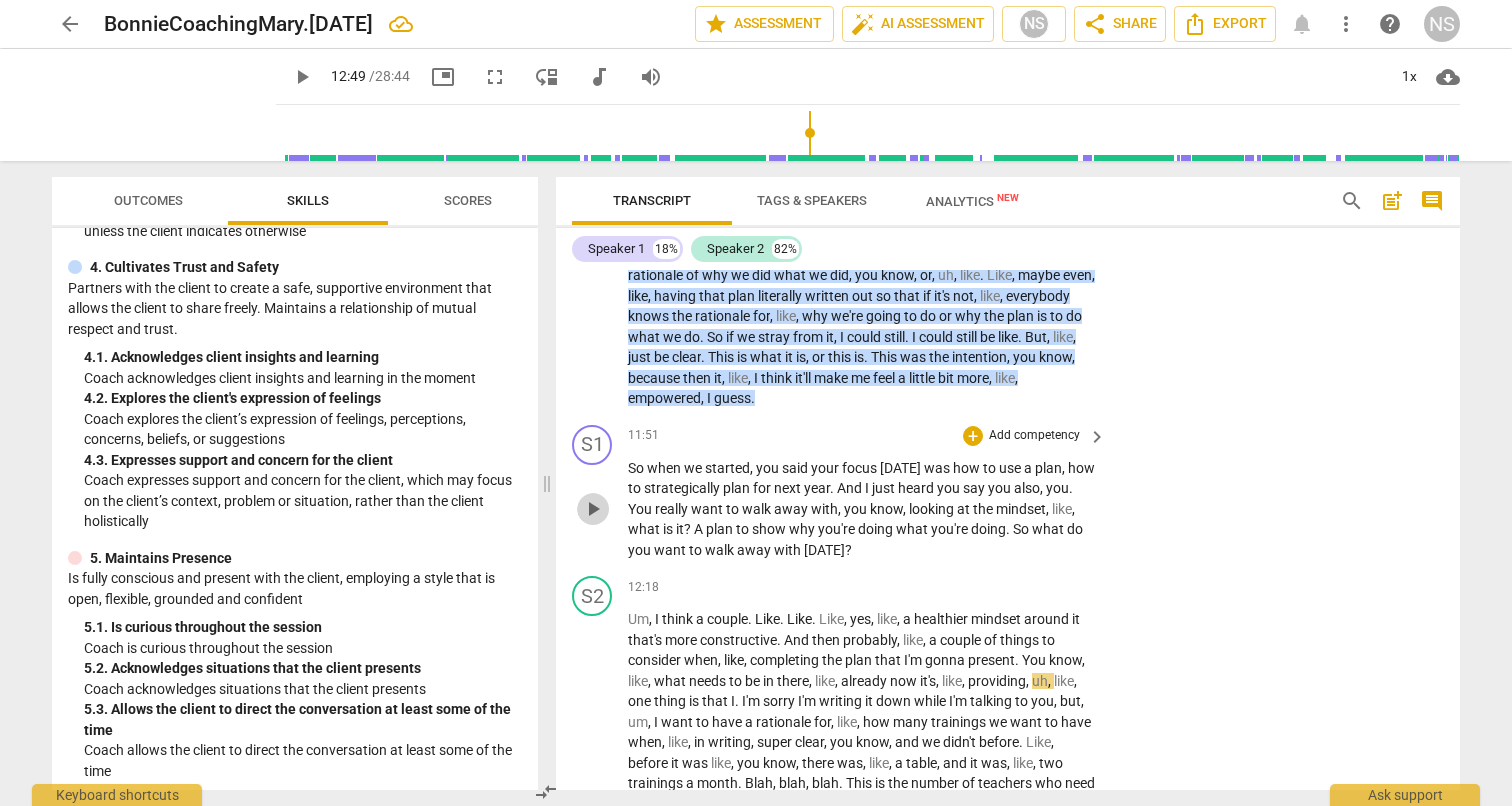 click on "play_arrow" at bounding box center (593, 509) 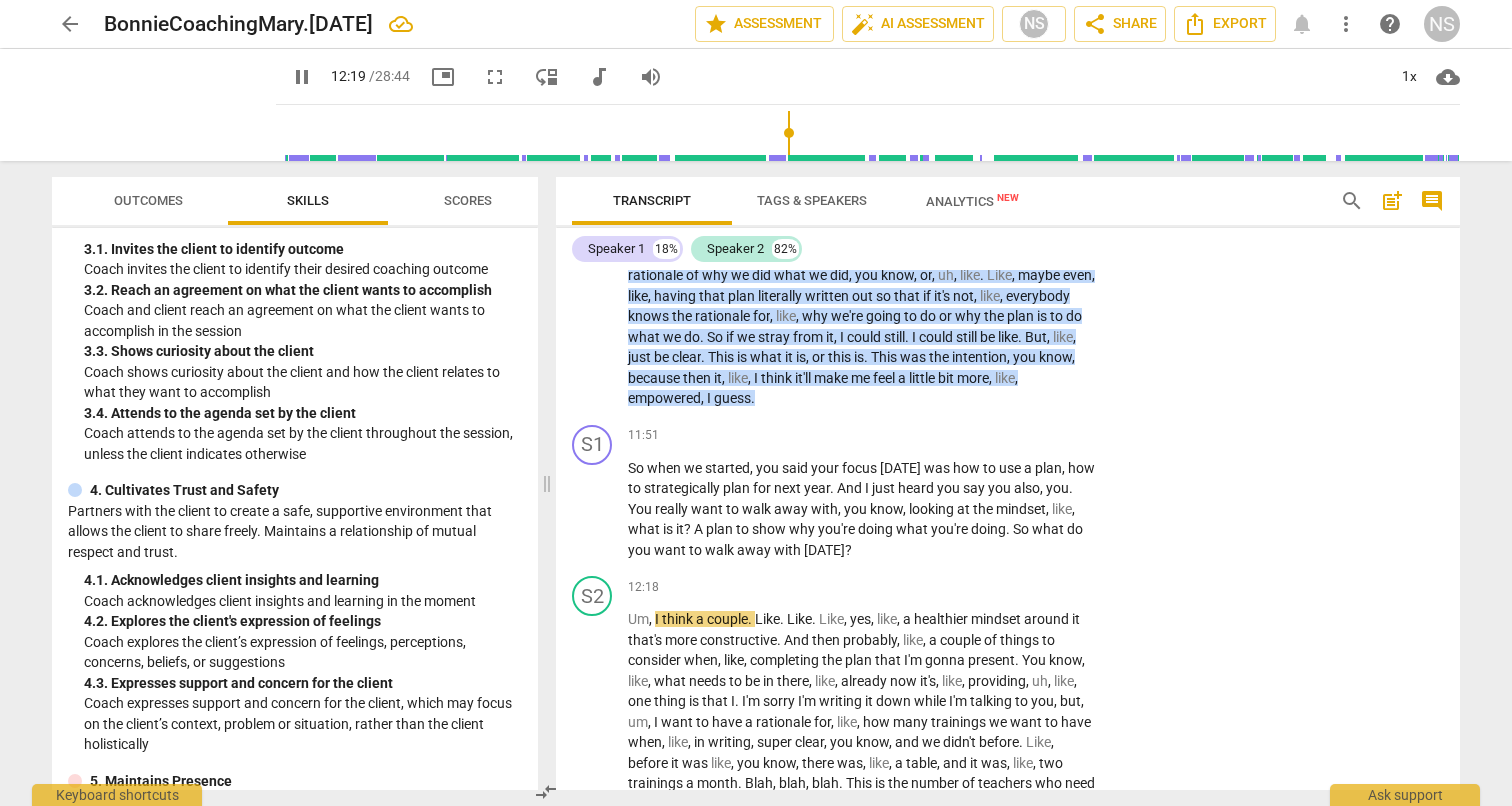 scroll, scrollTop: 283, scrollLeft: 0, axis: vertical 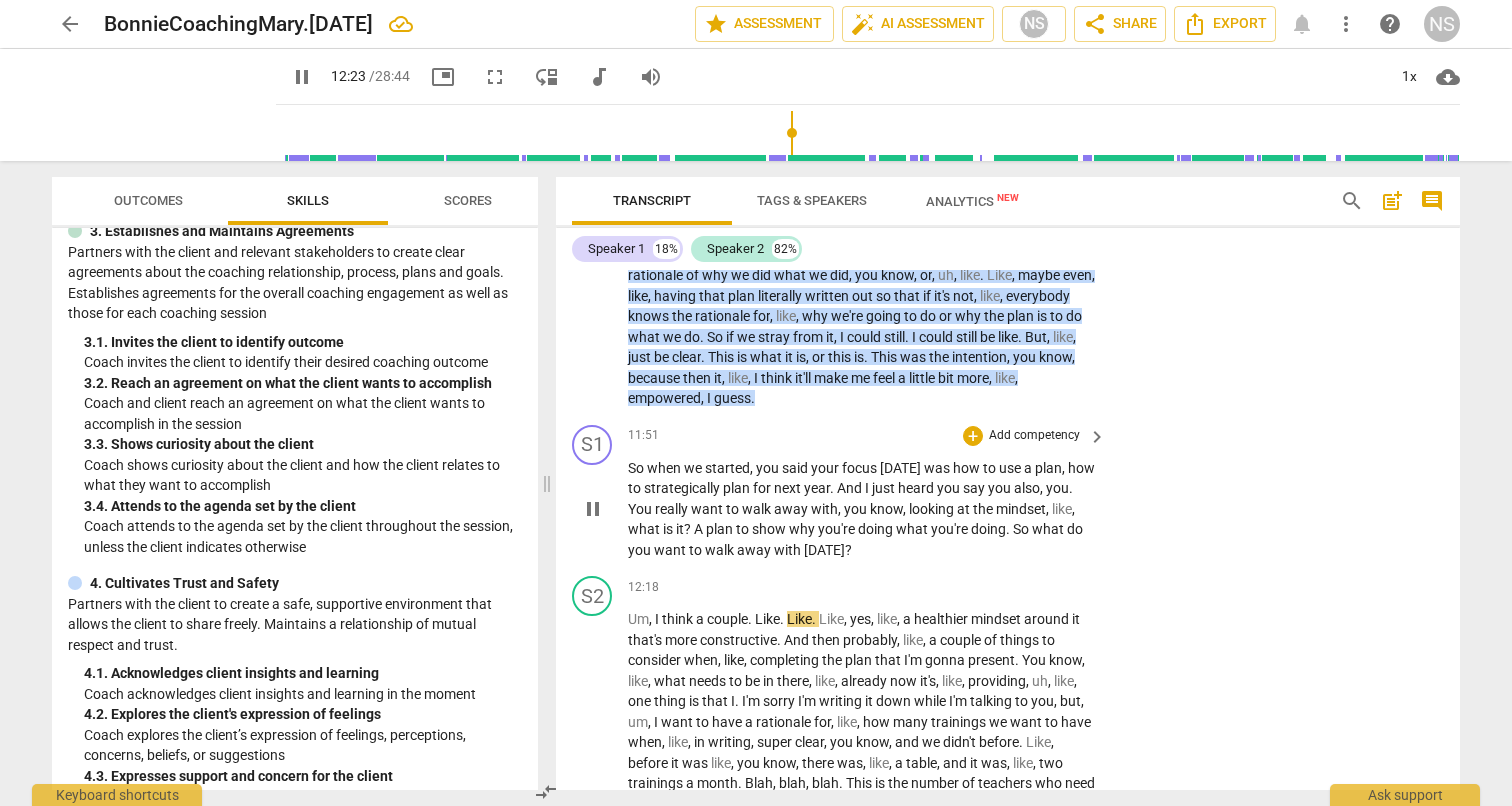 click on "Add competency" at bounding box center (1034, 436) 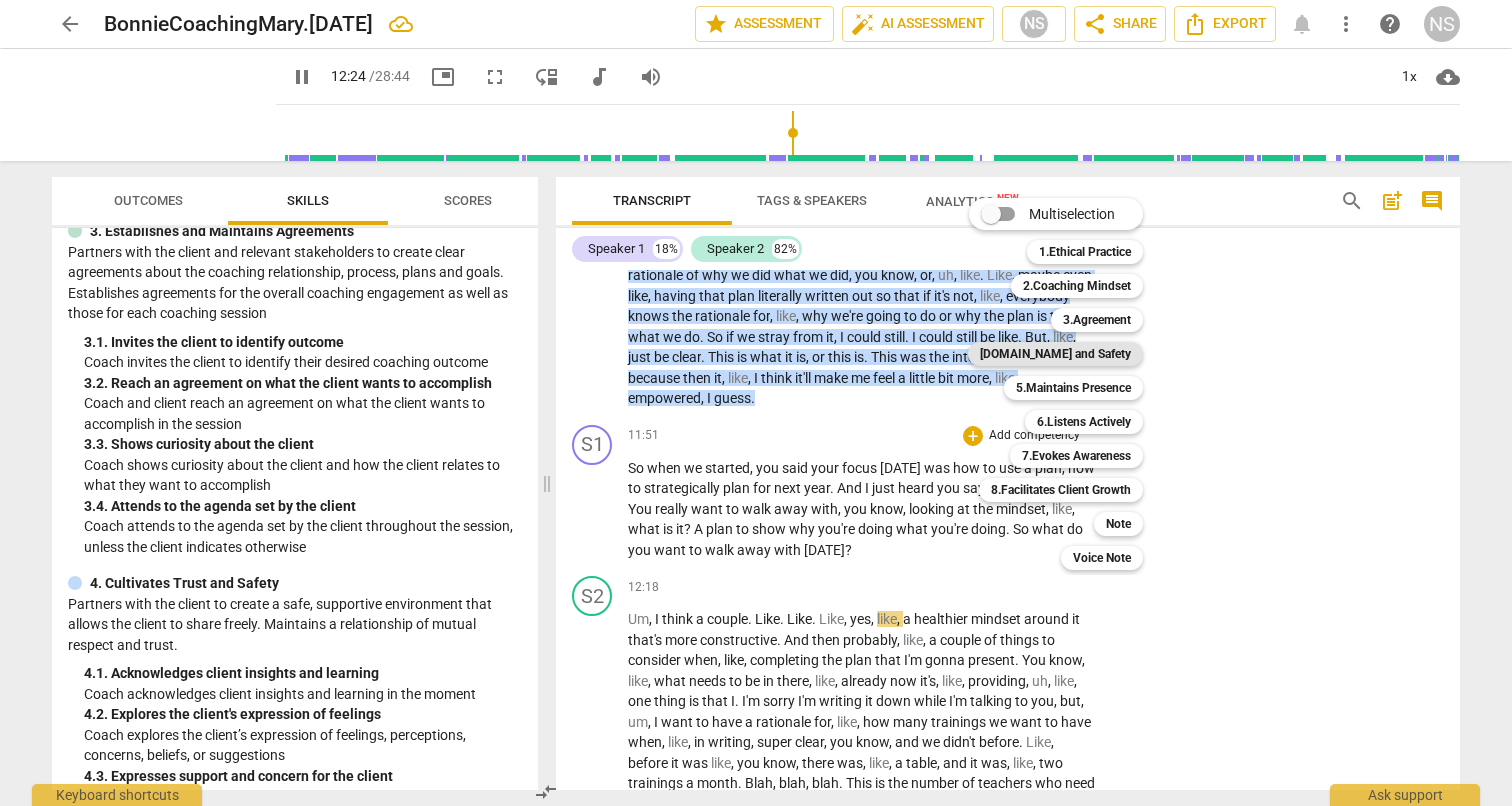 click on "[DOMAIN_NAME] and Safety" at bounding box center (1055, 354) 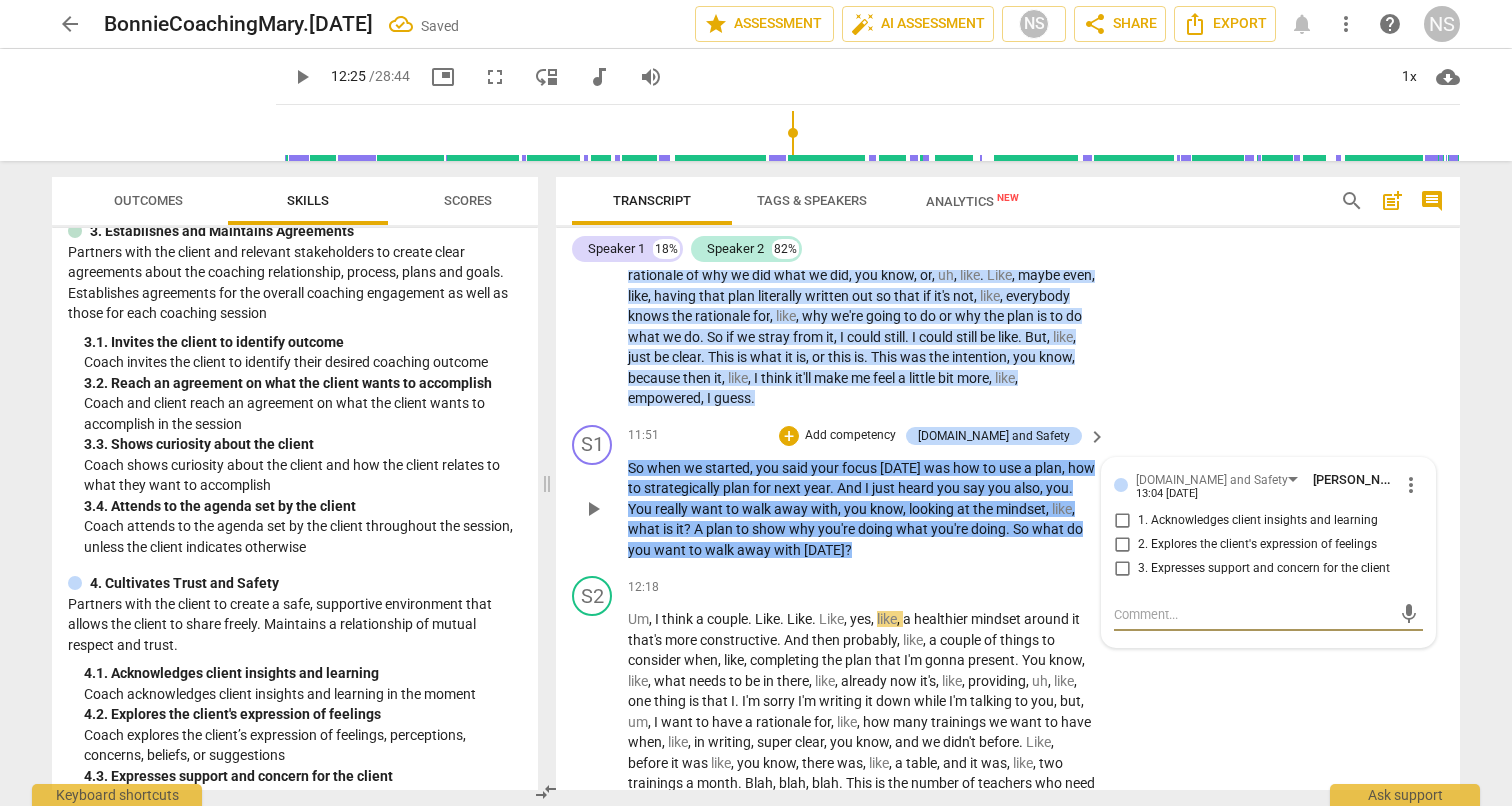 click on "more_vert" at bounding box center (1411, 485) 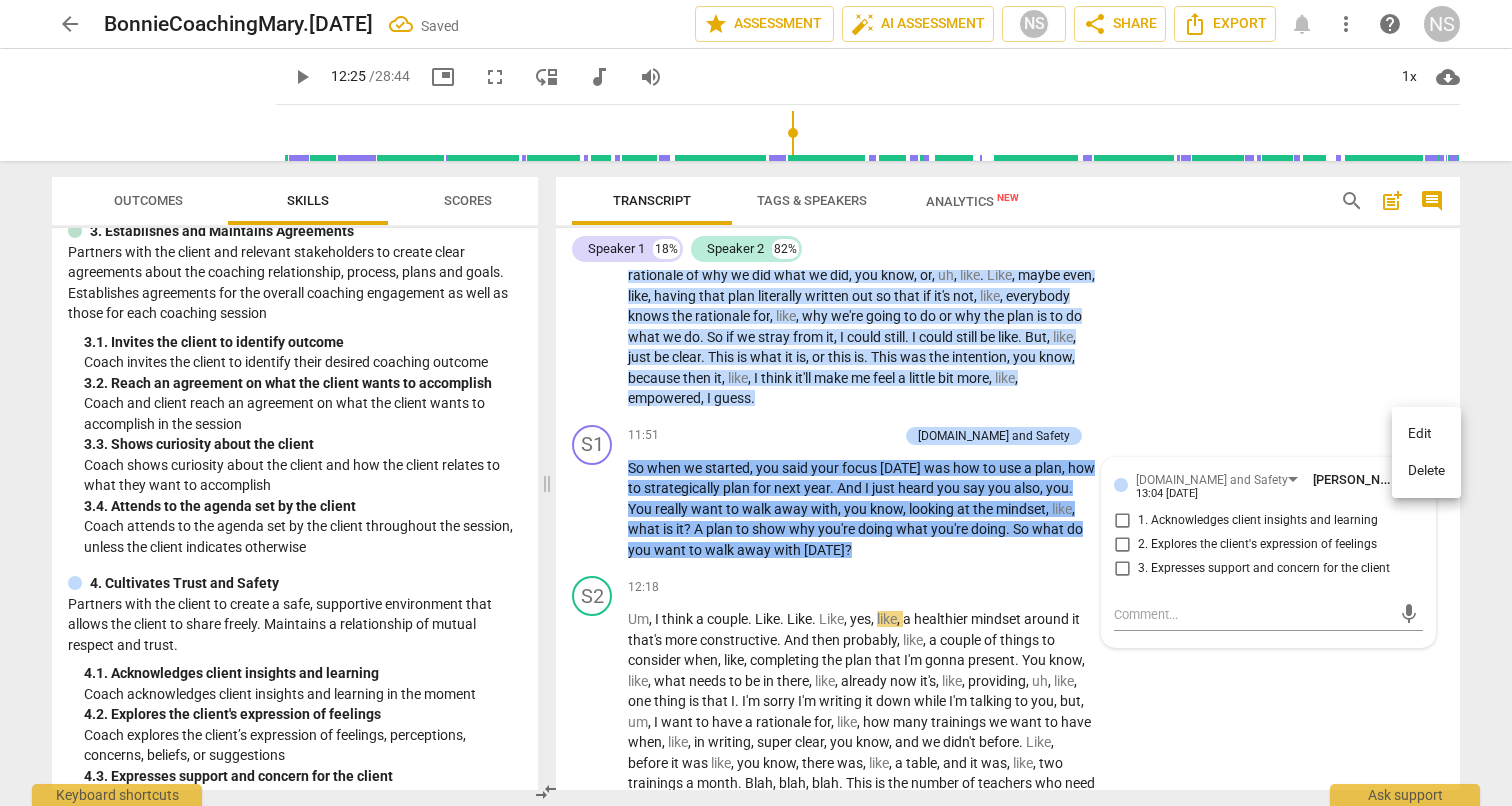 click on "Delete" at bounding box center (1426, 471) 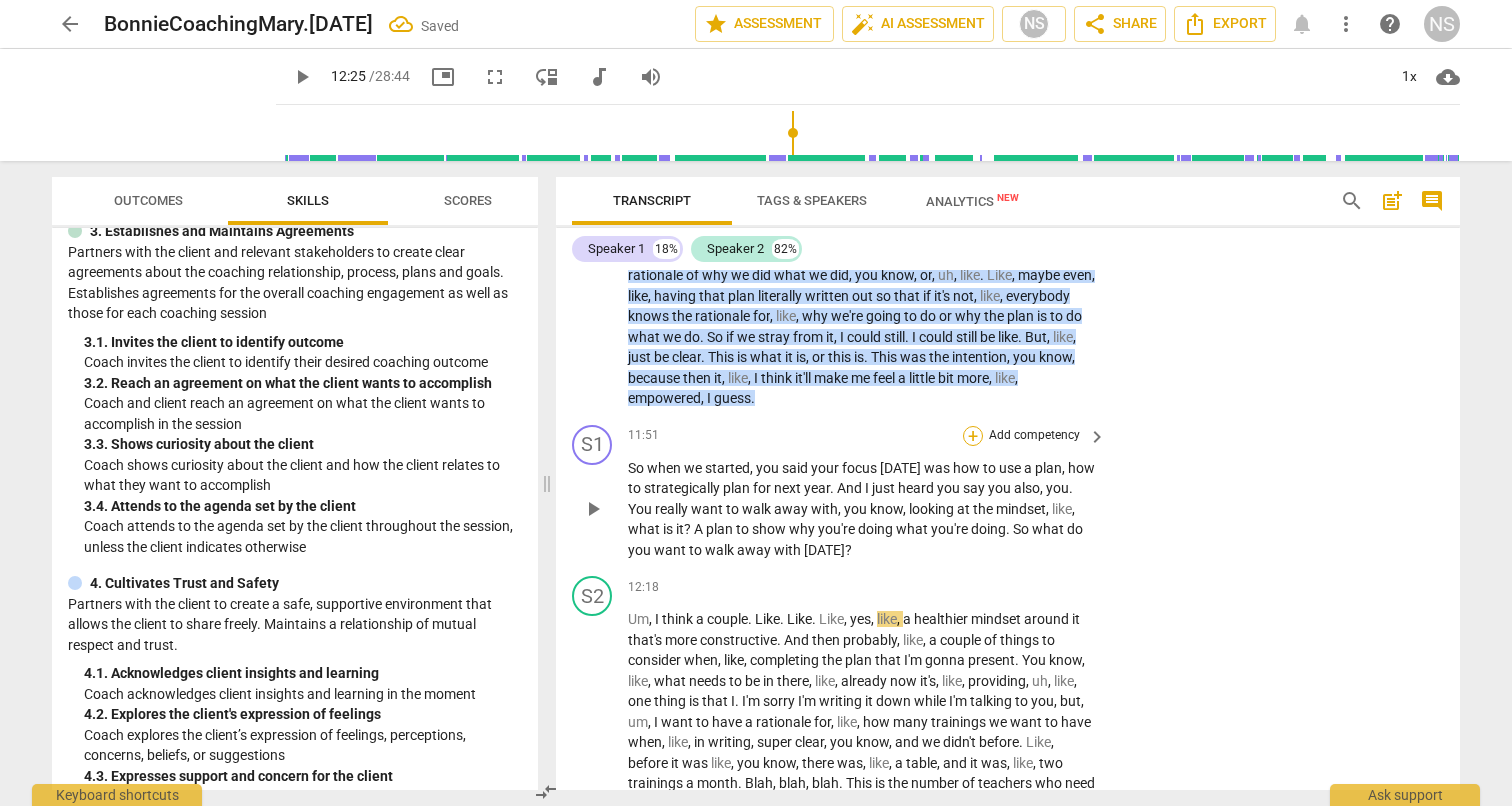 click on "+" at bounding box center [973, 436] 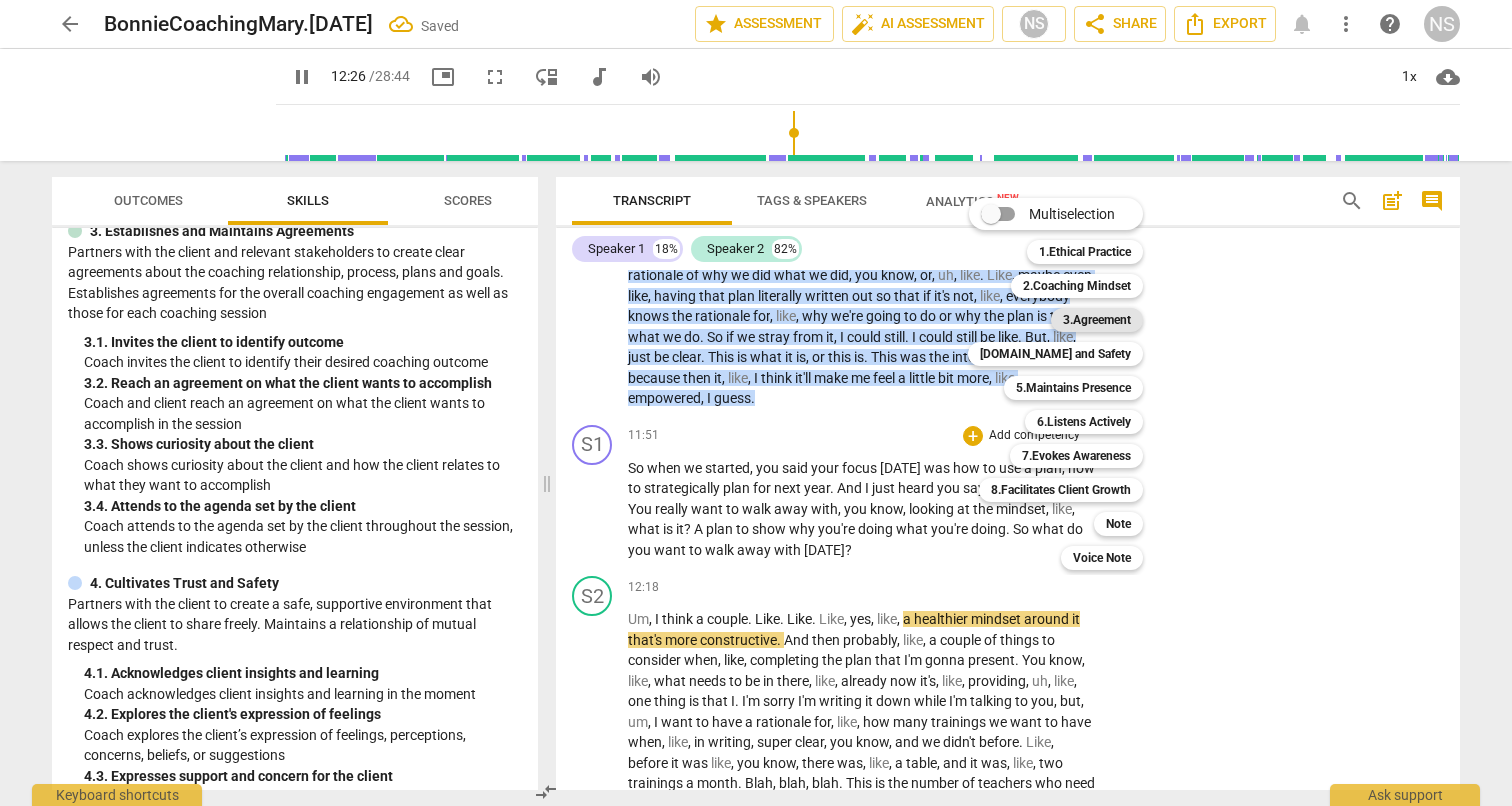 click on "3.Agreement" at bounding box center [1097, 320] 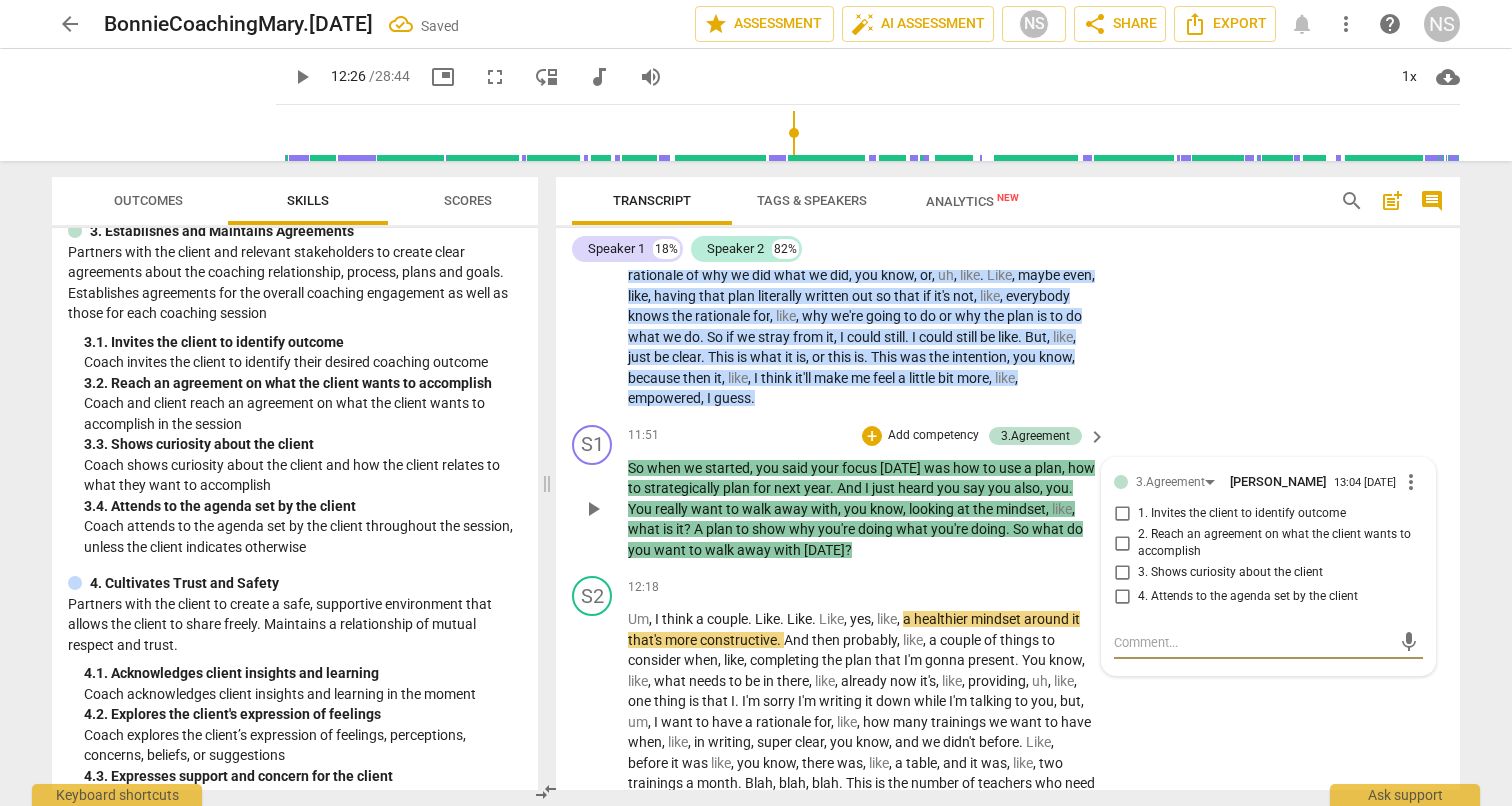 click on "1. Invites the client to identify outcome" at bounding box center [1122, 514] 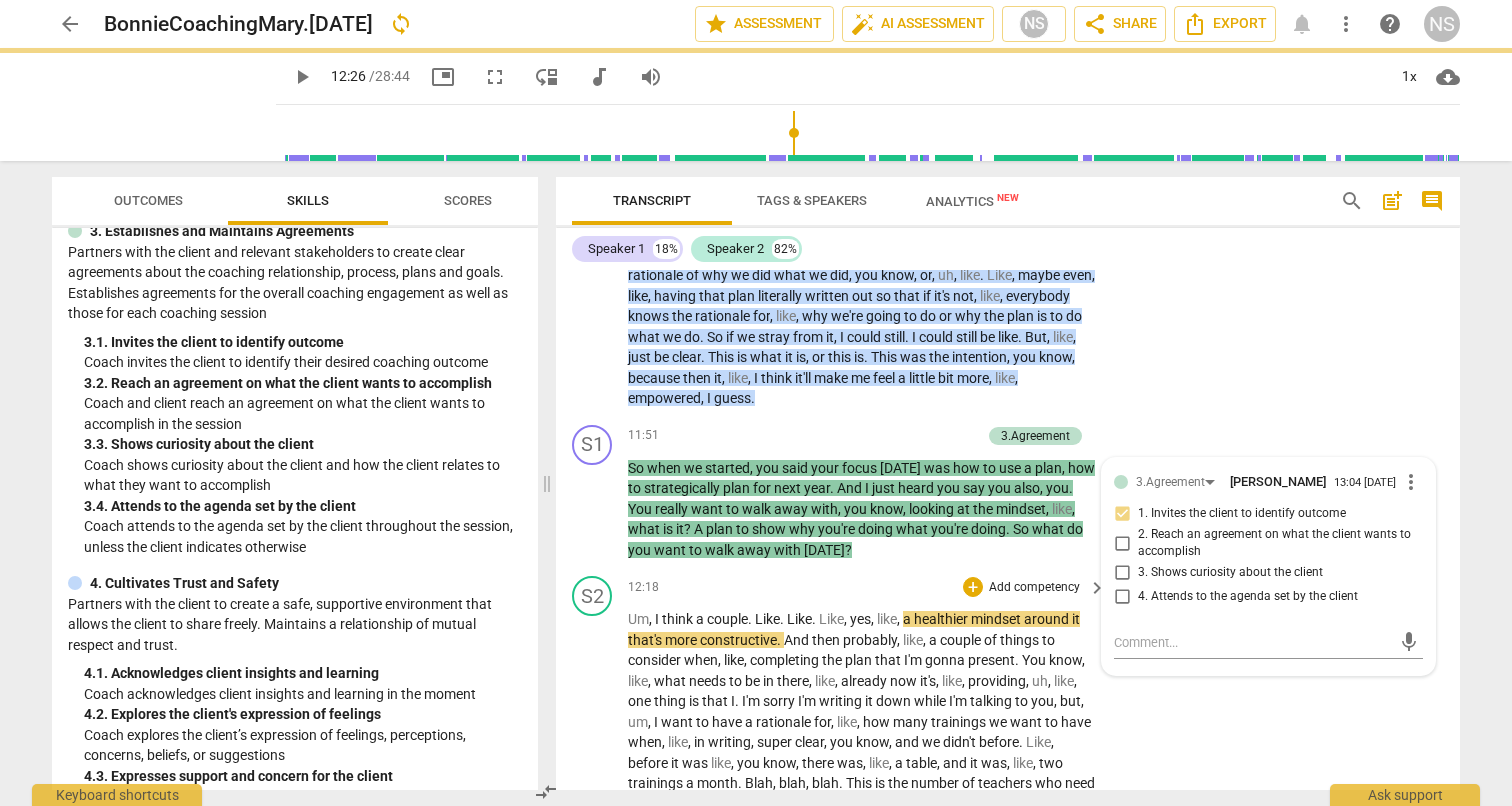 click on "S2 play_arrow pause 12:18 + Add competency keyboard_arrow_right Um ,   I   think   a   couple .   Like .   Like .   Like ,   yes ,   like ,   a   healthier   mindset   around   it   that's   more   constructive .   And   then   probably ,   like ,   a   couple   of   things   to   consider   when ,   like ,   completing   the   plan   that   I'm   gonna   present .   You   know ,   like ,   what   needs   to   be   in   there ,   like ,   already   now   it's ,   like ,   providing ,   uh ,   like ,   one   thing   is   that   I .   I'm   sorry   I'm   writing   it   down   while   I'm   talking   to   you ,   but ,   um ,   I   want   to   have   a   rationale   for ,   like ,   how   many   trainings   we   want   to   have   when ,   like ,   in   writing ,   super   clear ,   you   know ,   and   we   didn't   before .   Like ,   before   it   was   like ,   you   know ,   there   was ,   like ,   a   table ,   and   it   was ,   like ,   two   trainings   a   month .   Blah ,   blah ,   blah .   This" at bounding box center [1008, 797] 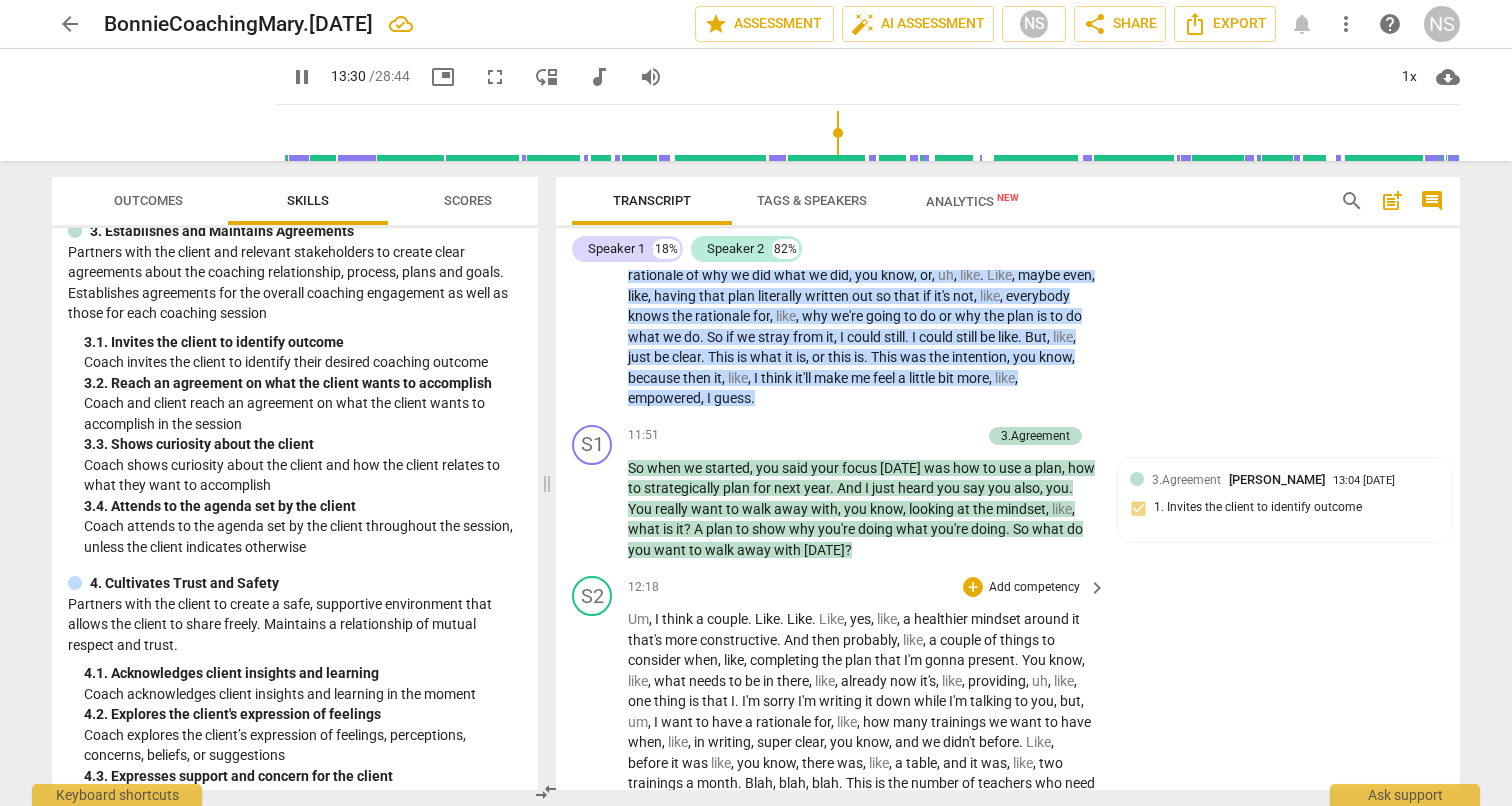 scroll, scrollTop: 3432, scrollLeft: 0, axis: vertical 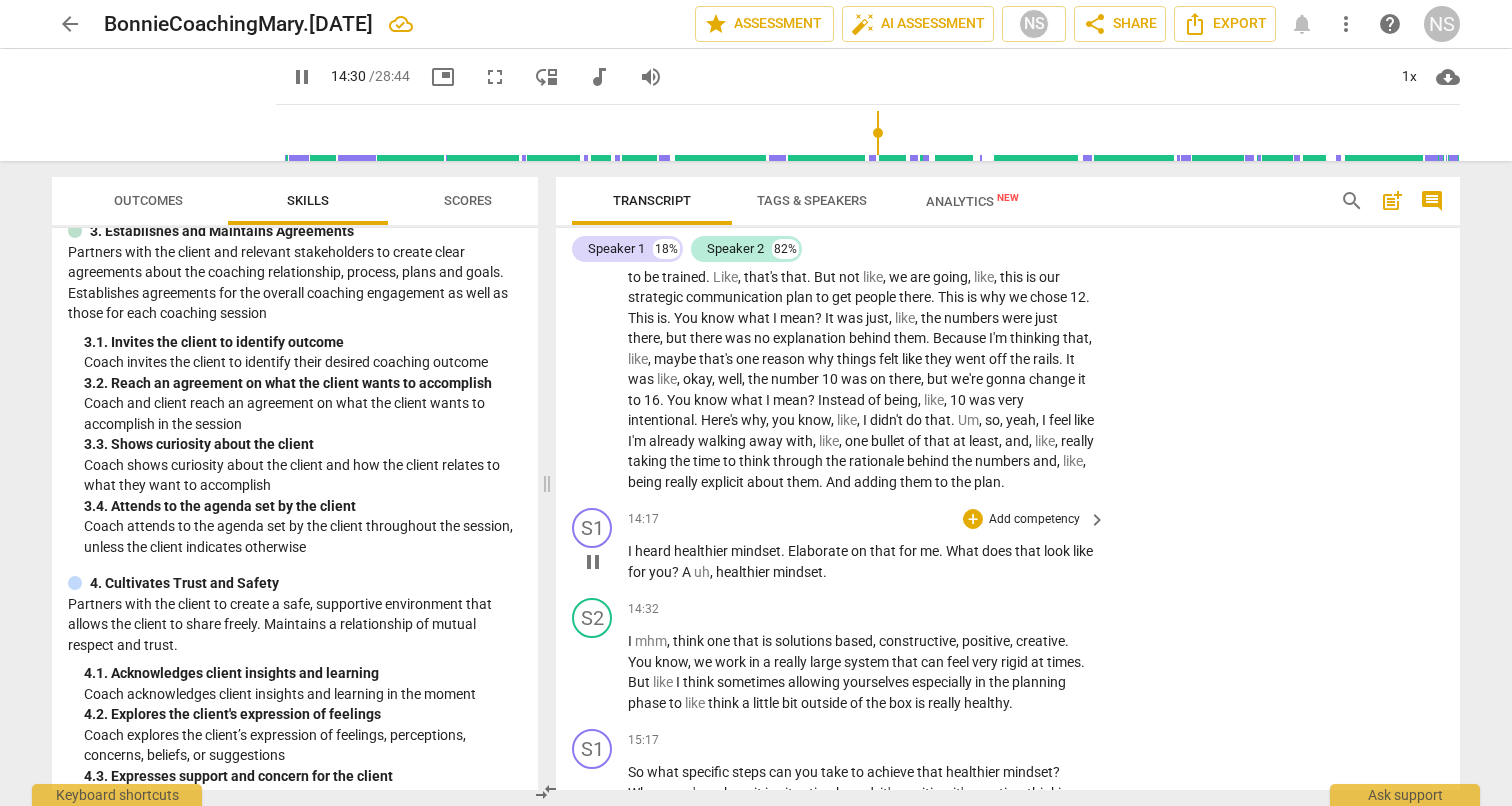 click on "Add competency" at bounding box center (1034, 520) 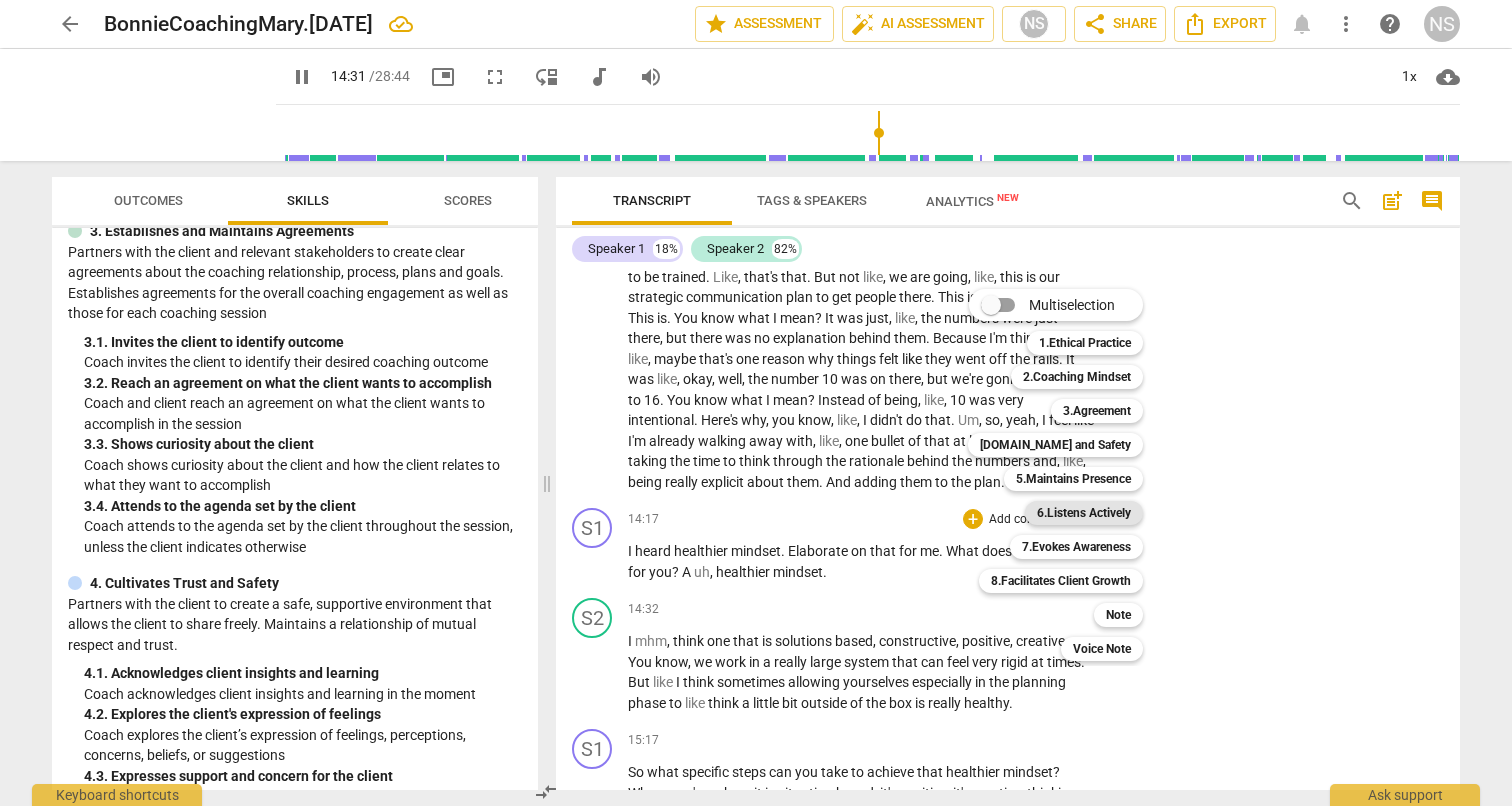 click on "6.Listens Actively" at bounding box center [1084, 513] 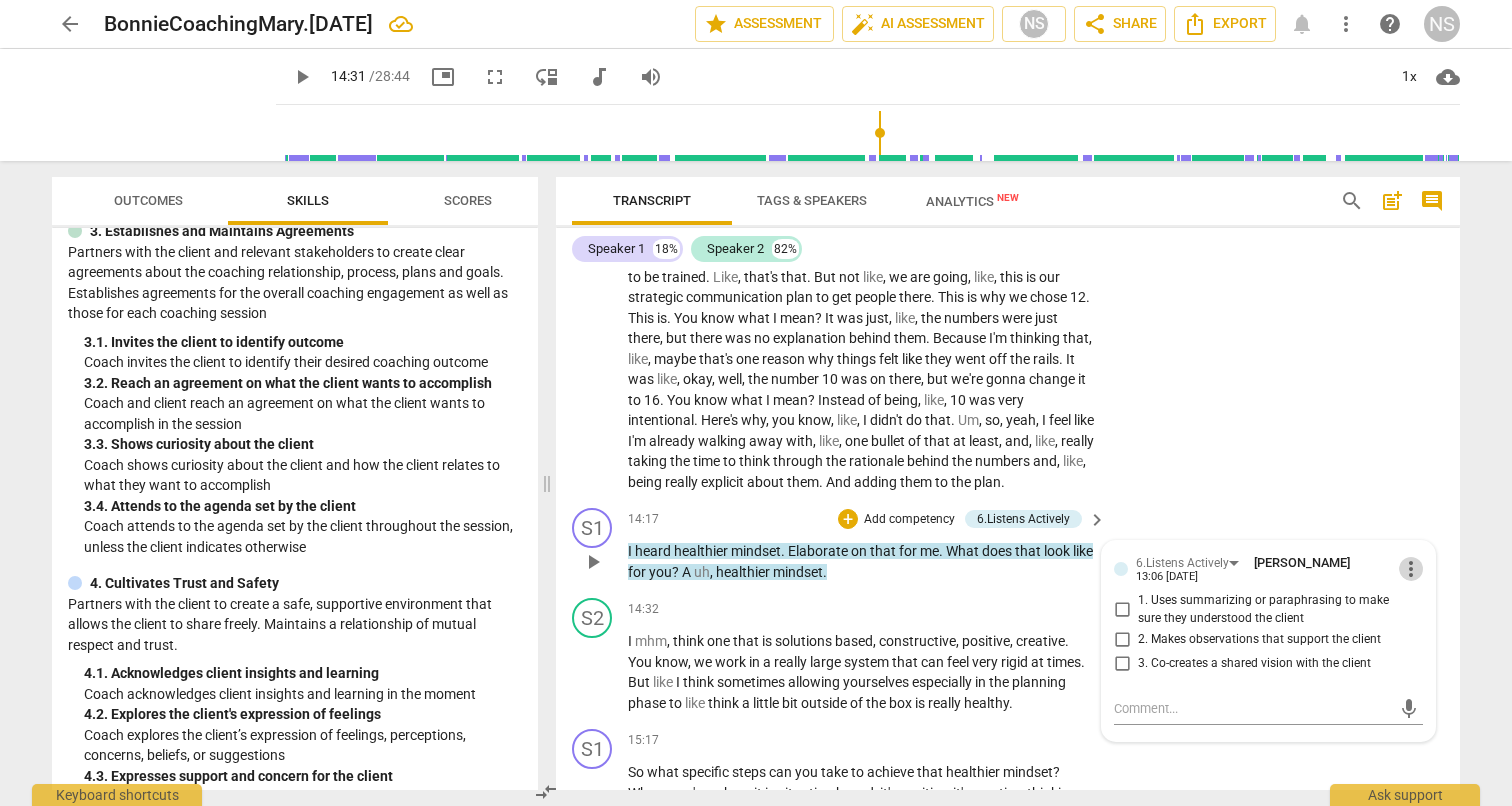 click on "more_vert" at bounding box center [1411, 569] 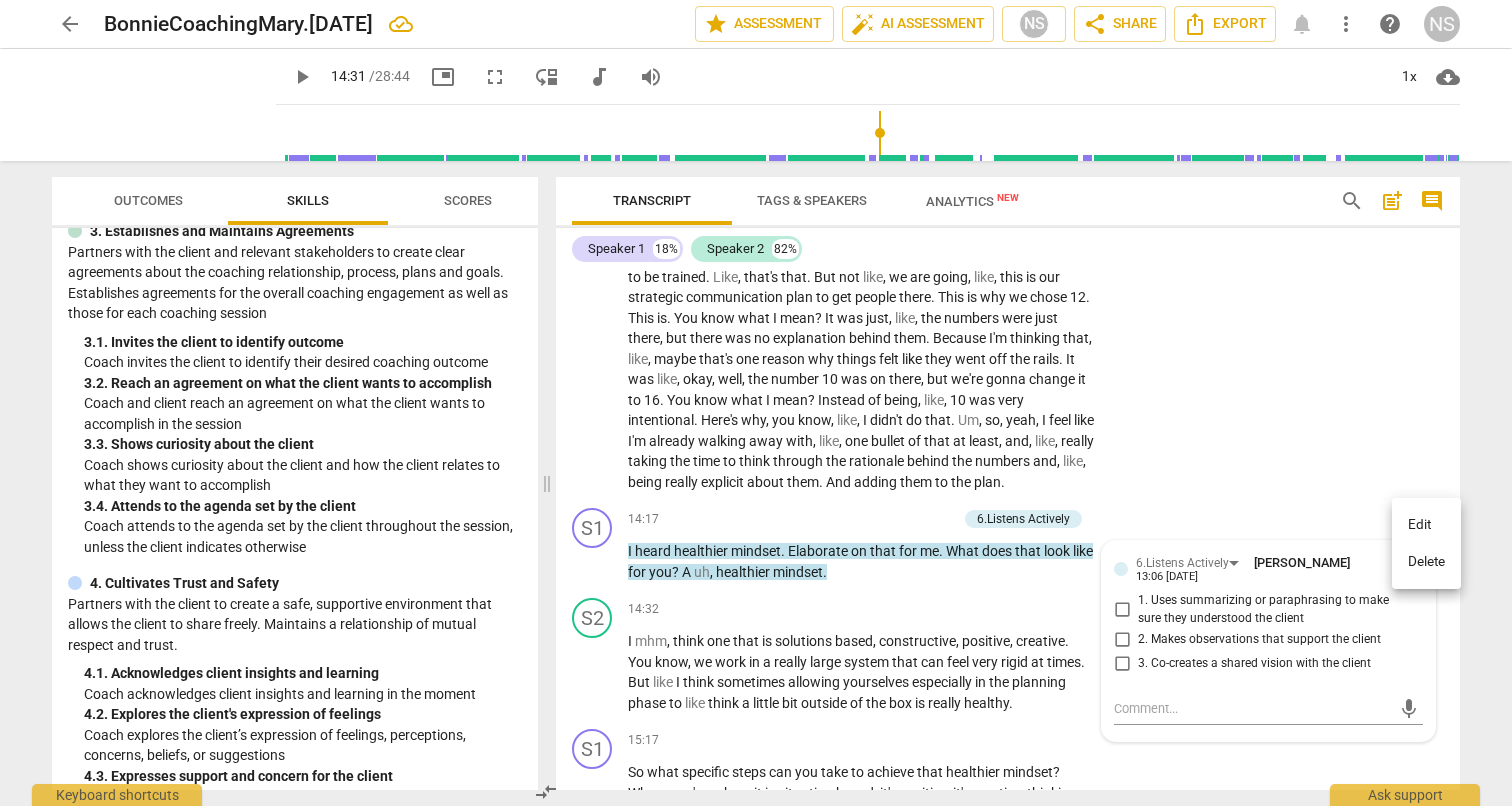 click on "Delete" at bounding box center [1426, 562] 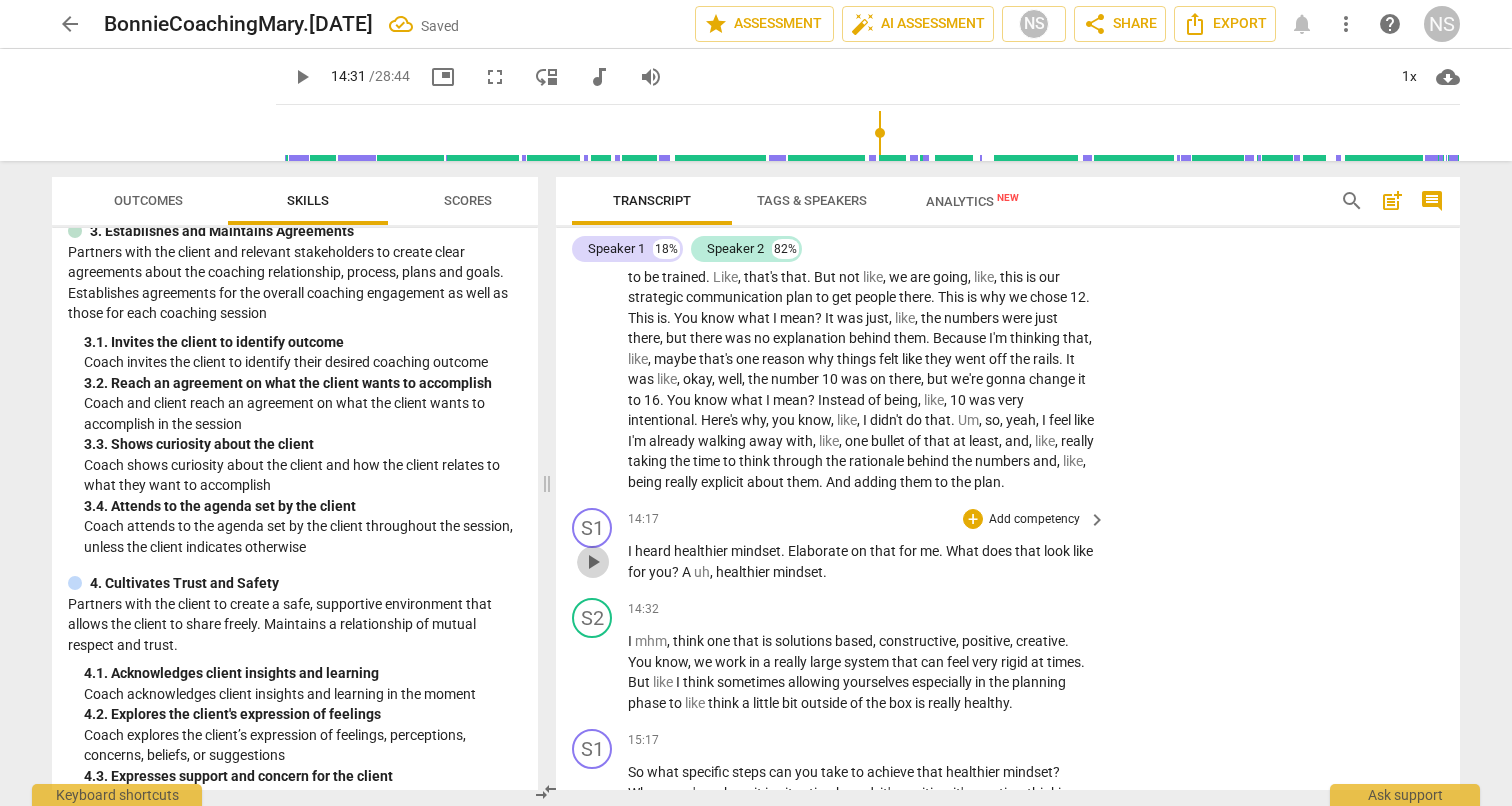 click on "play_arrow" at bounding box center [593, 562] 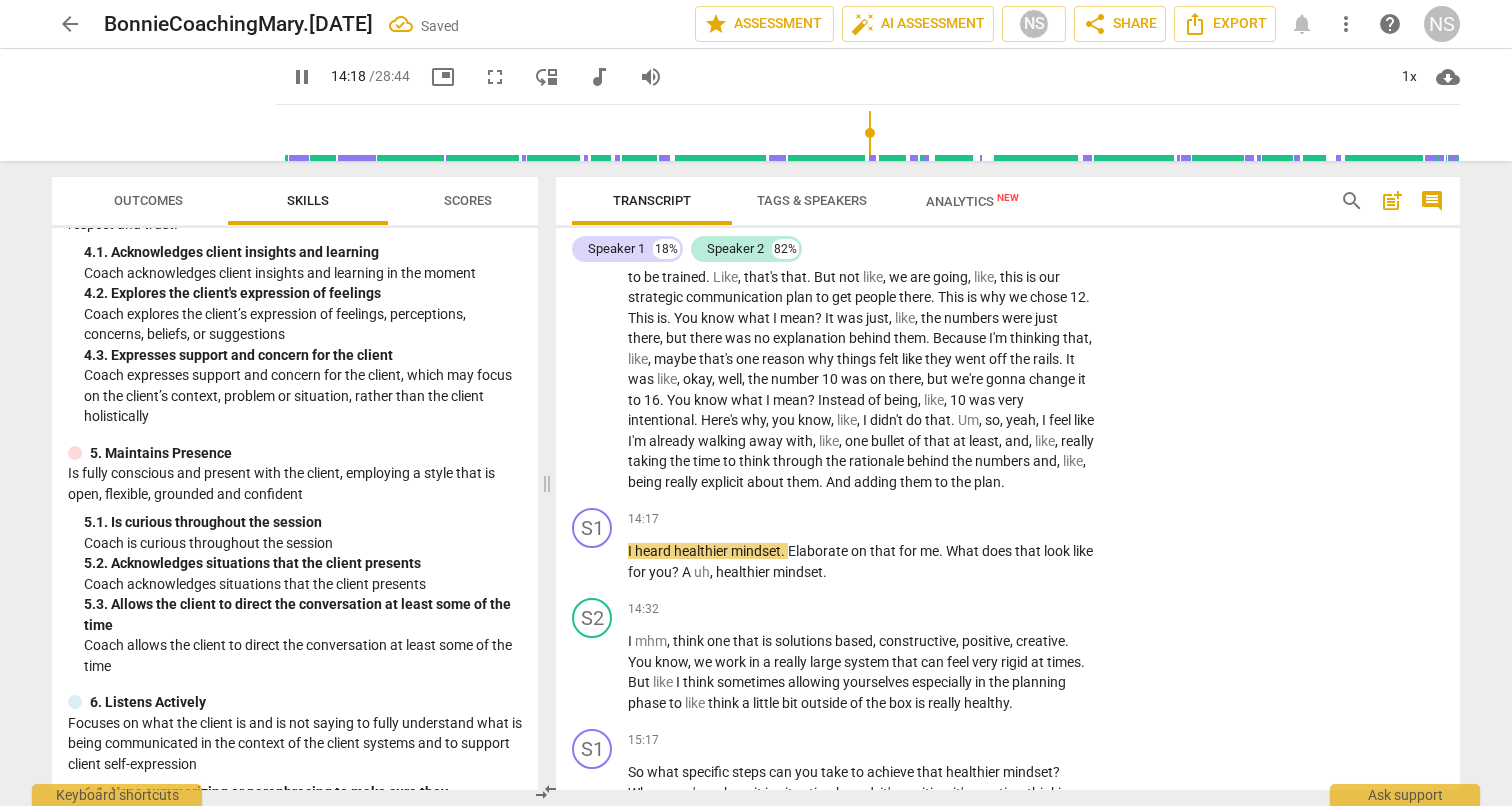 scroll, scrollTop: 712, scrollLeft: 0, axis: vertical 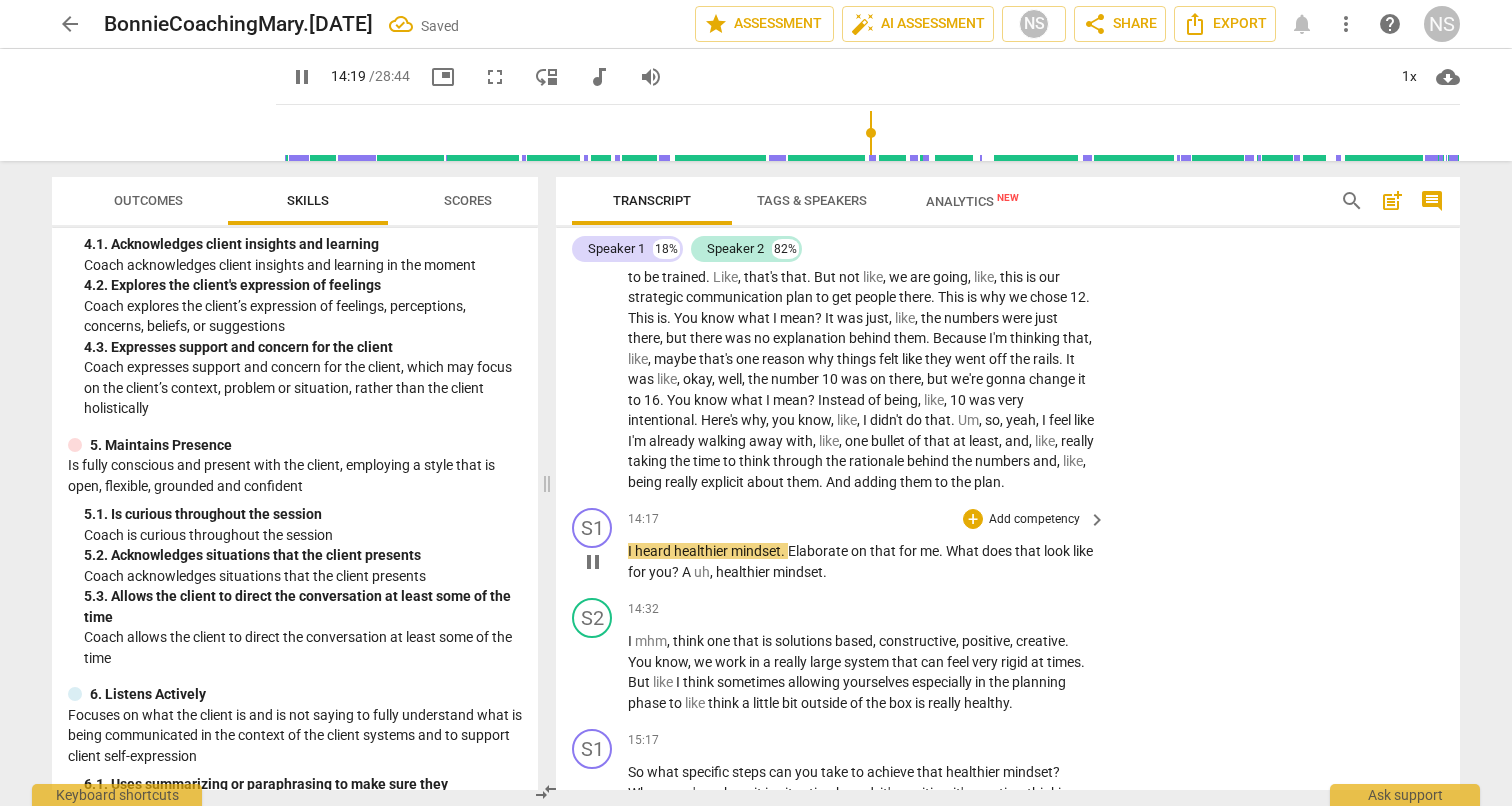 click on "pause" at bounding box center [593, 562] 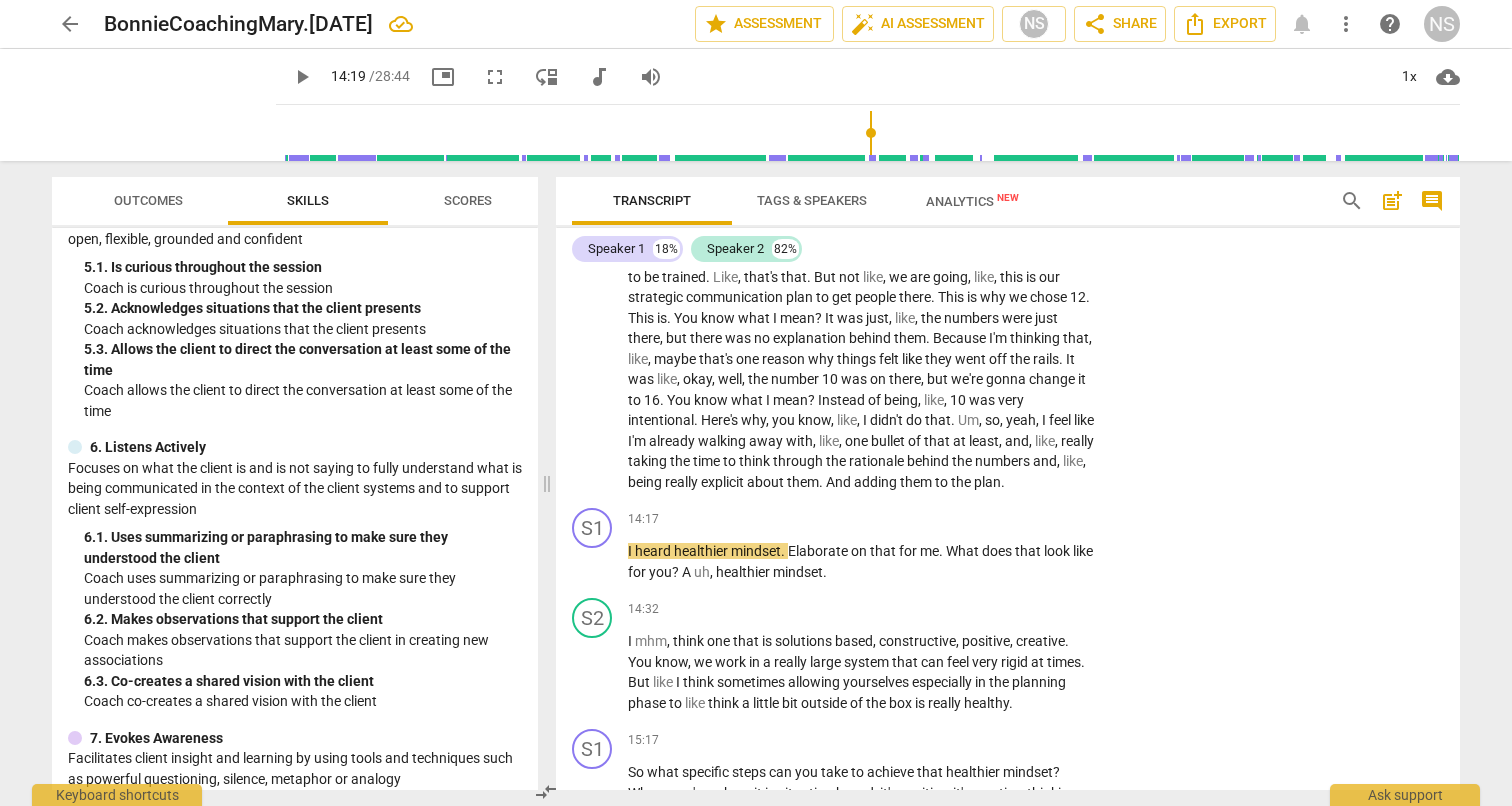 scroll, scrollTop: 911, scrollLeft: 0, axis: vertical 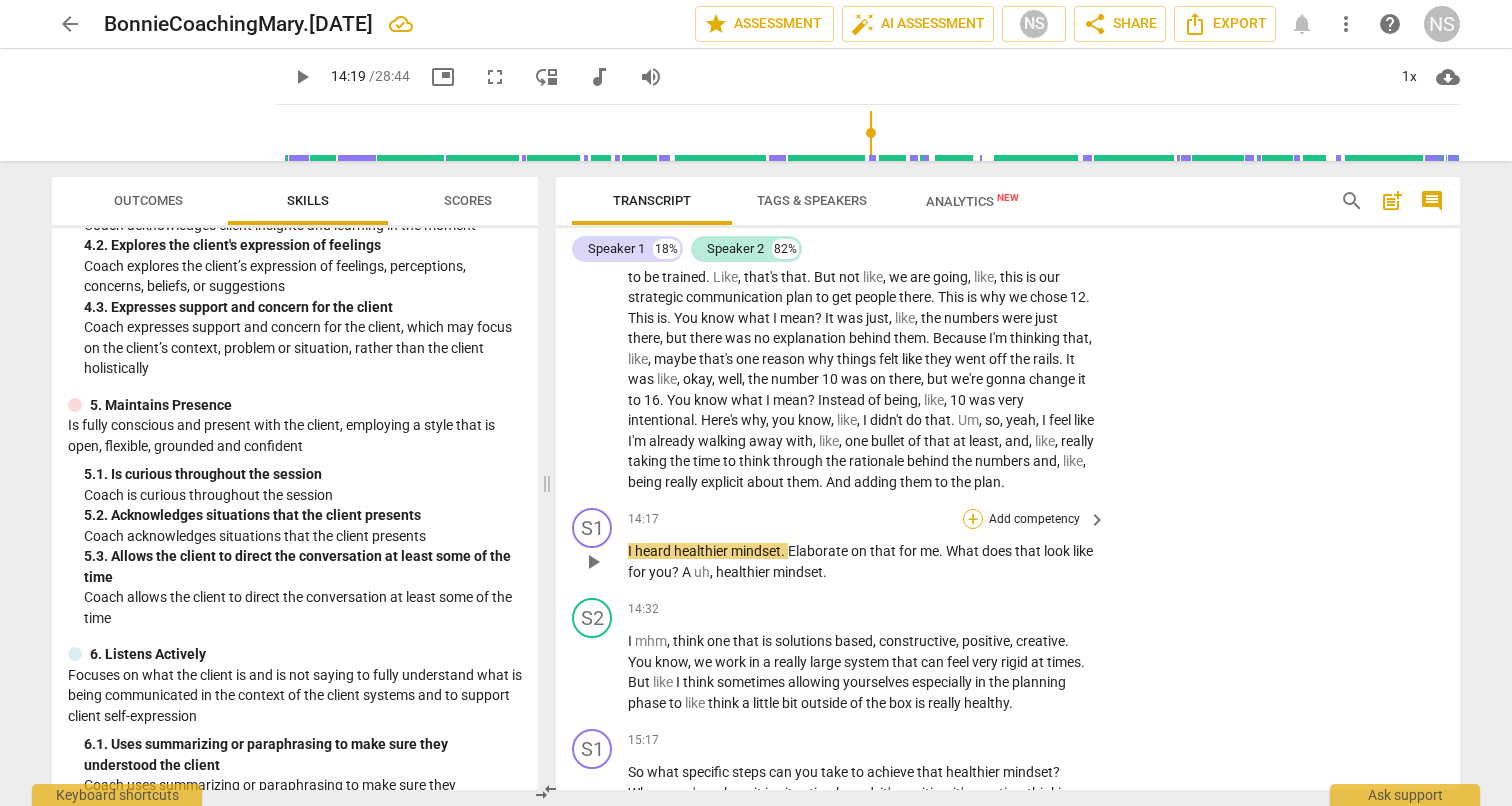 click on "+" at bounding box center (973, 519) 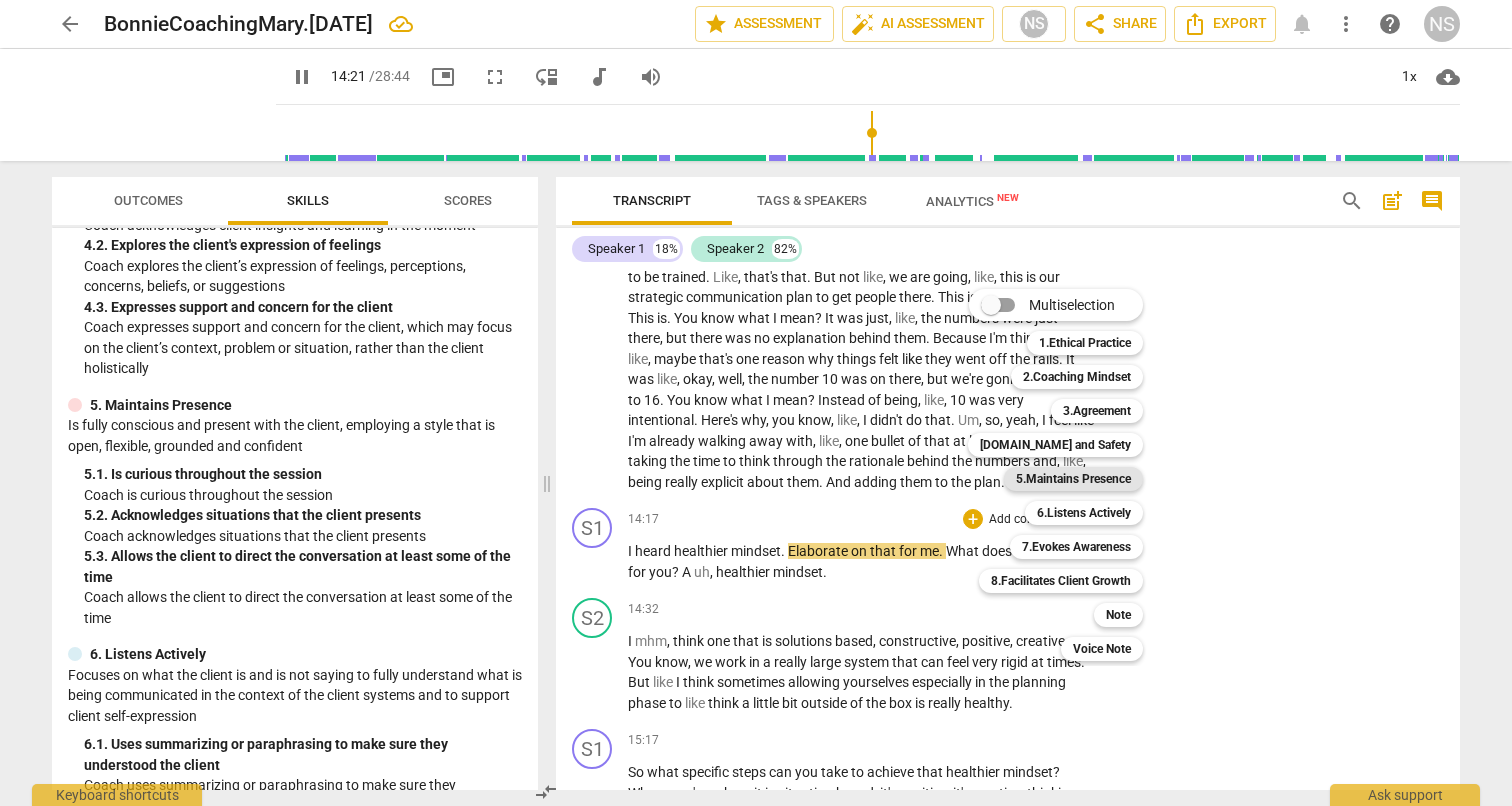 click on "5.Maintains Presence" at bounding box center (1073, 479) 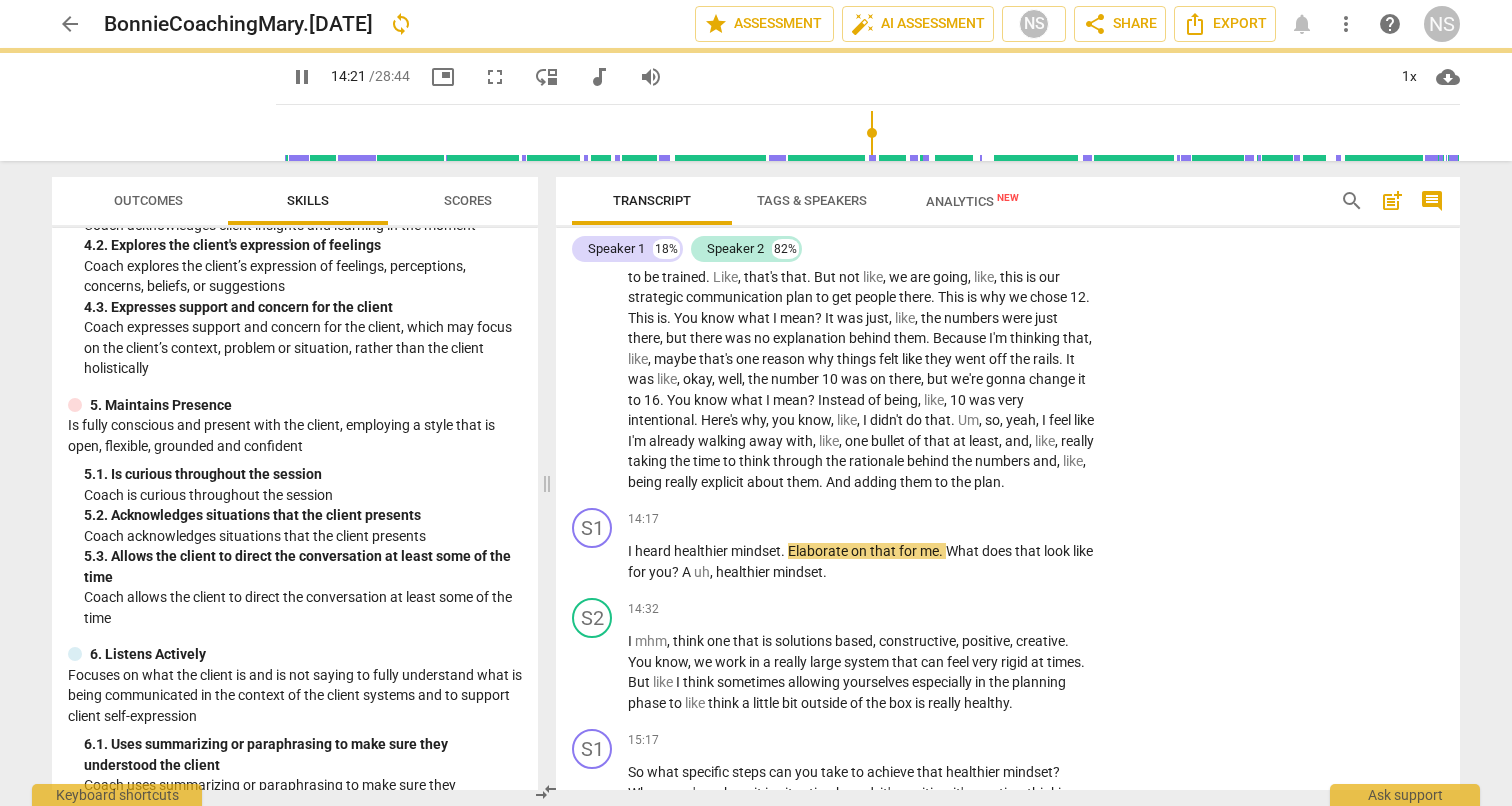type on "861" 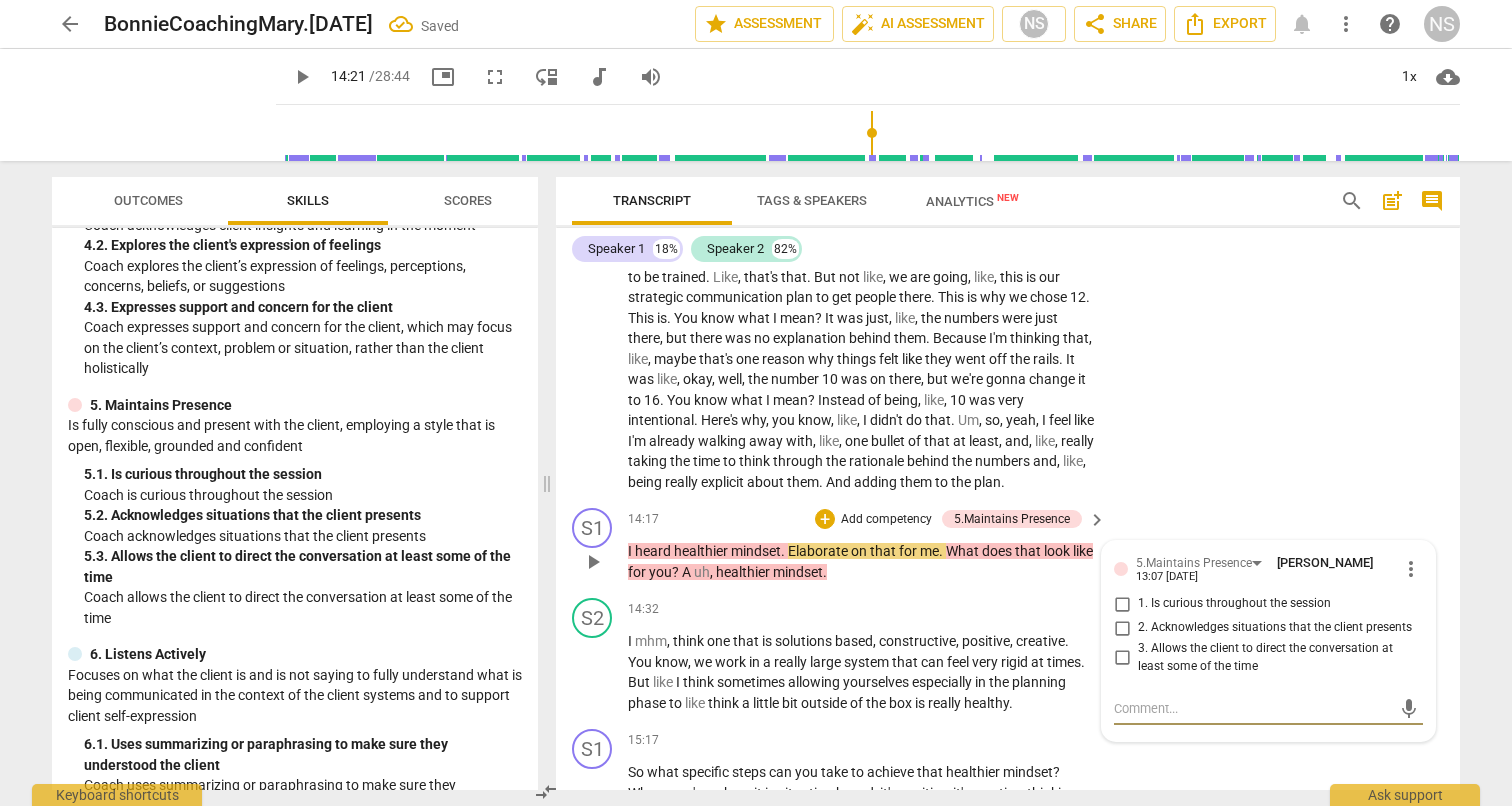click on "1. Is curious throughout the session" at bounding box center [1122, 604] 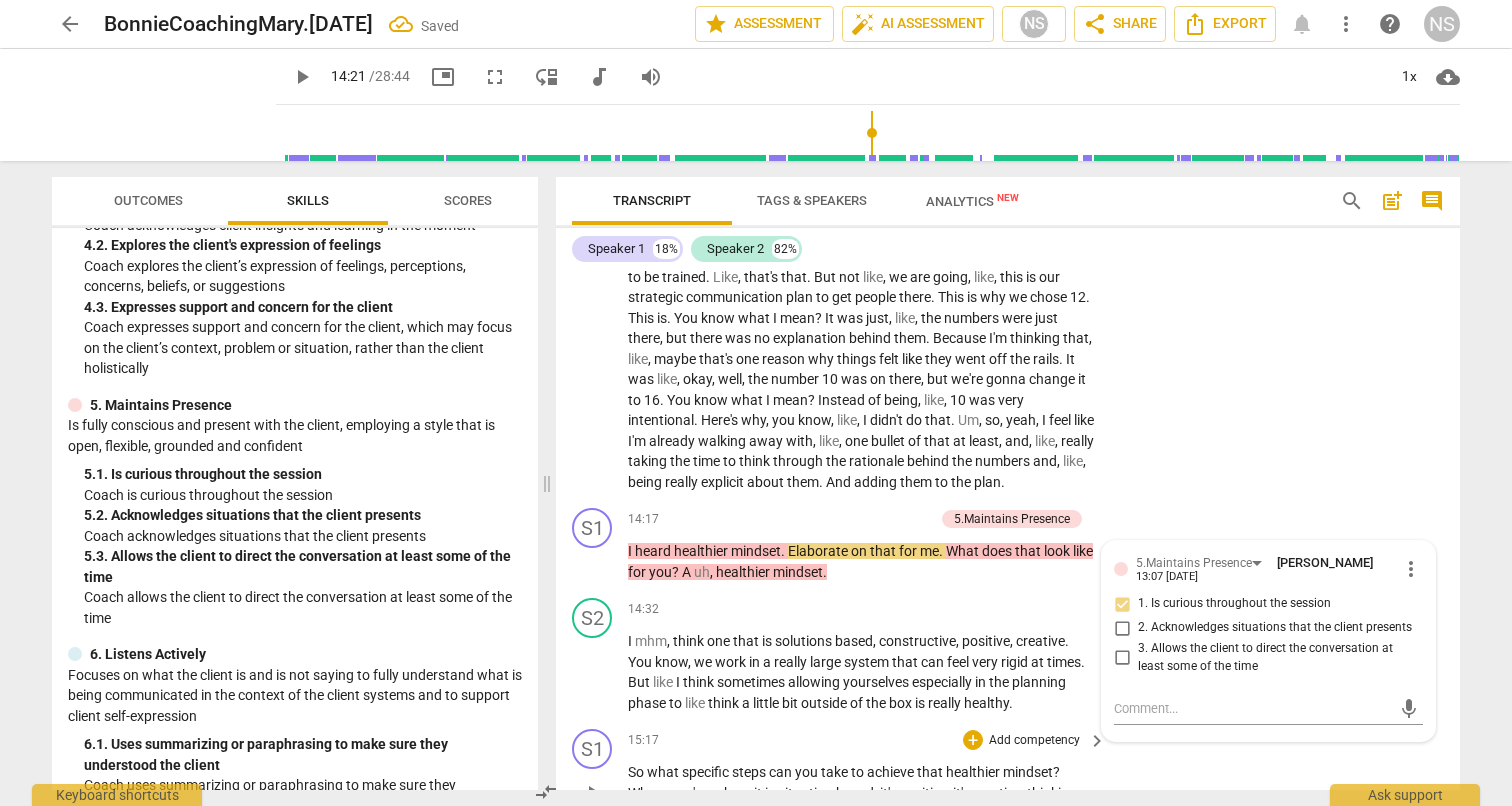 click on "S1 play_arrow pause 15:17 + Add competency keyboard_arrow_right So   what   specific   steps   can   you   take   to   achieve   that   healthier   mindset ?   Where   you're ,   where   it   is   situation   based ,   it's   positive ,   it's   creative ,   thinking   outside   the   box   and   constructive ." at bounding box center (1008, 776) 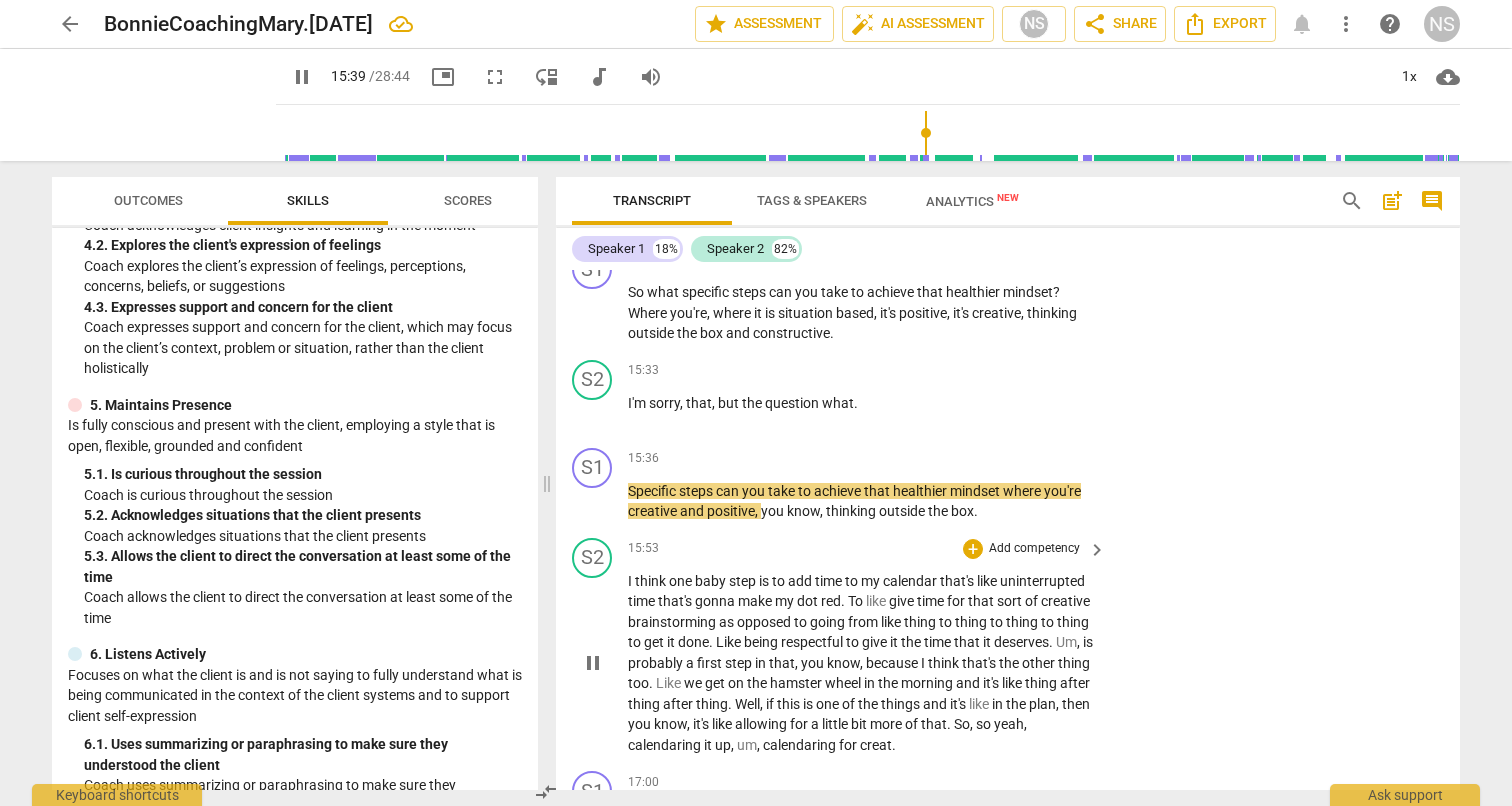 scroll, scrollTop: 3924, scrollLeft: 0, axis: vertical 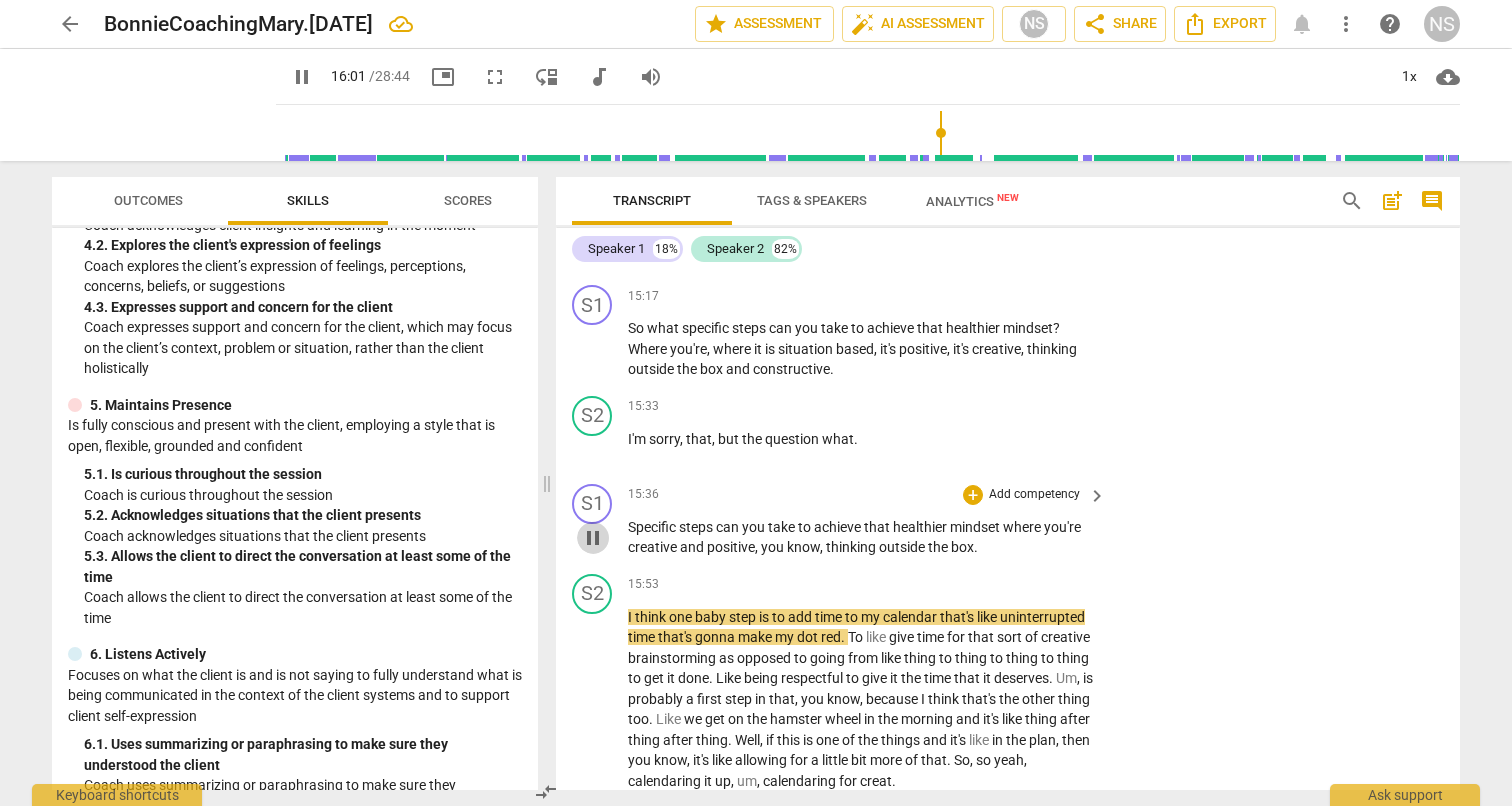 click on "pause" at bounding box center (593, 538) 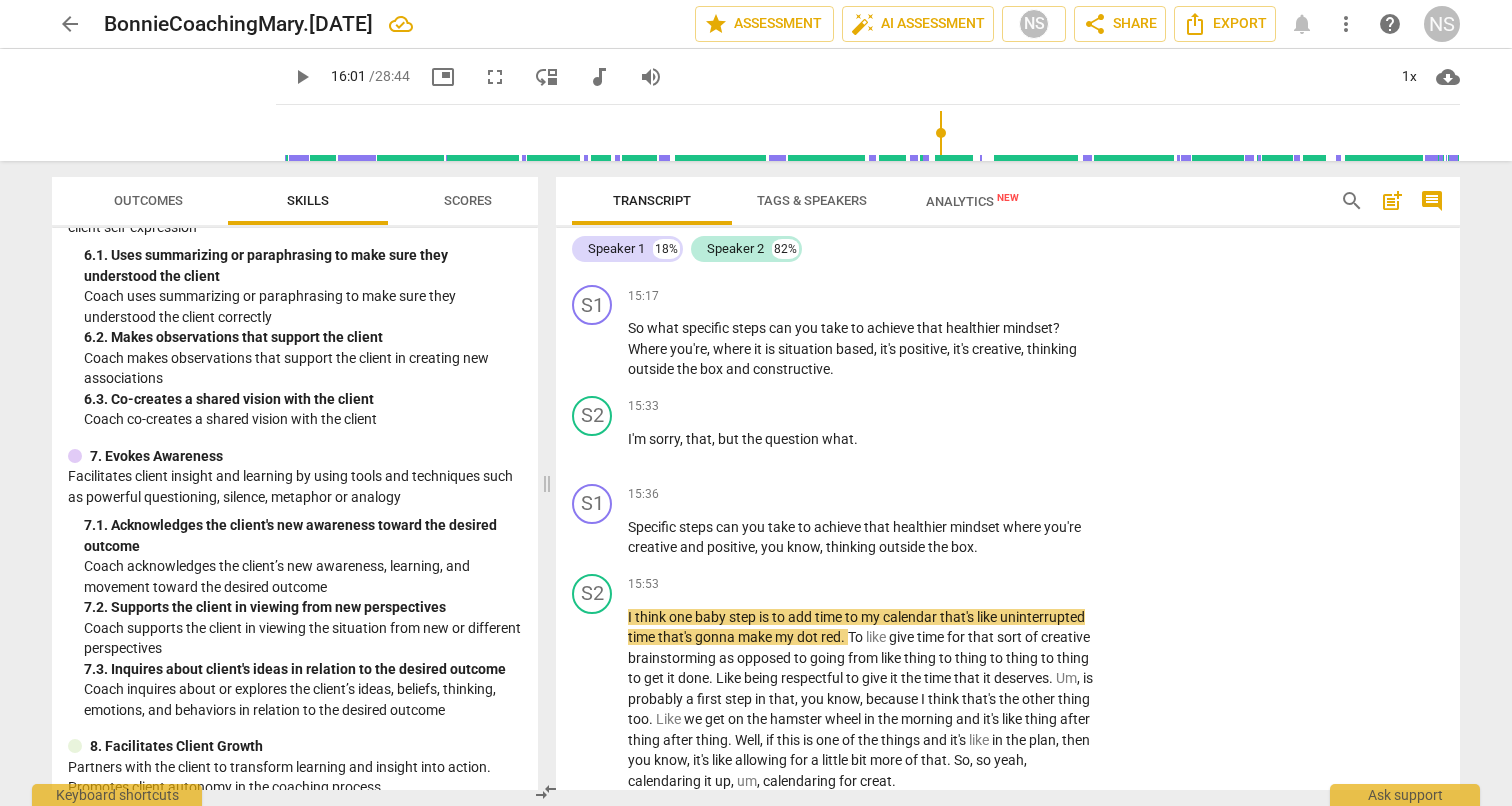 scroll, scrollTop: 1038, scrollLeft: 0, axis: vertical 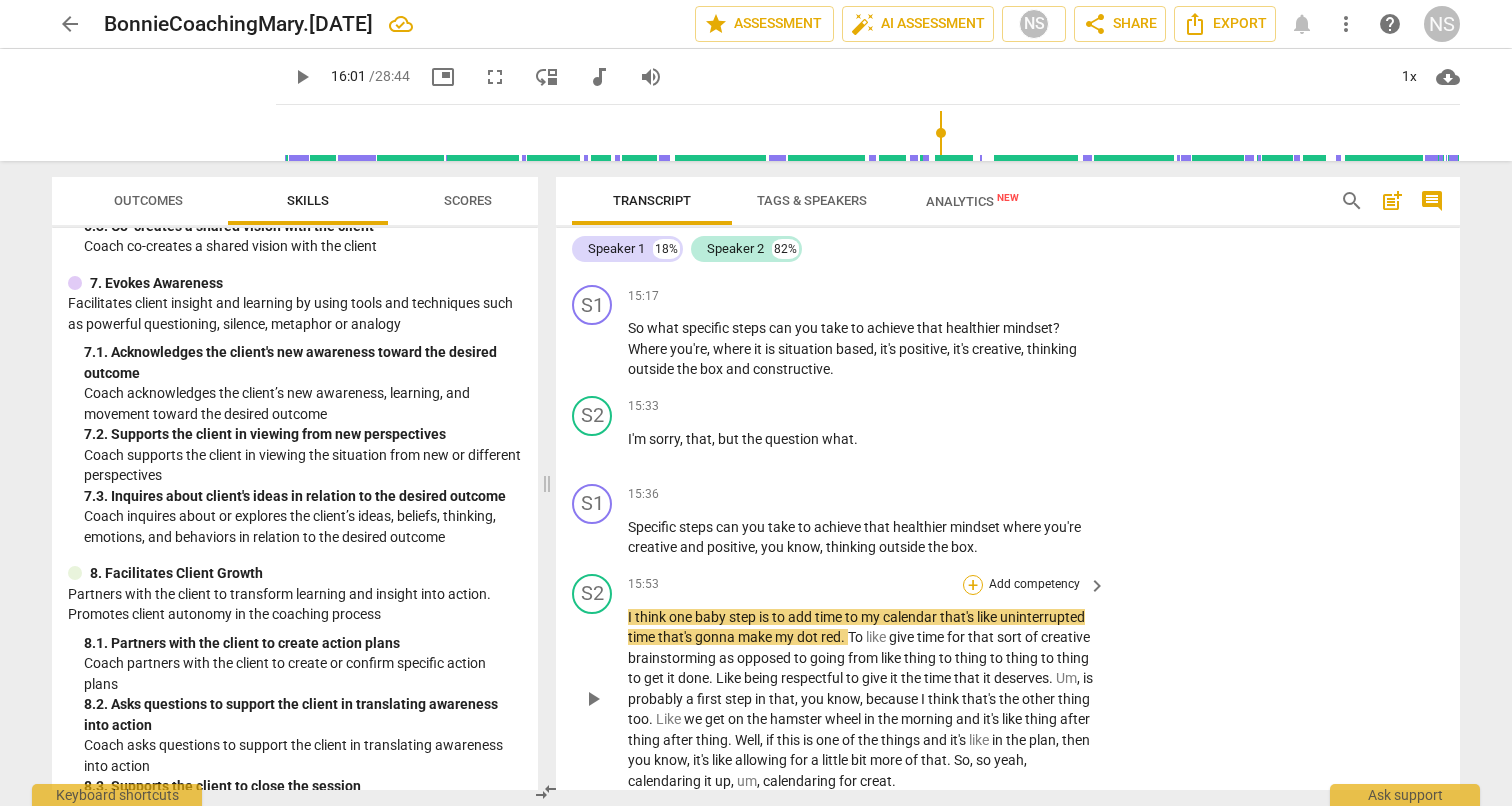 click on "+" at bounding box center [973, 585] 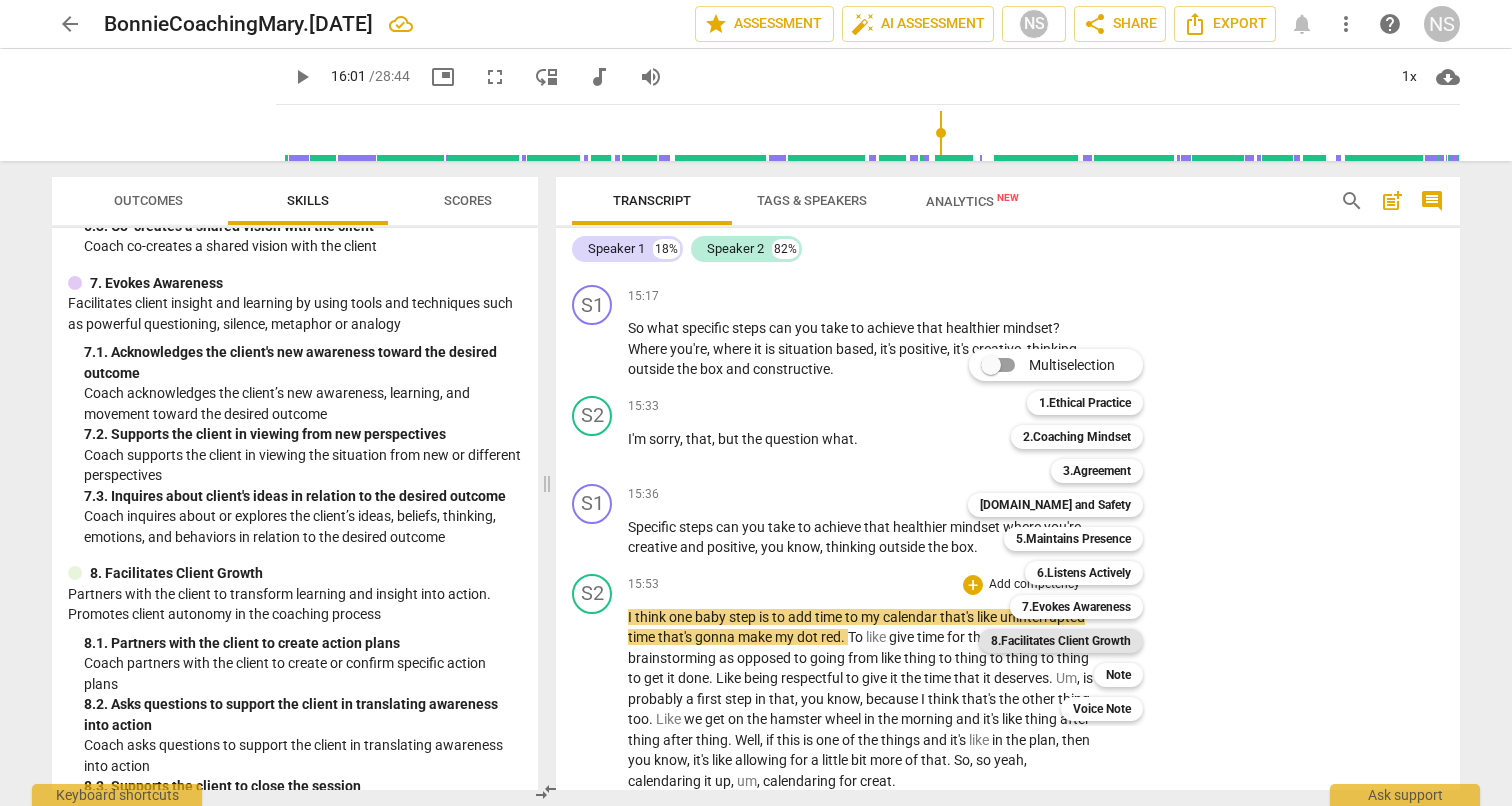 click on "8.Facilitates Client Growth" at bounding box center [1061, 641] 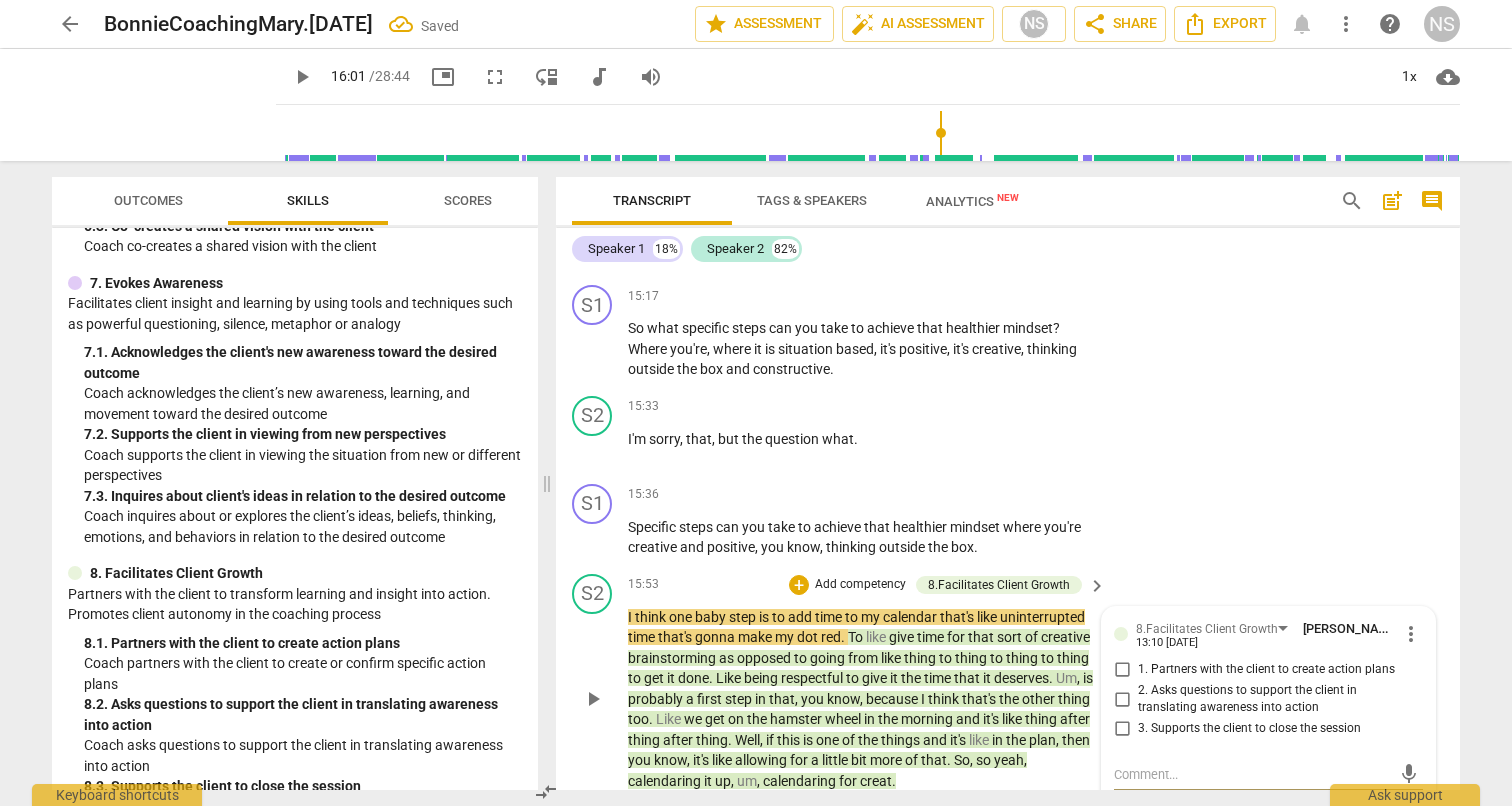 click on "2. Asks questions to support the client in translating awareness into action" at bounding box center [1122, 699] 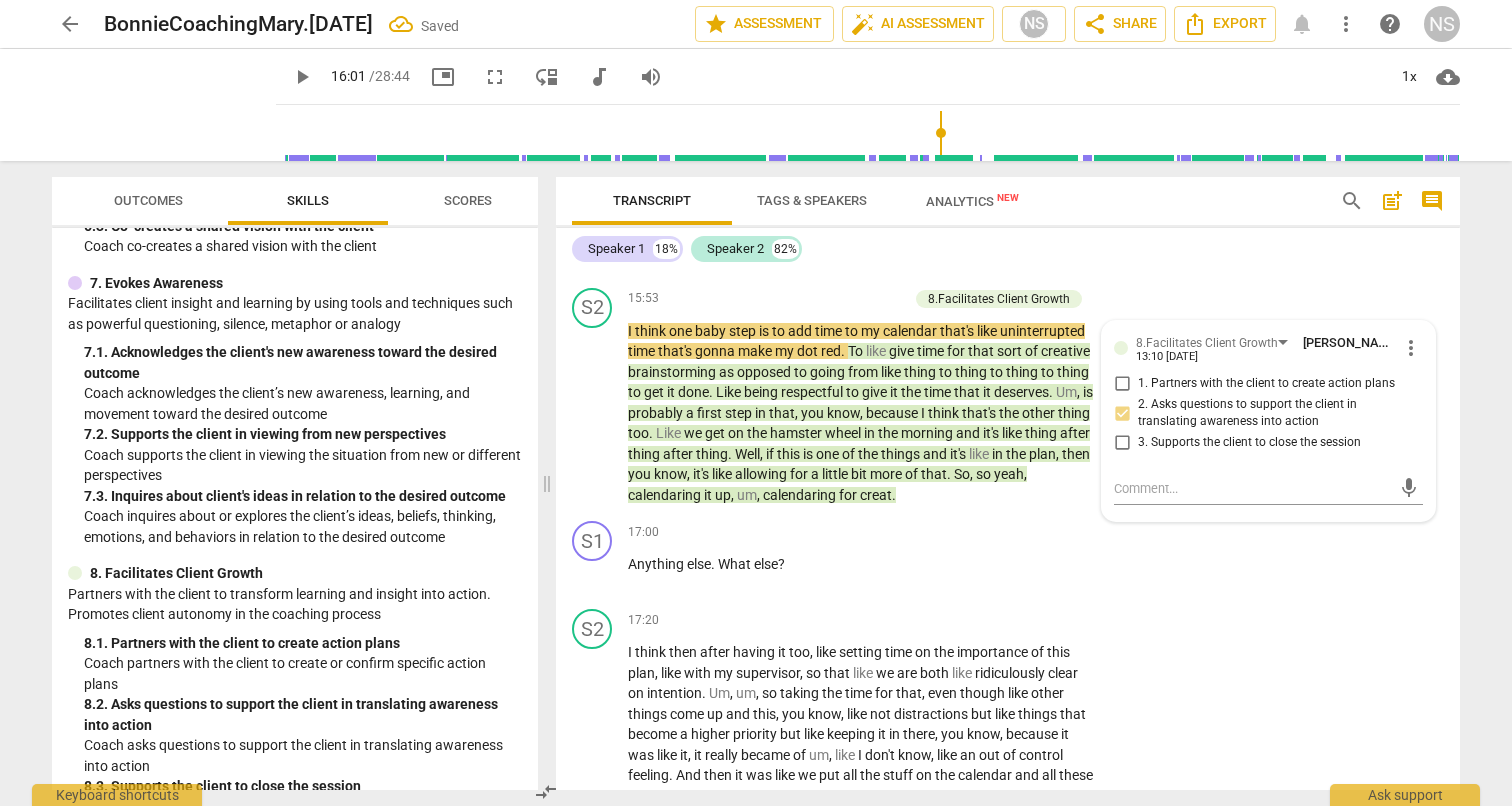 scroll, scrollTop: 4229, scrollLeft: 0, axis: vertical 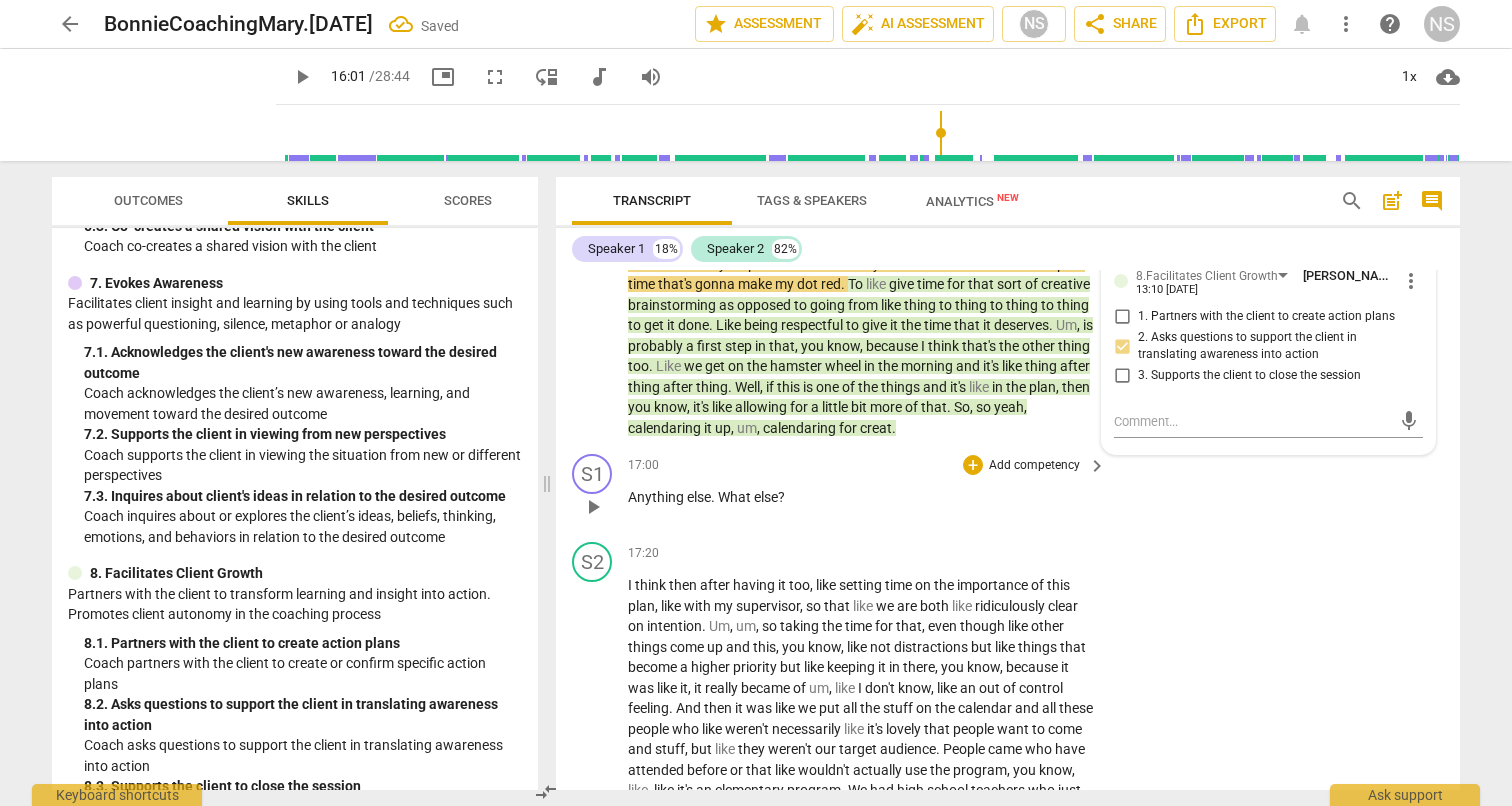click on "S1 play_arrow pause 17:00 + Add competency keyboard_arrow_right Anything   else .   What   else ?" at bounding box center [1008, 490] 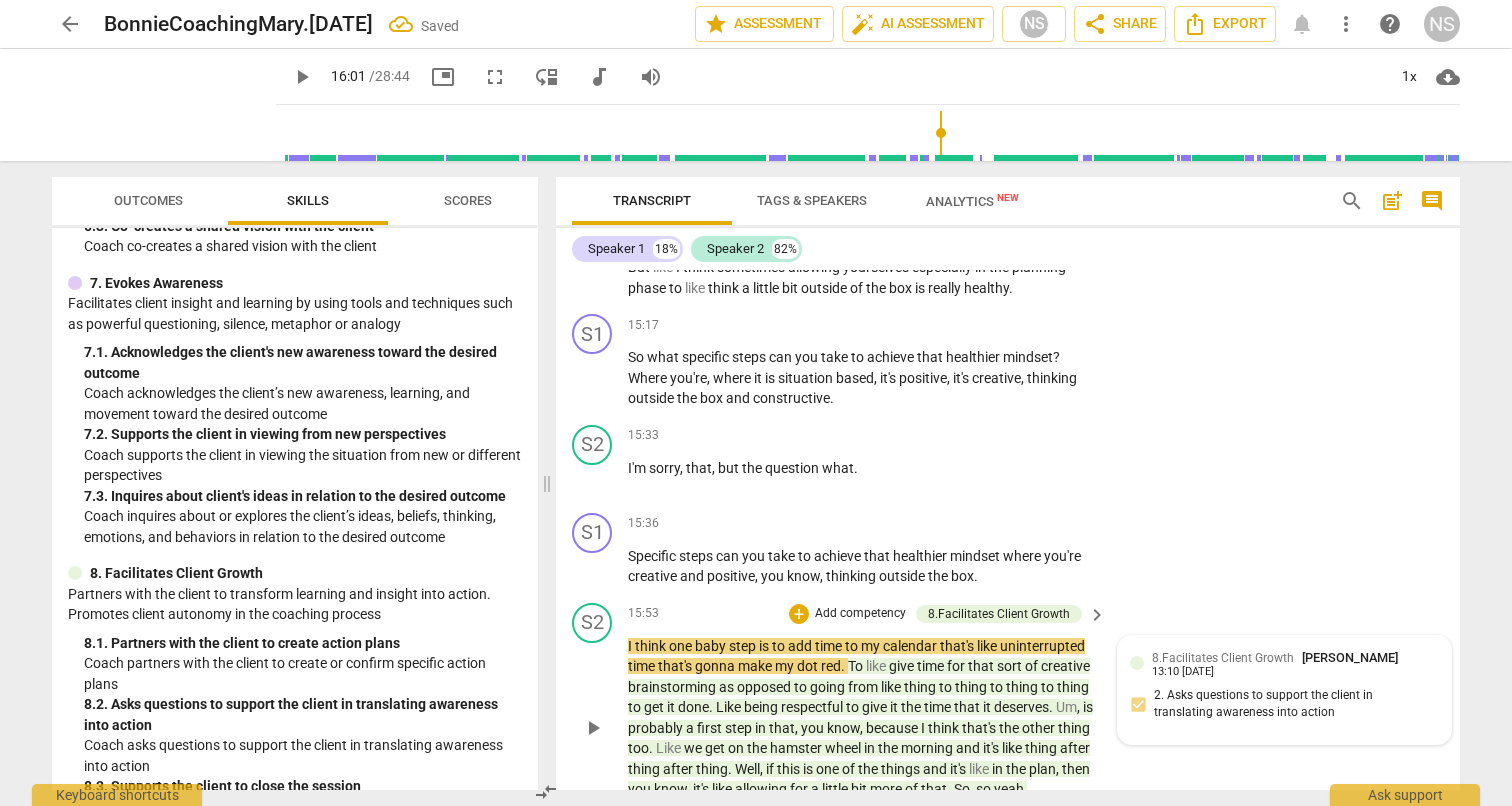 scroll, scrollTop: 3813, scrollLeft: 0, axis: vertical 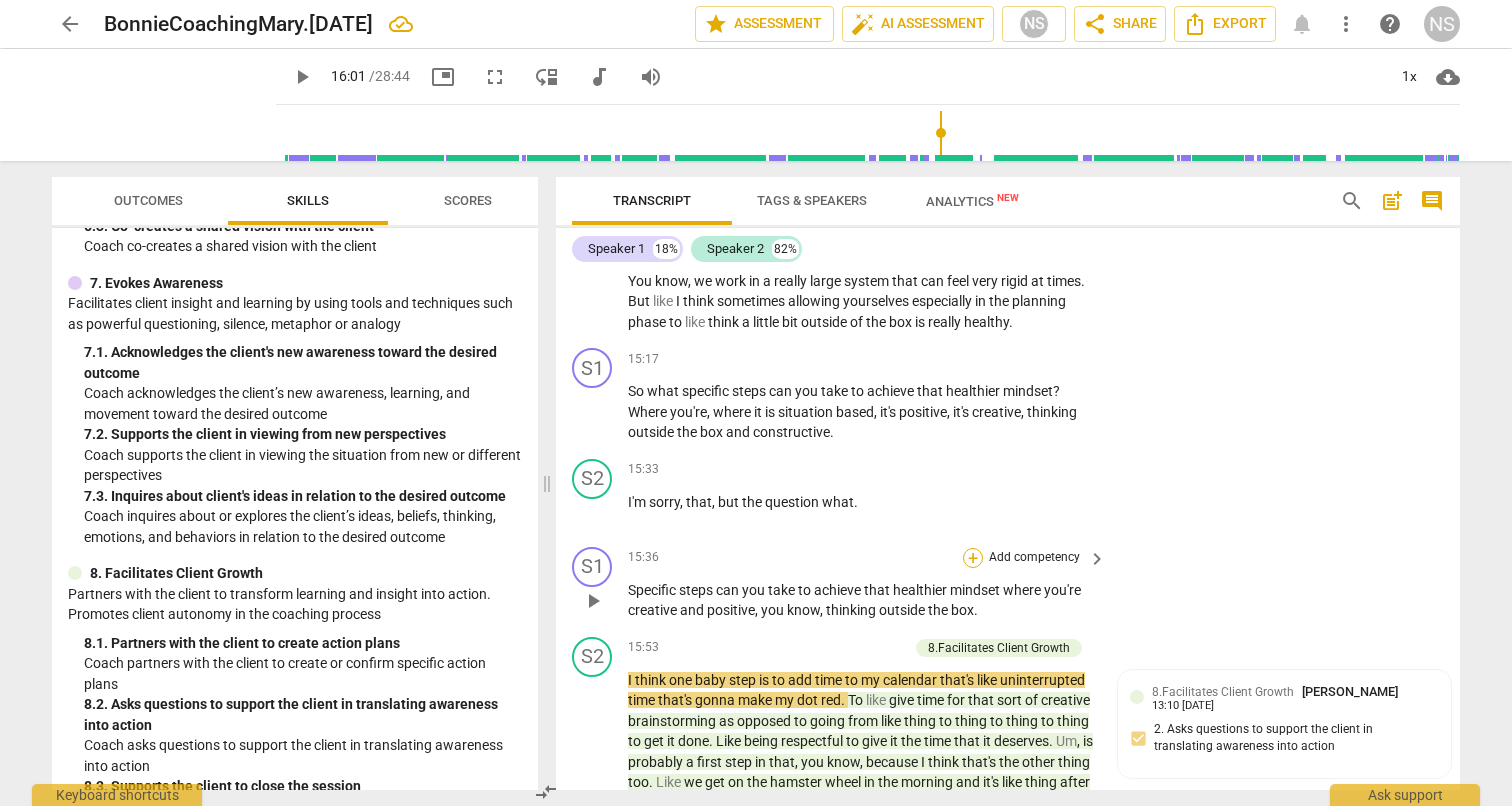 click on "+" at bounding box center [973, 558] 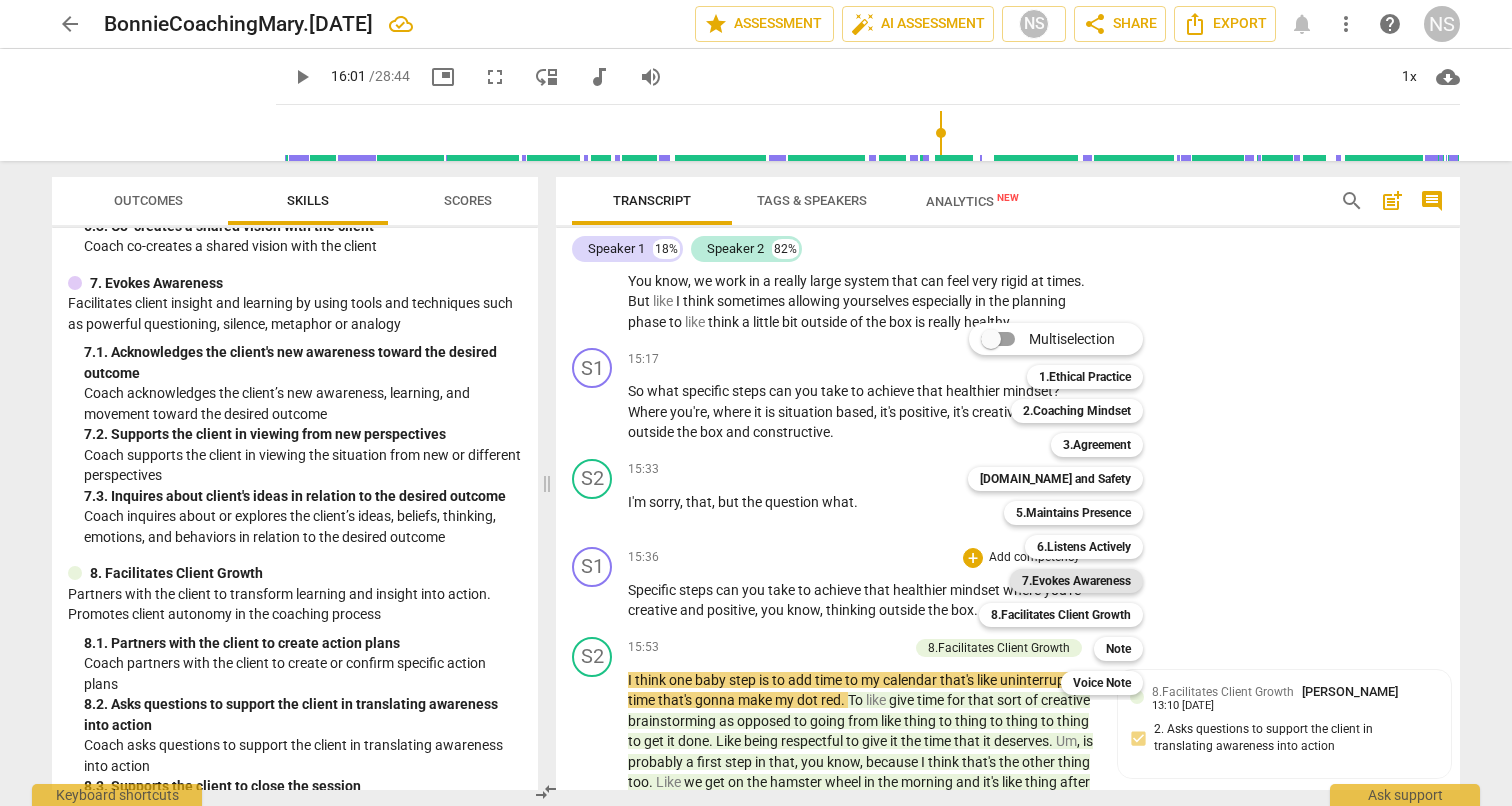 click on "7.Evokes Awareness" at bounding box center (1076, 581) 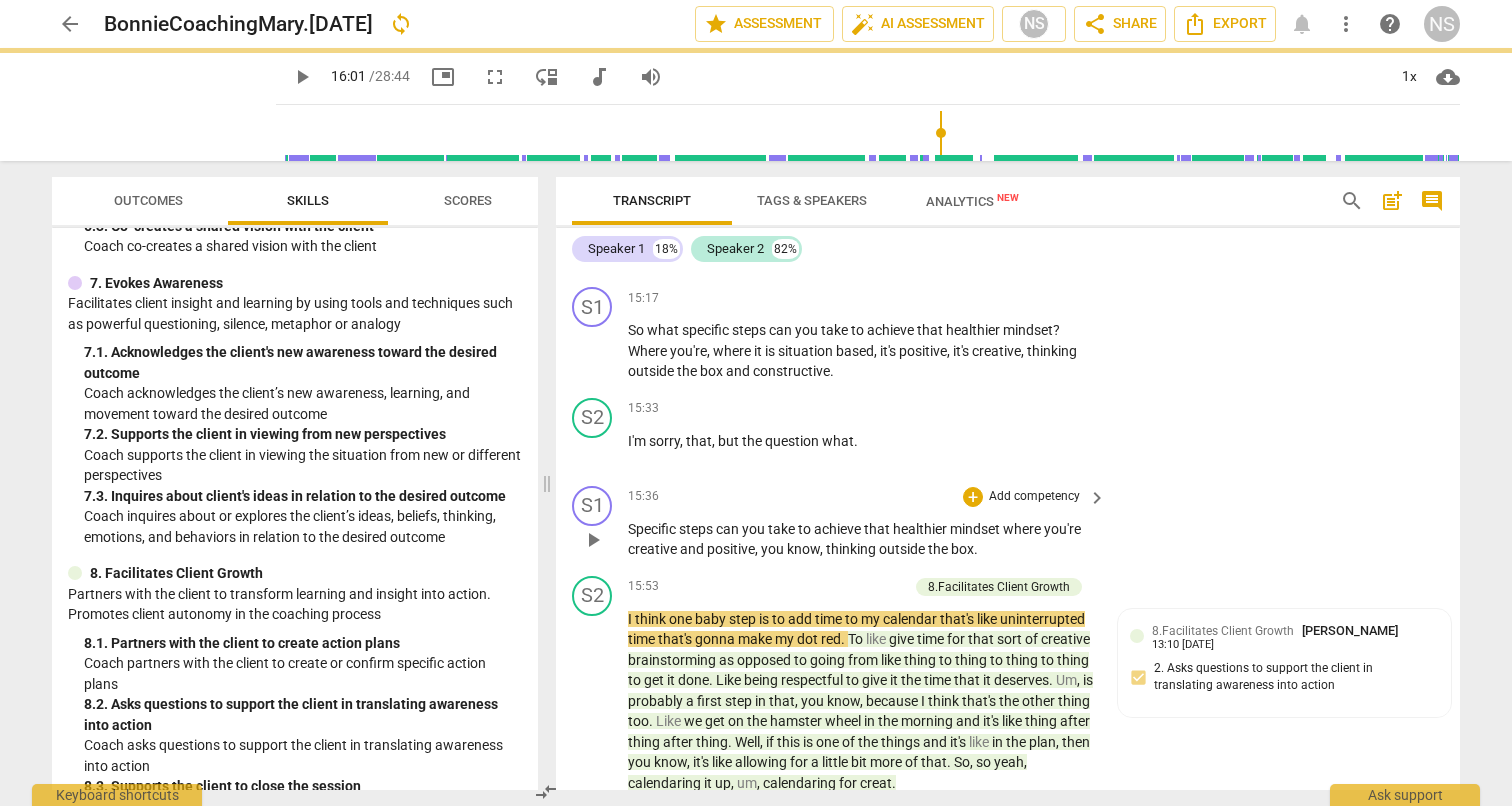 scroll, scrollTop: 3816, scrollLeft: 0, axis: vertical 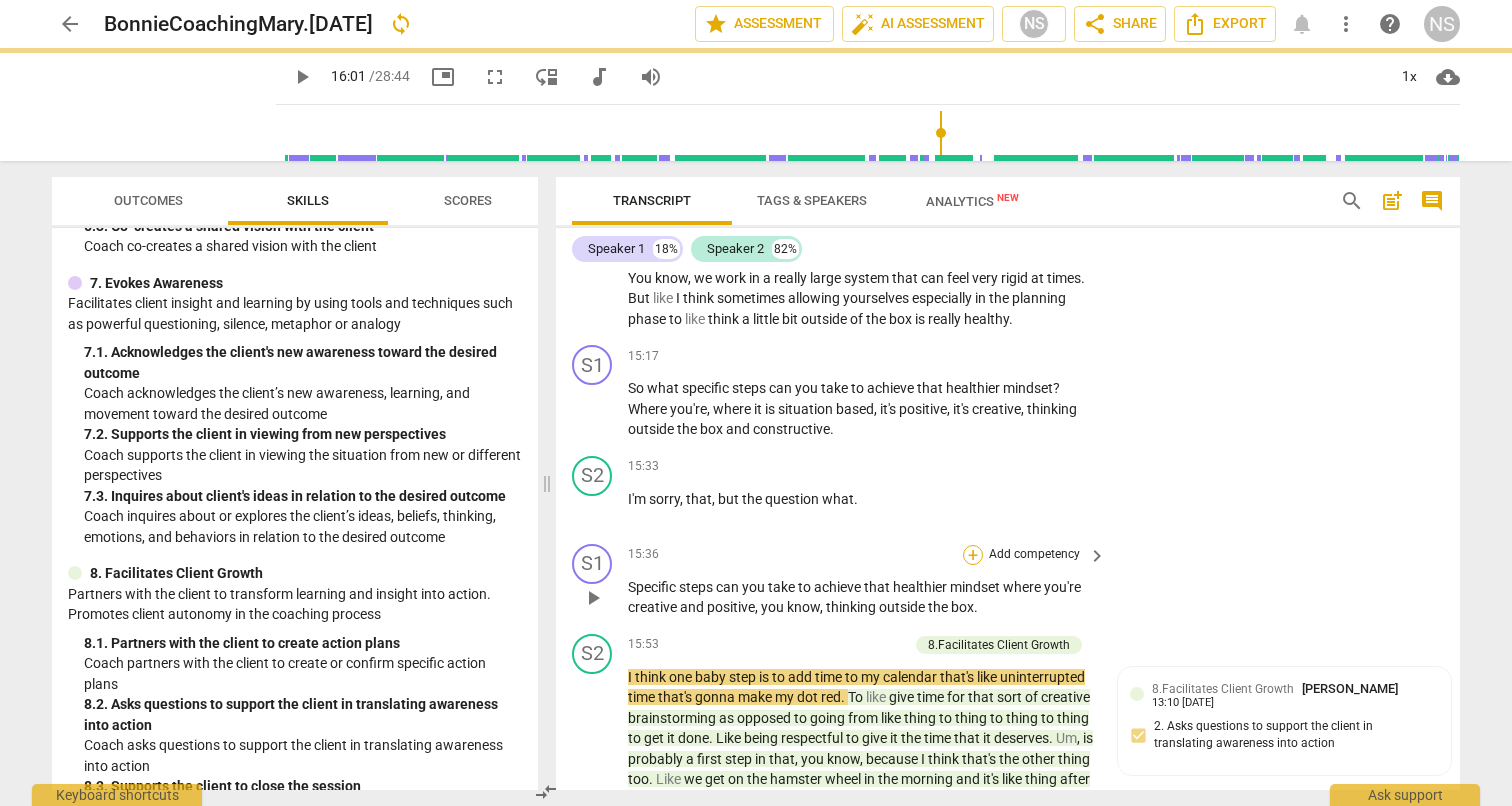 click on "+" at bounding box center (973, 555) 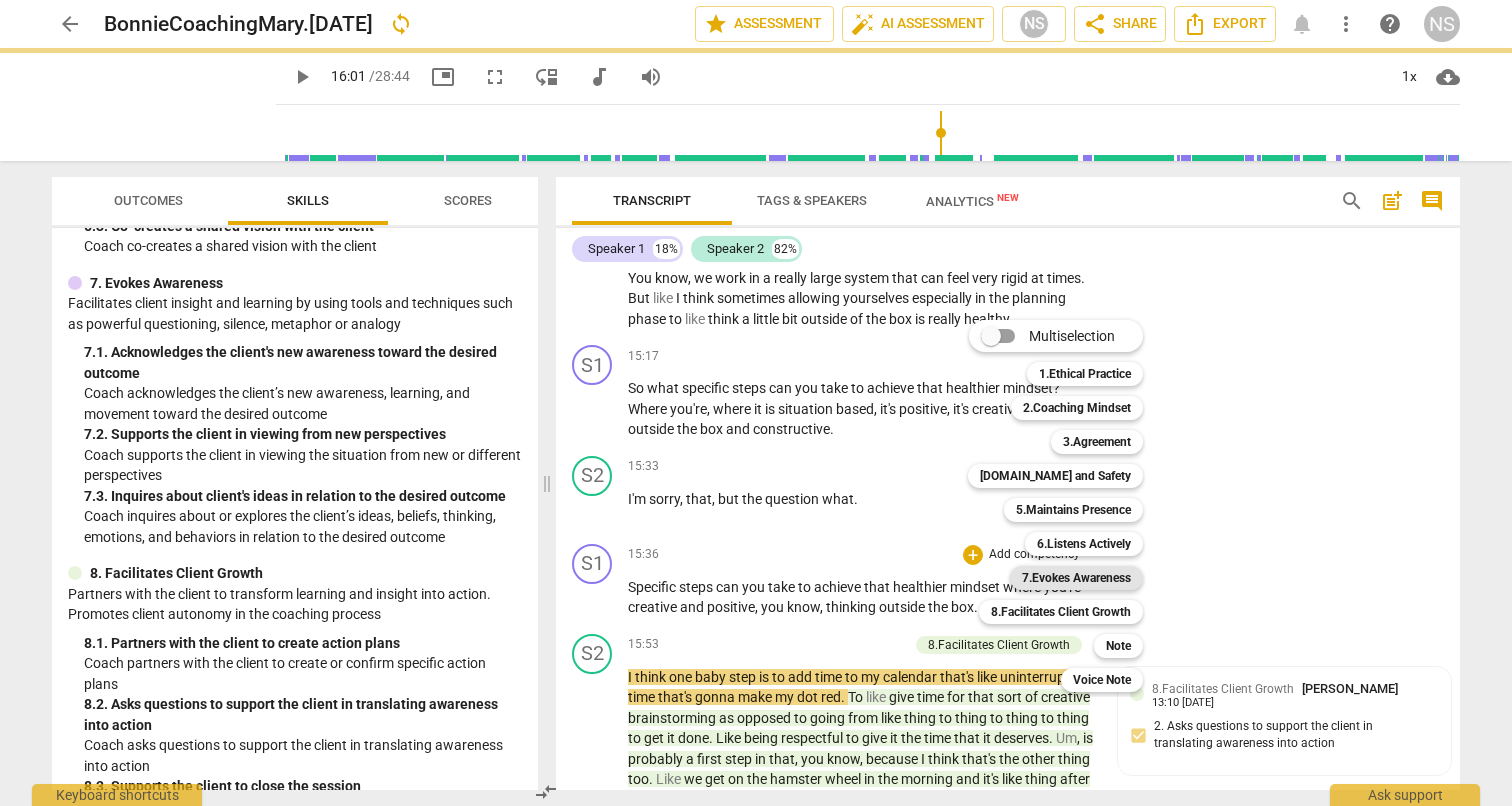 click on "7.Evokes Awareness" at bounding box center (1076, 578) 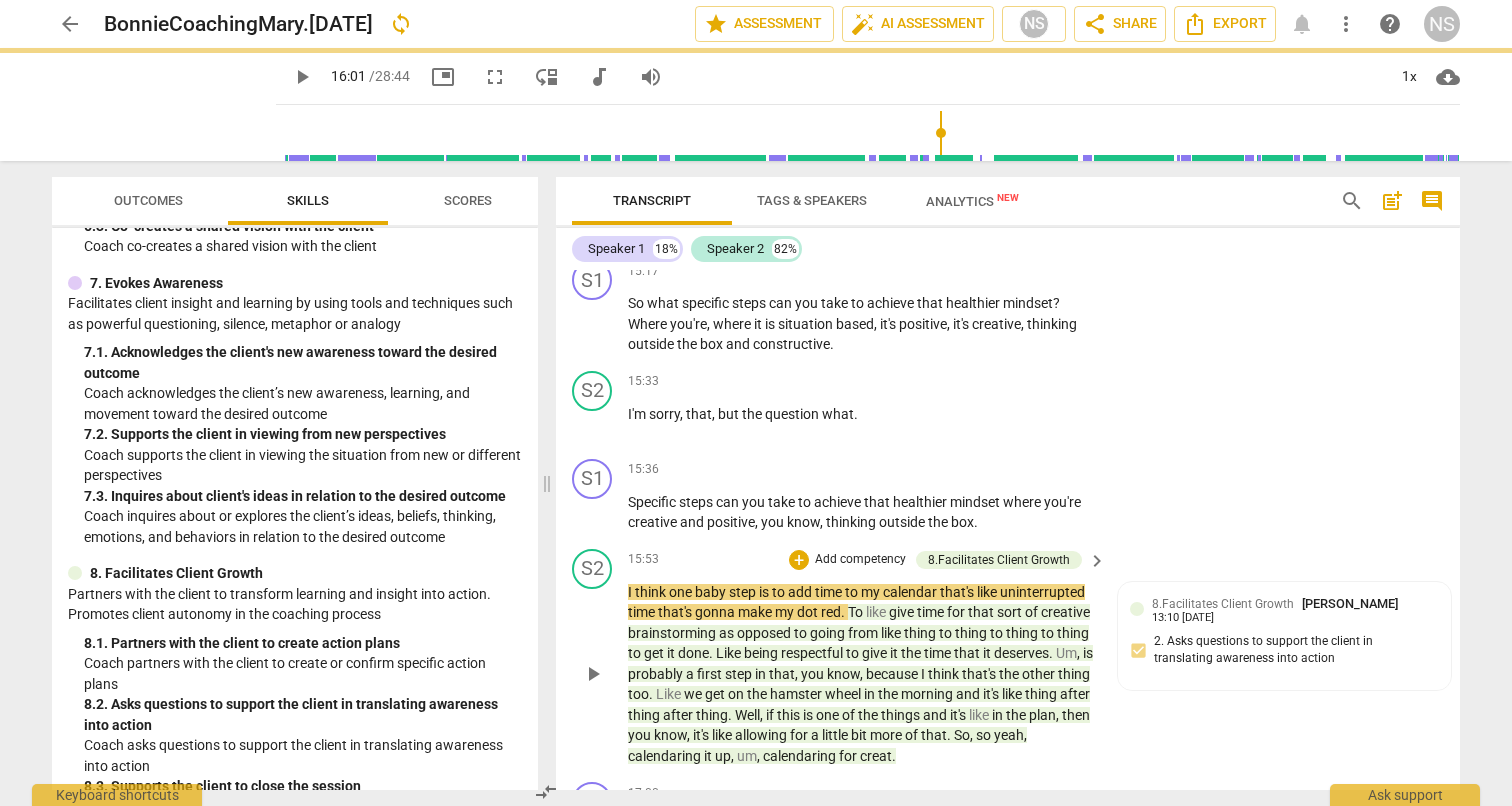 scroll, scrollTop: 3826, scrollLeft: 0, axis: vertical 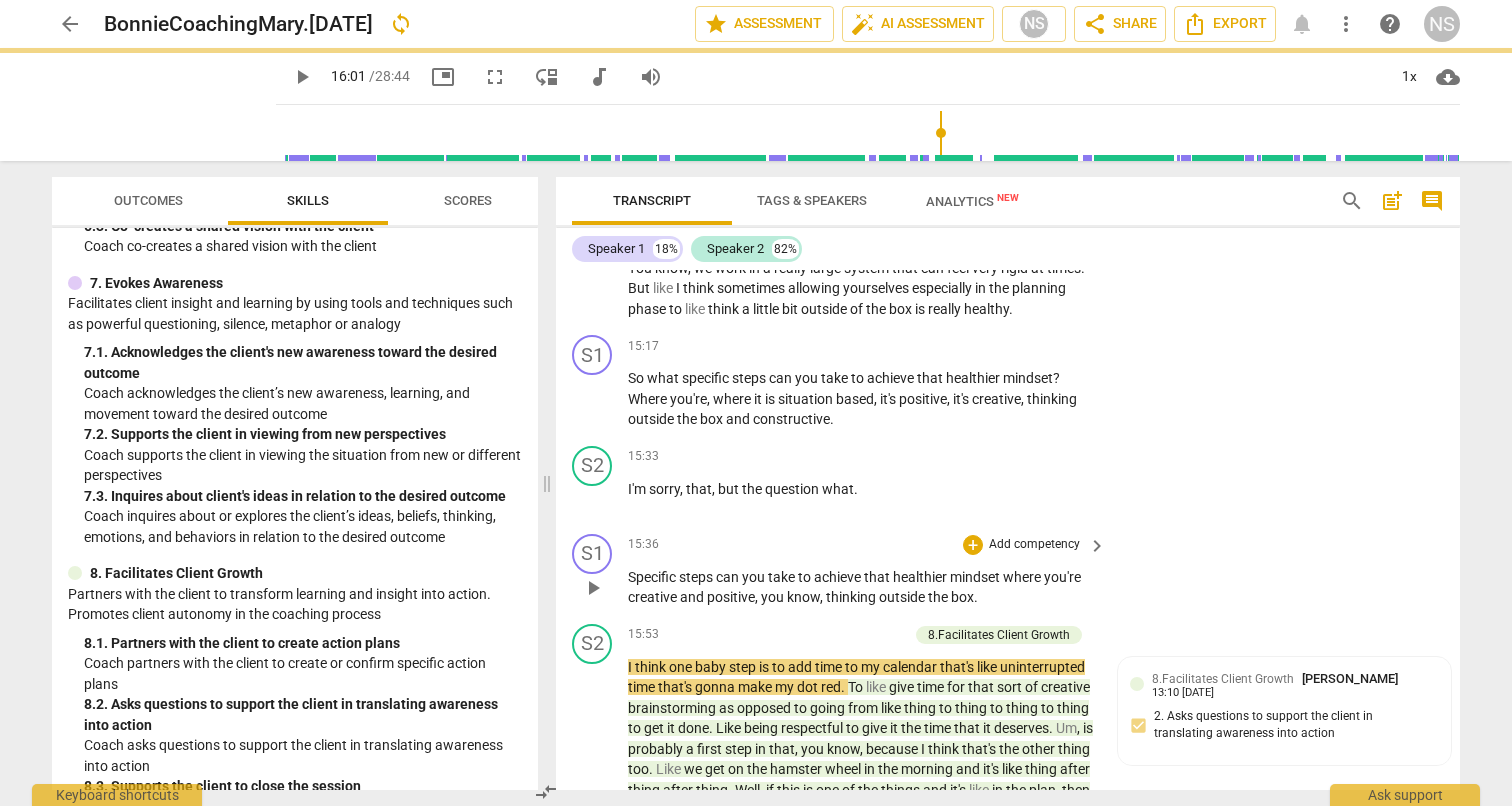 click on "play_arrow" at bounding box center [593, 588] 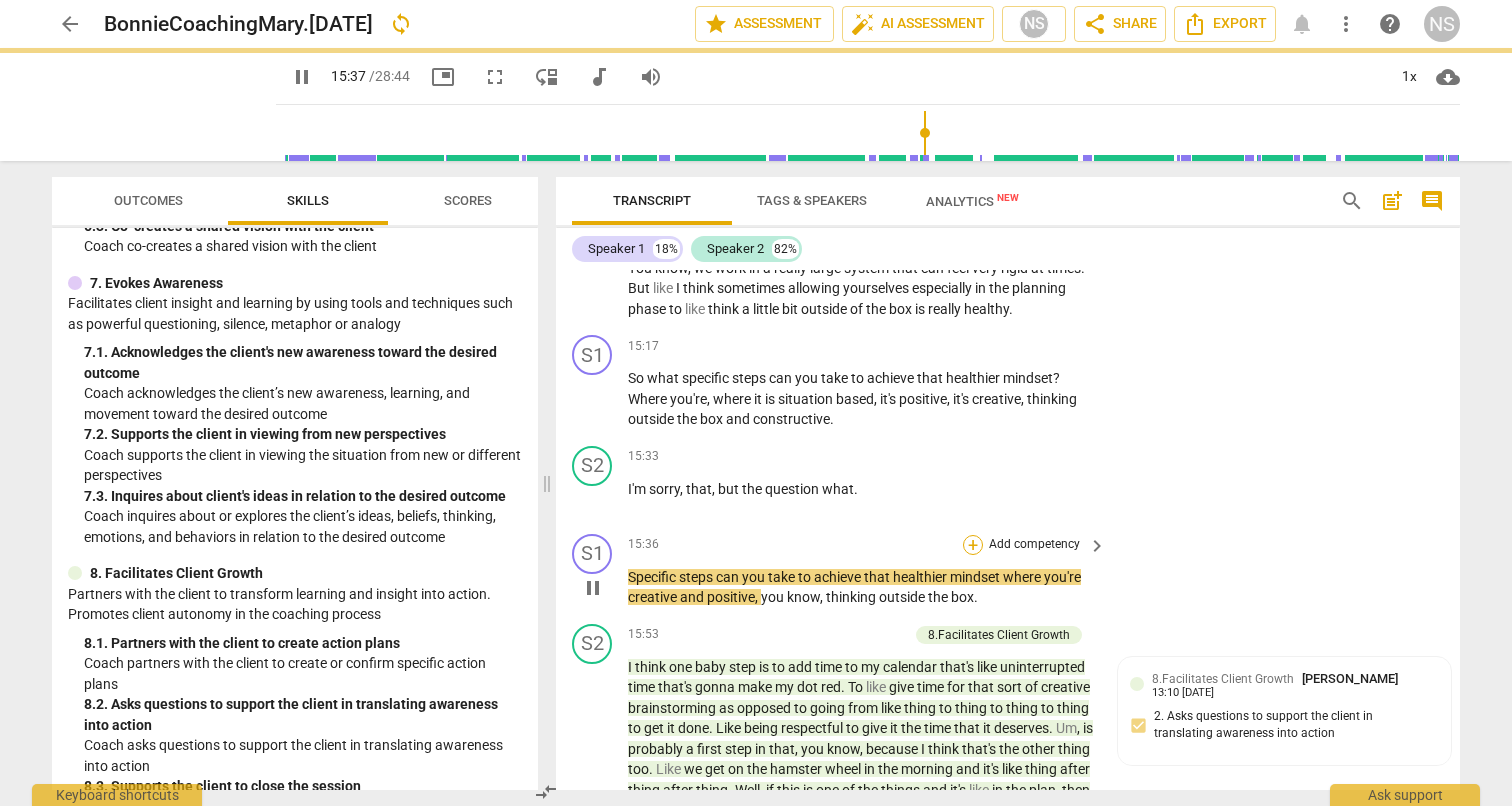 click on "+" at bounding box center (973, 545) 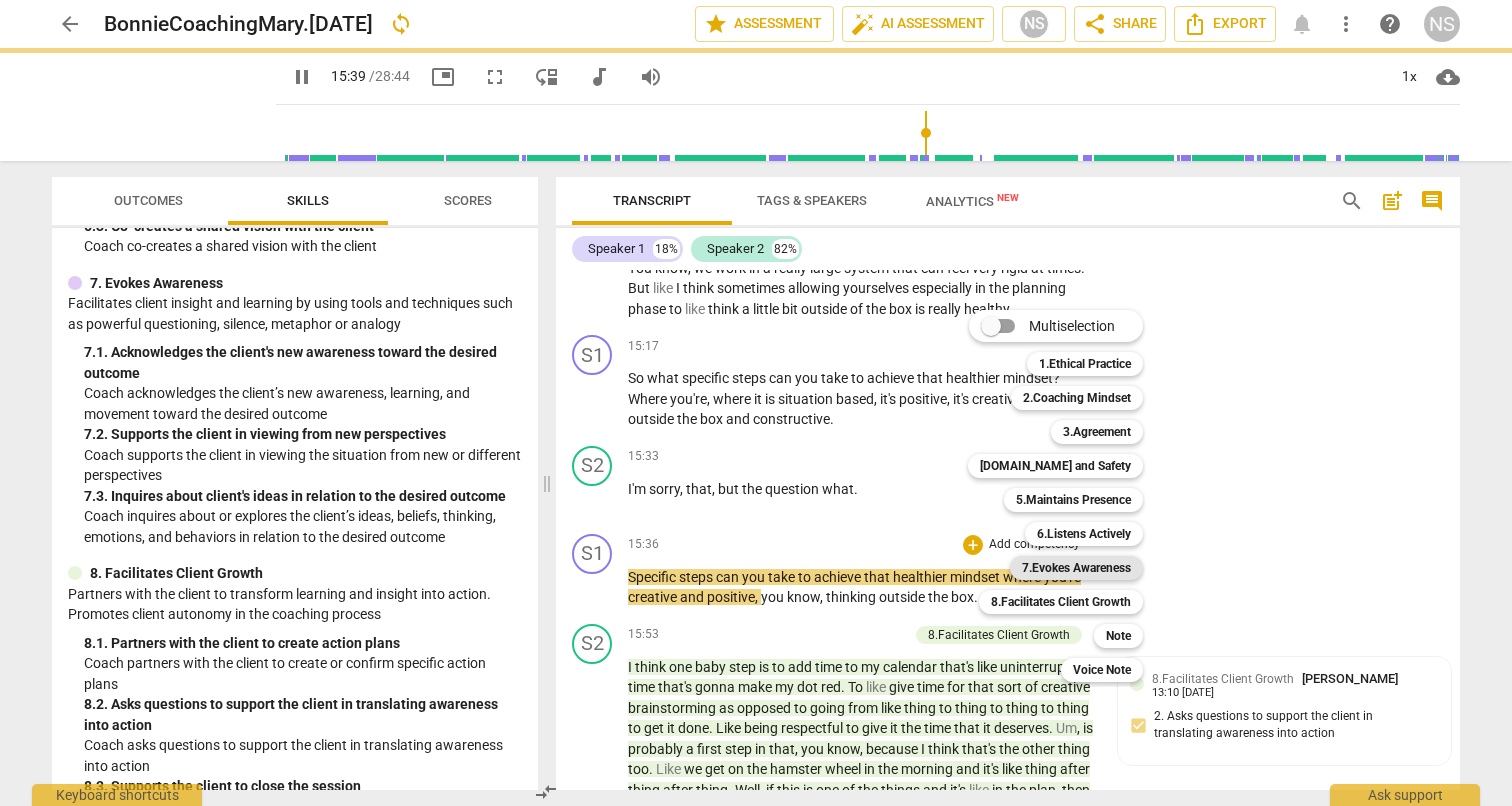 click on "7.Evokes Awareness" at bounding box center [1076, 568] 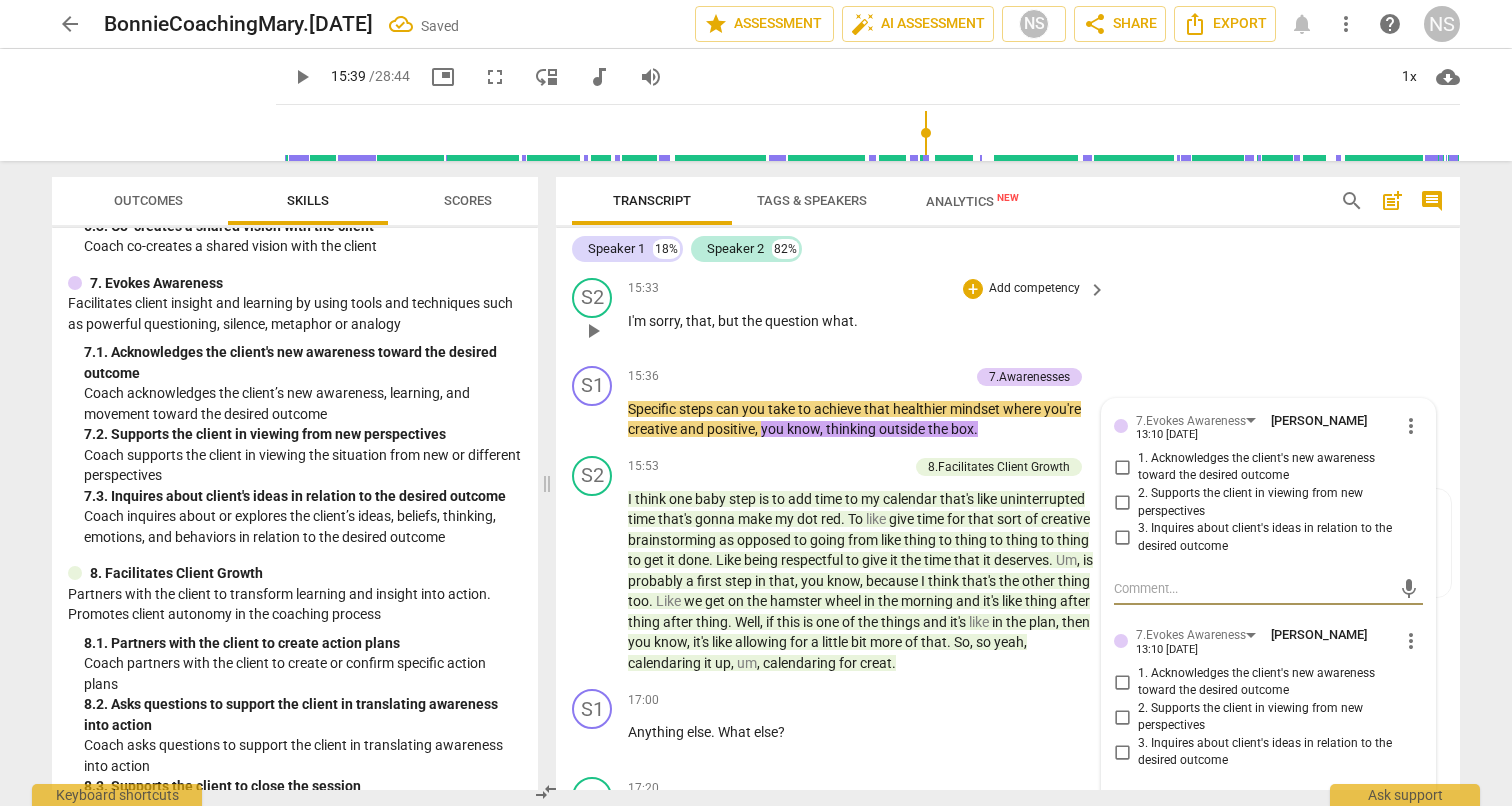 scroll, scrollTop: 3996, scrollLeft: 0, axis: vertical 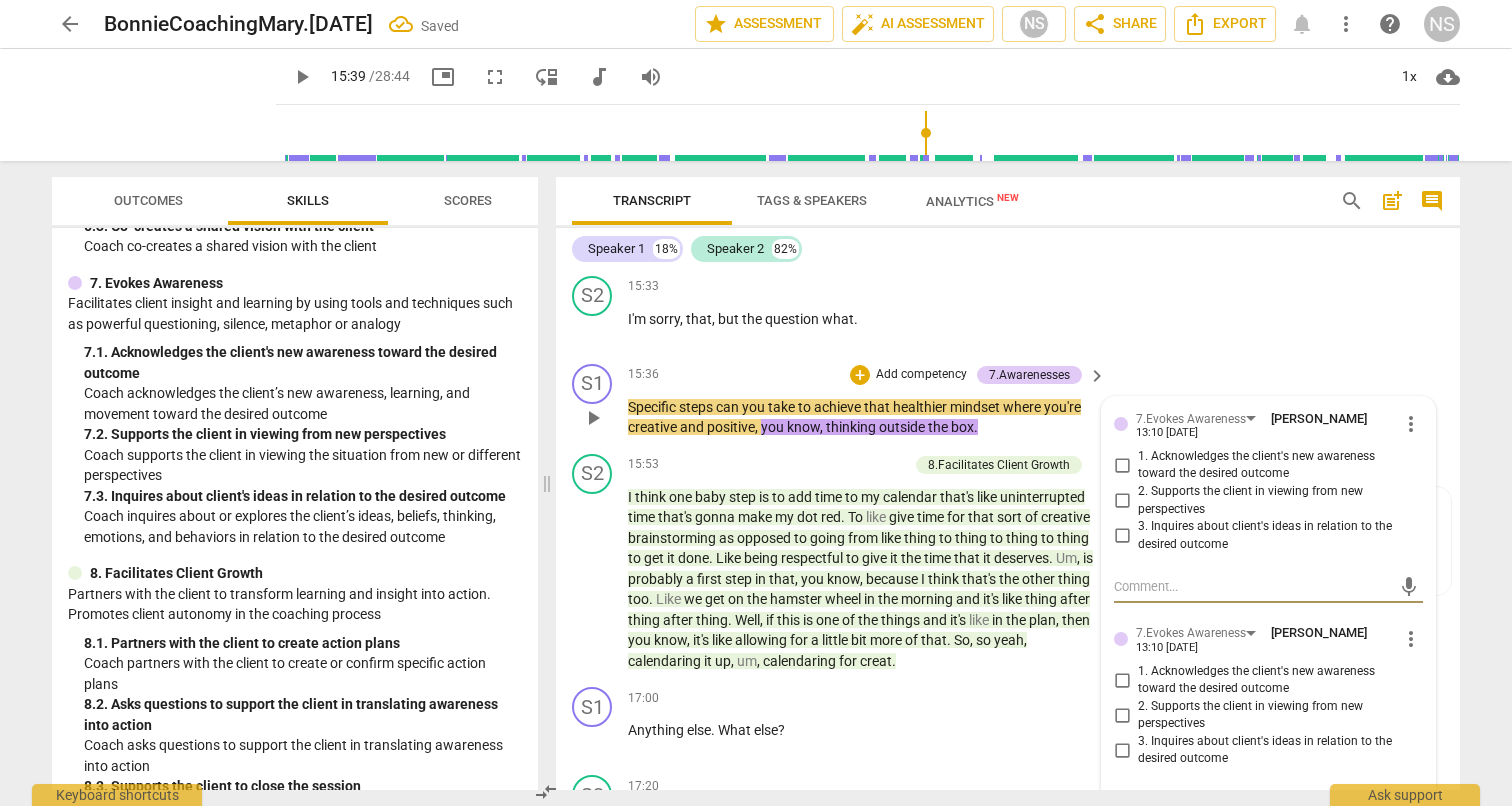 click on "more_vert" at bounding box center [1411, 424] 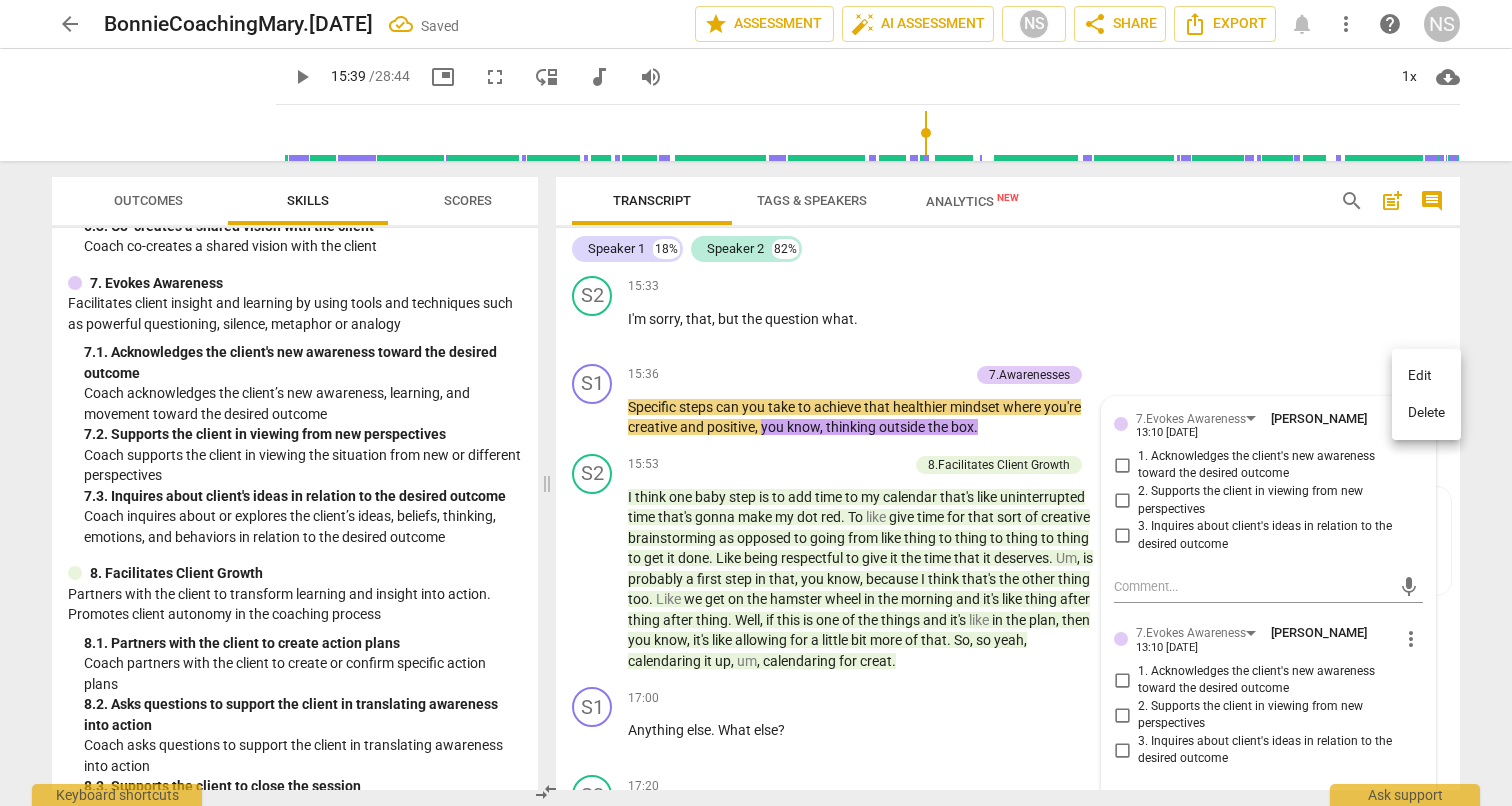 click on "Delete" at bounding box center (1426, 413) 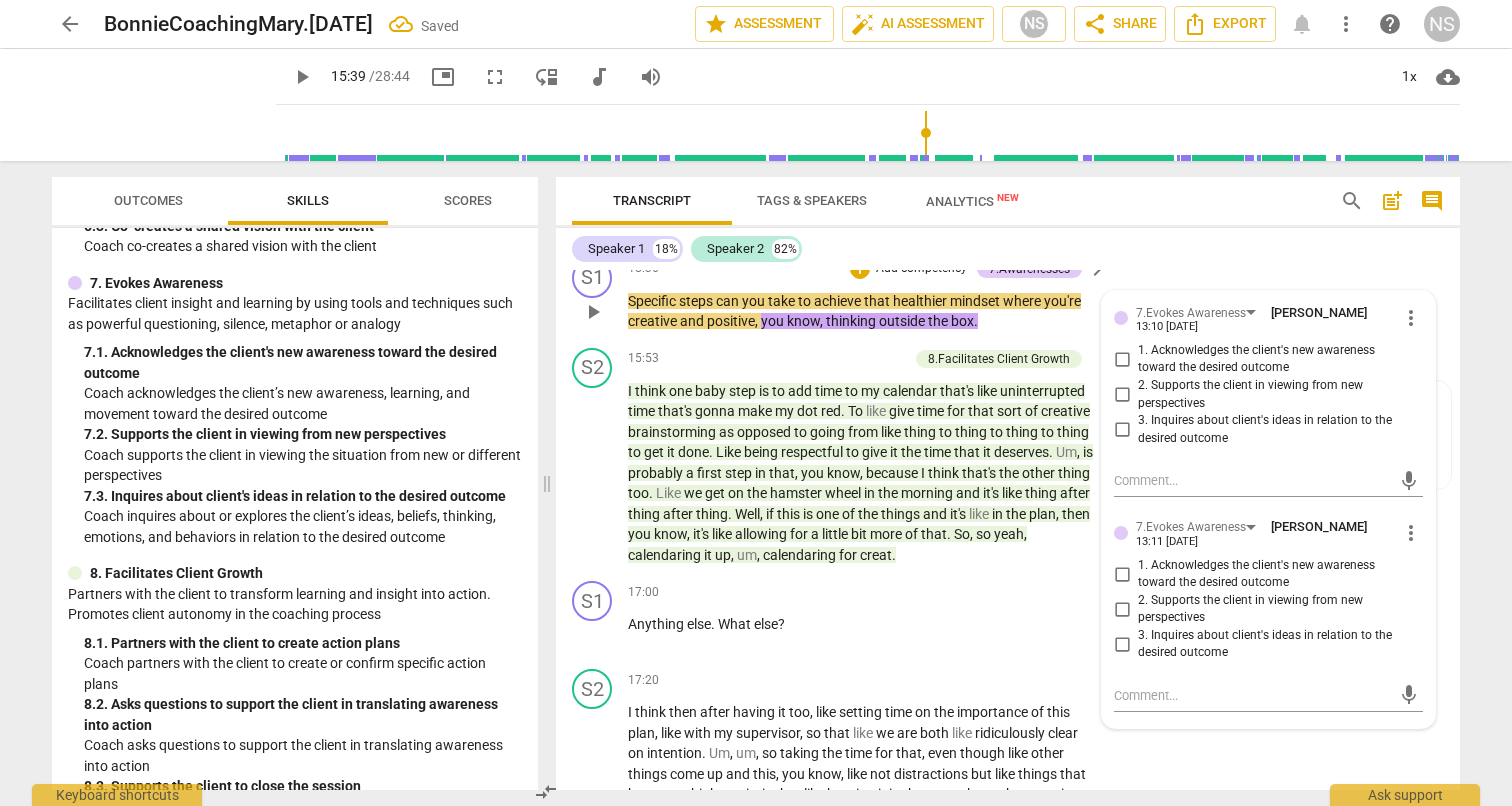 scroll, scrollTop: 3930, scrollLeft: 0, axis: vertical 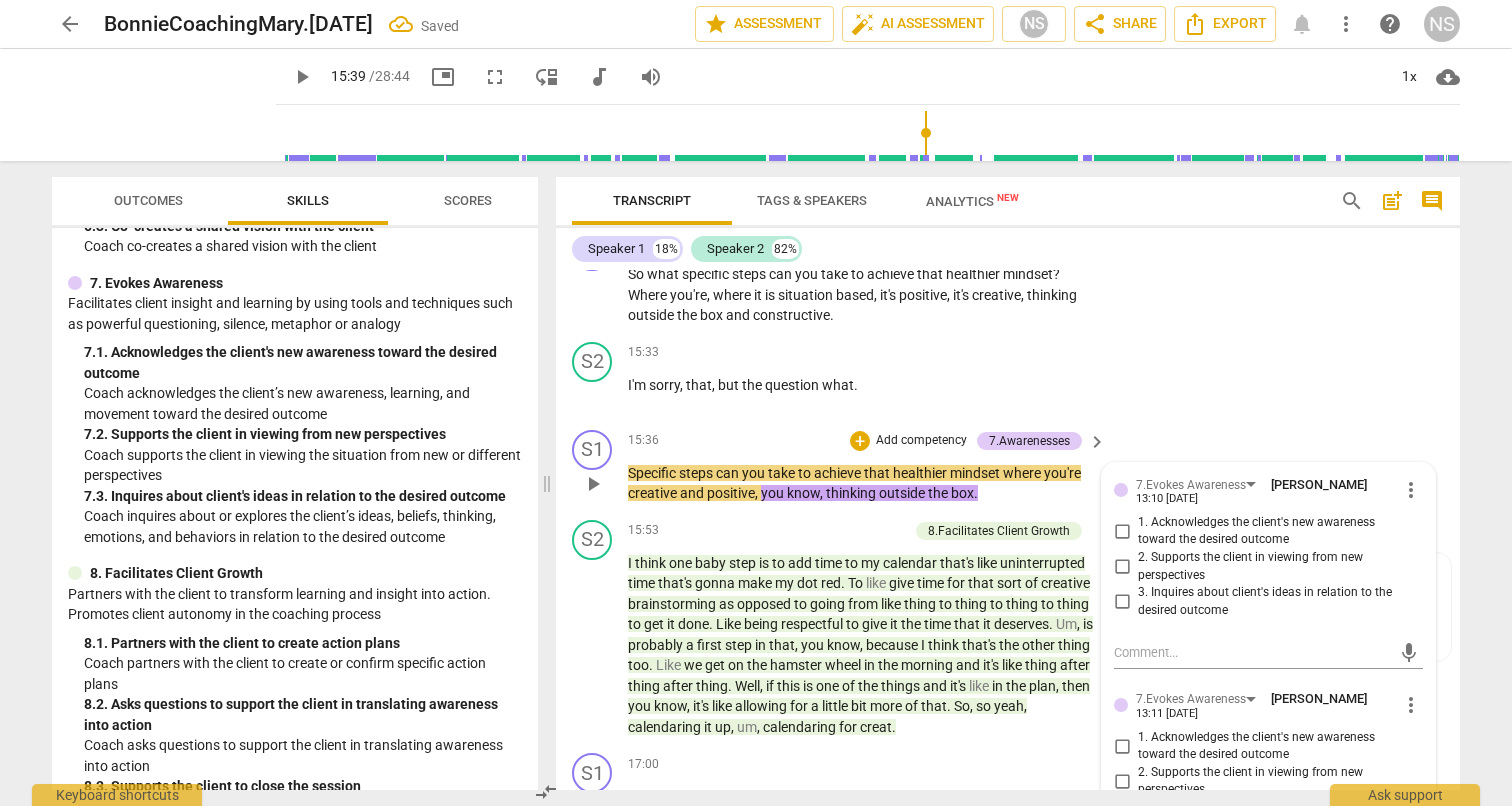 click on "more_vert" at bounding box center (1411, 490) 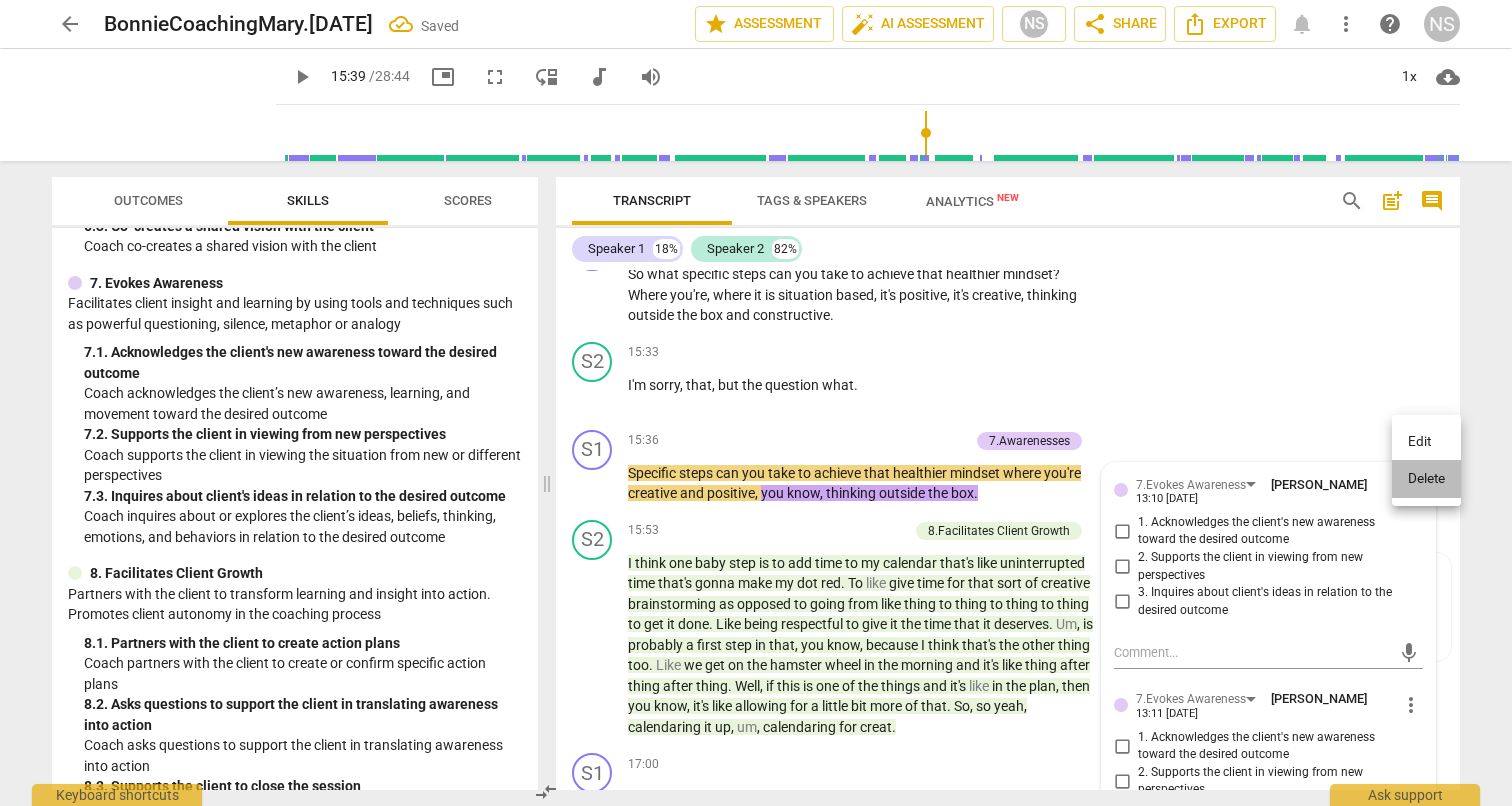click on "Delete" at bounding box center [1426, 479] 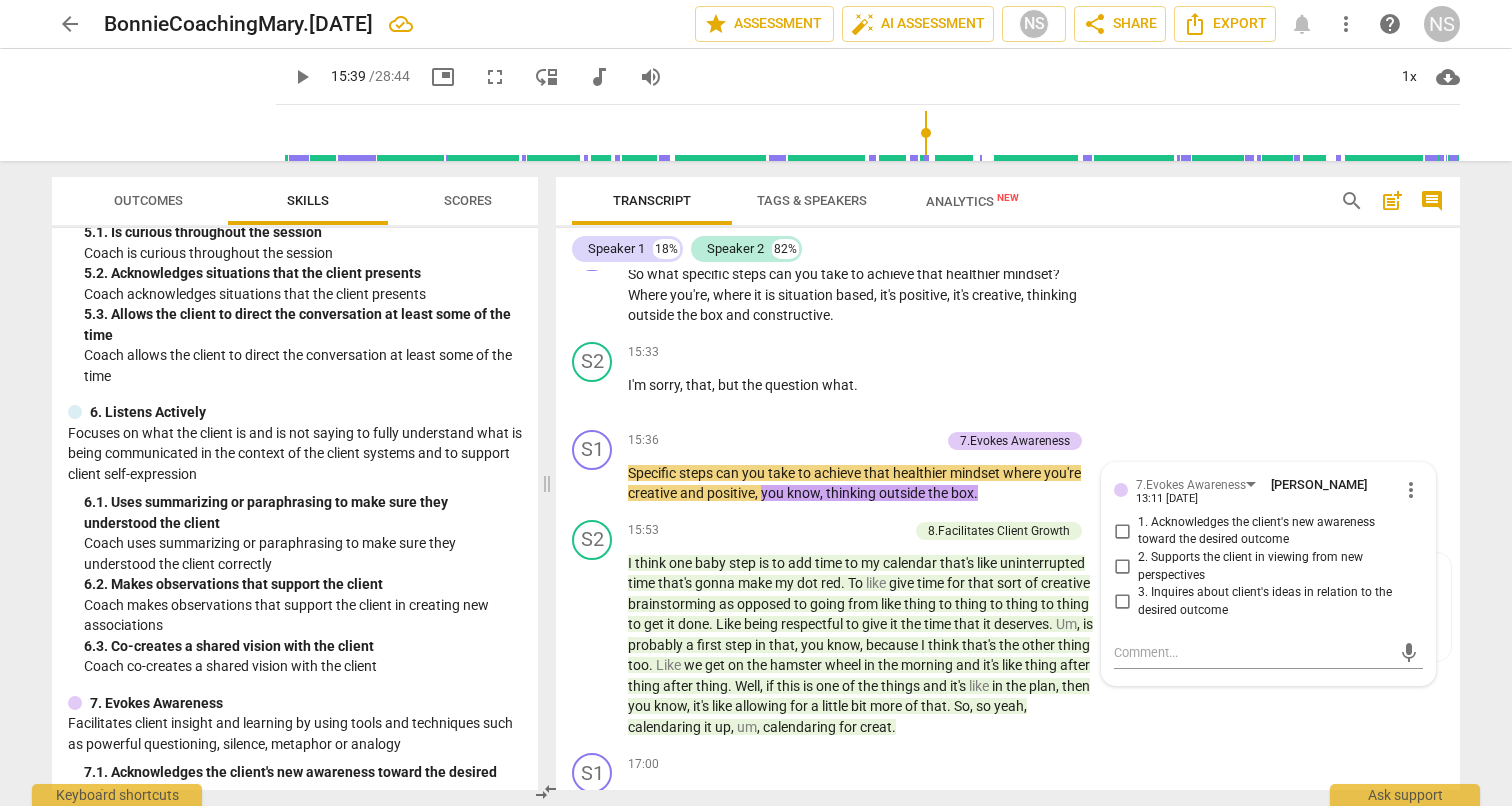 scroll, scrollTop: 996, scrollLeft: 0, axis: vertical 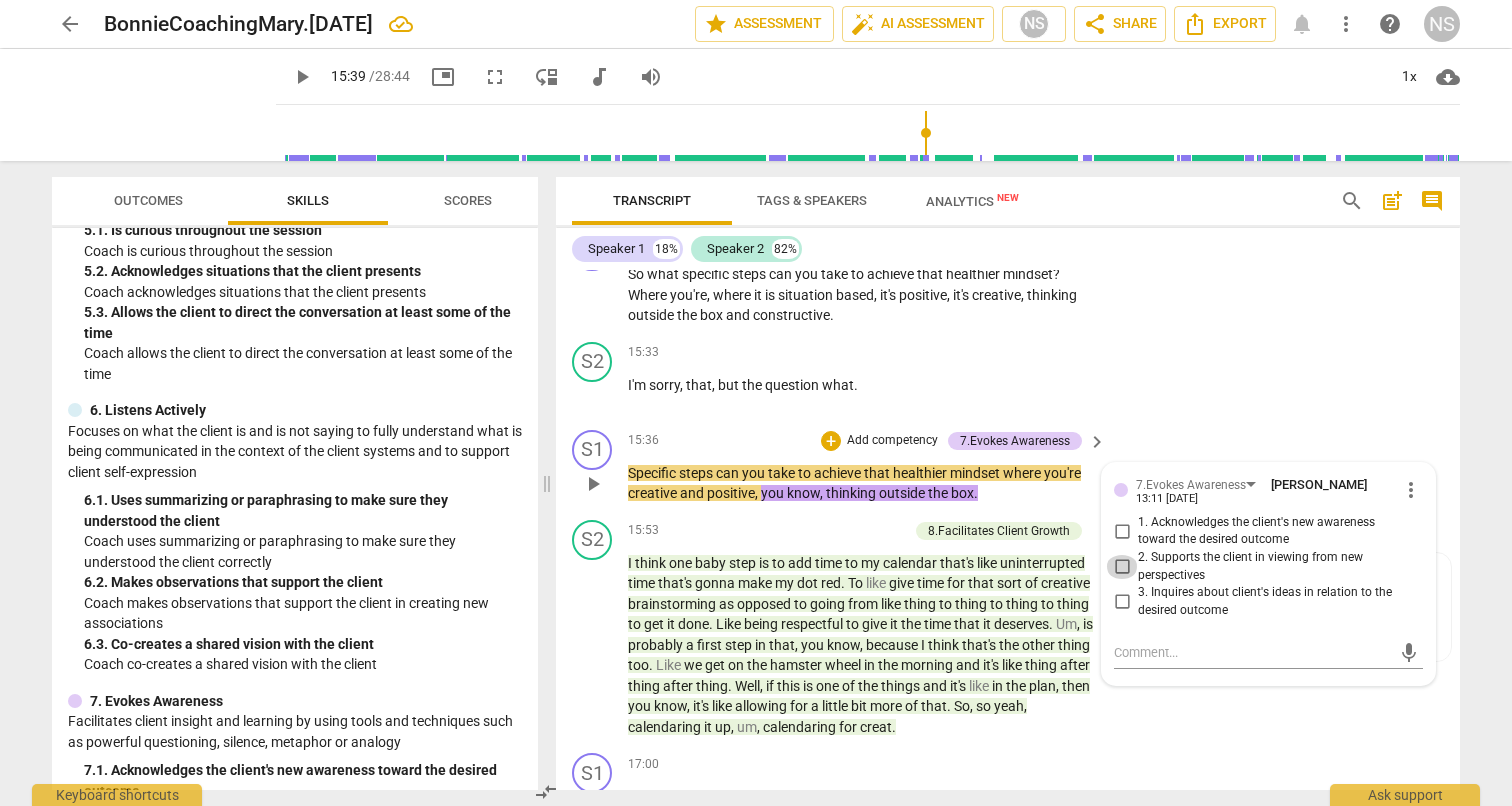 click on "2. Supports the client in viewing from new perspectives" at bounding box center (1122, 567) 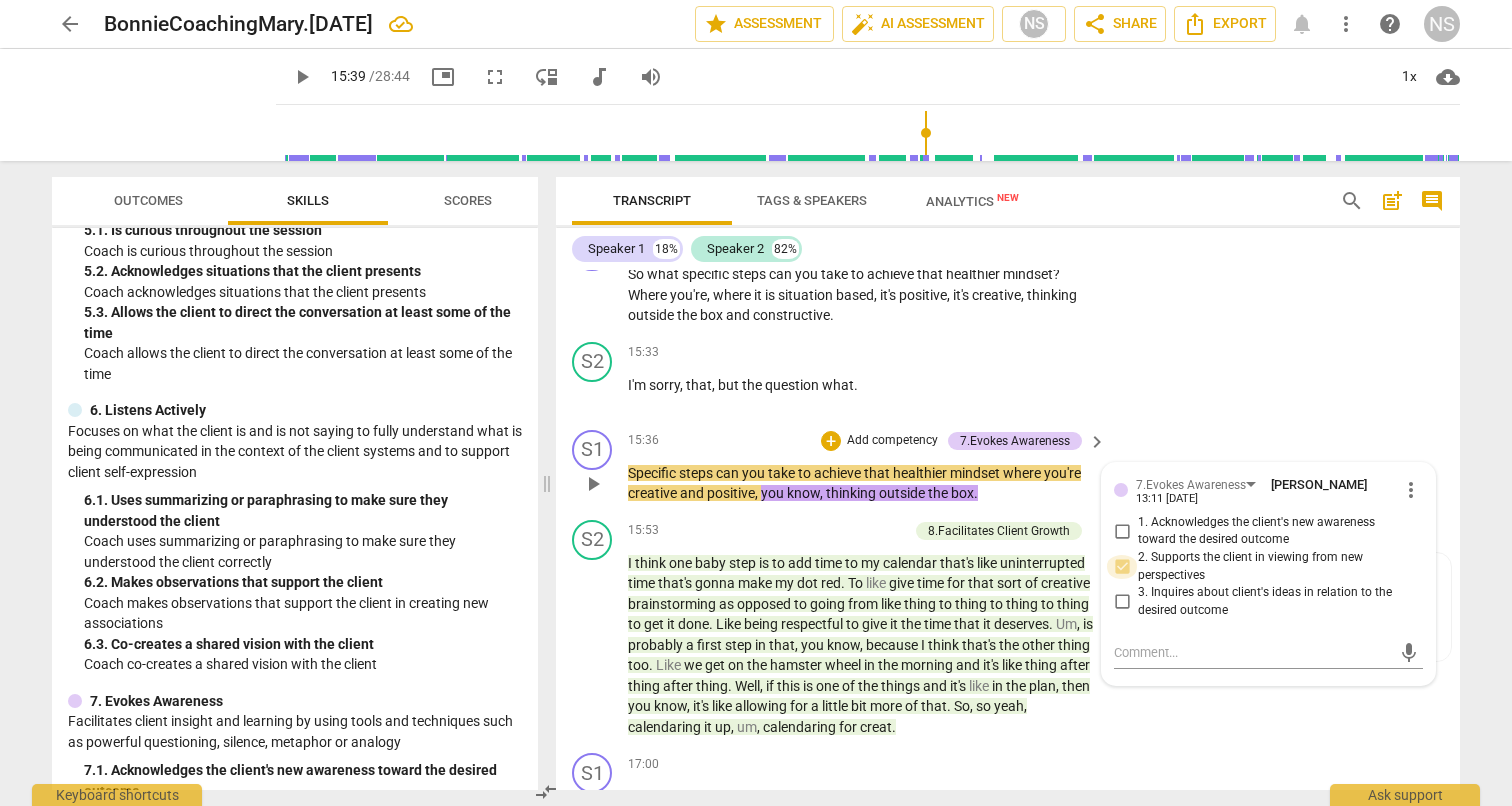 click on "2. Supports the client in viewing from new perspectives" at bounding box center (1122, 567) 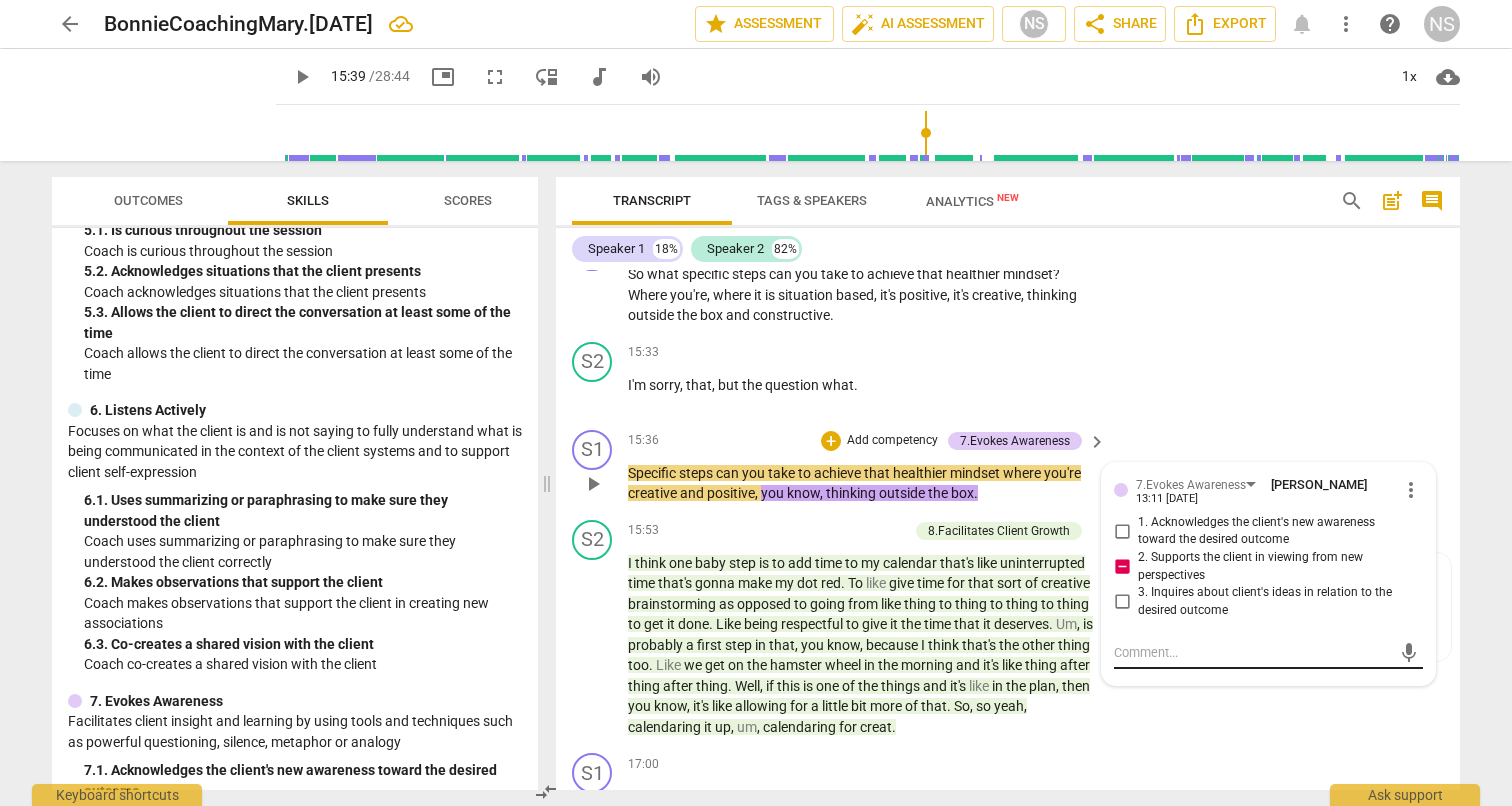click at bounding box center (1252, 652) 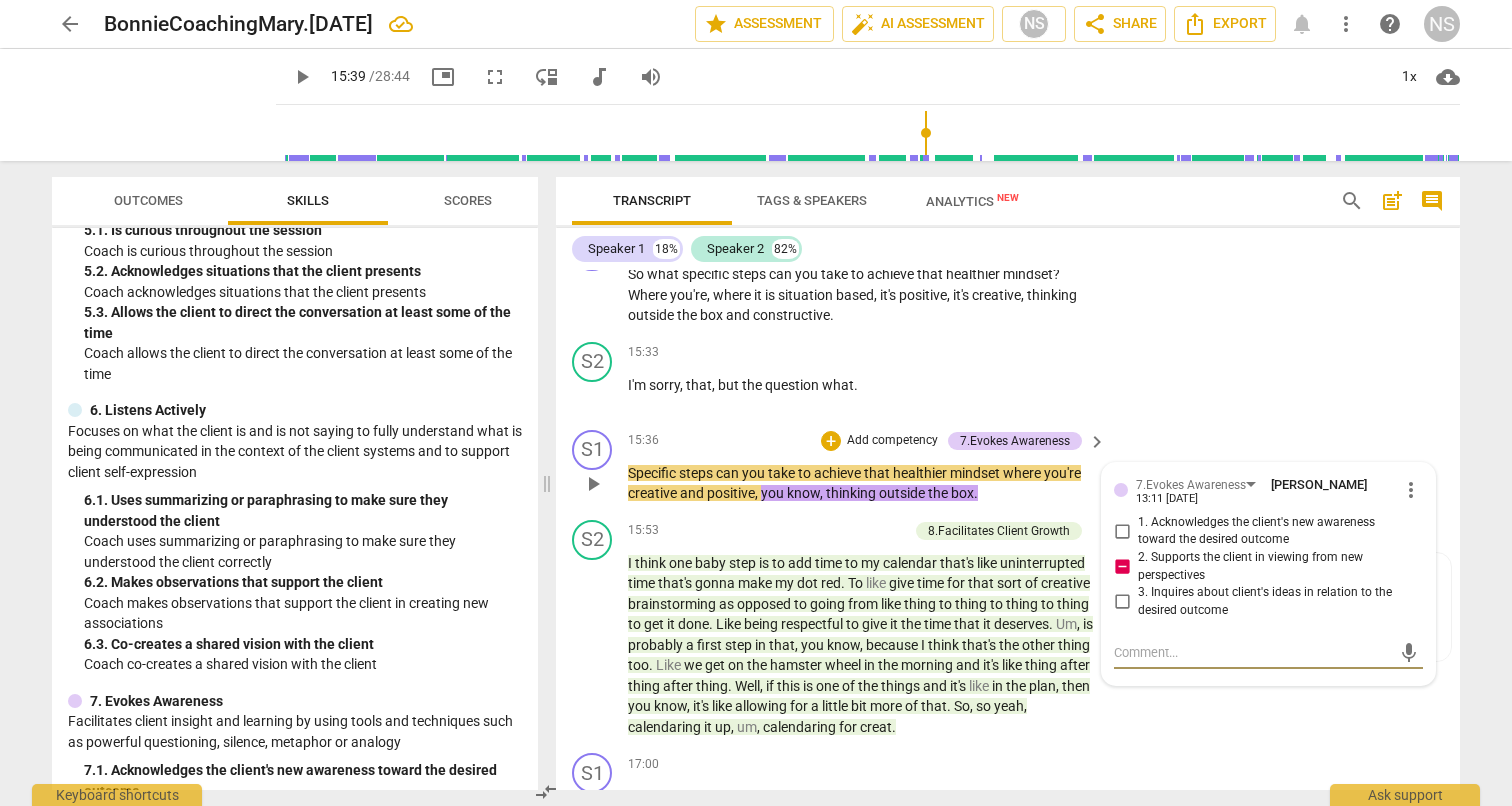 type on "M" 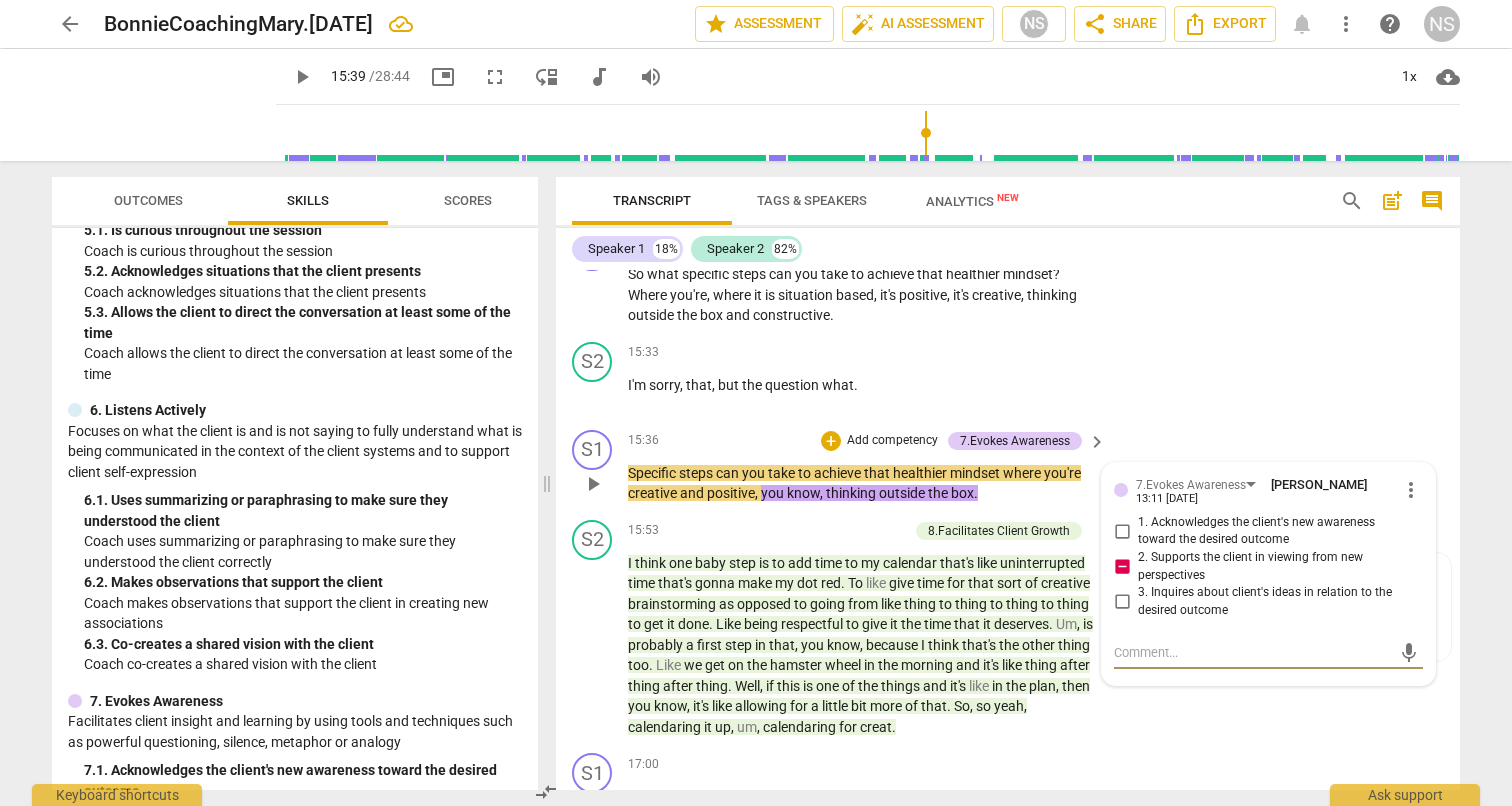 type on "M" 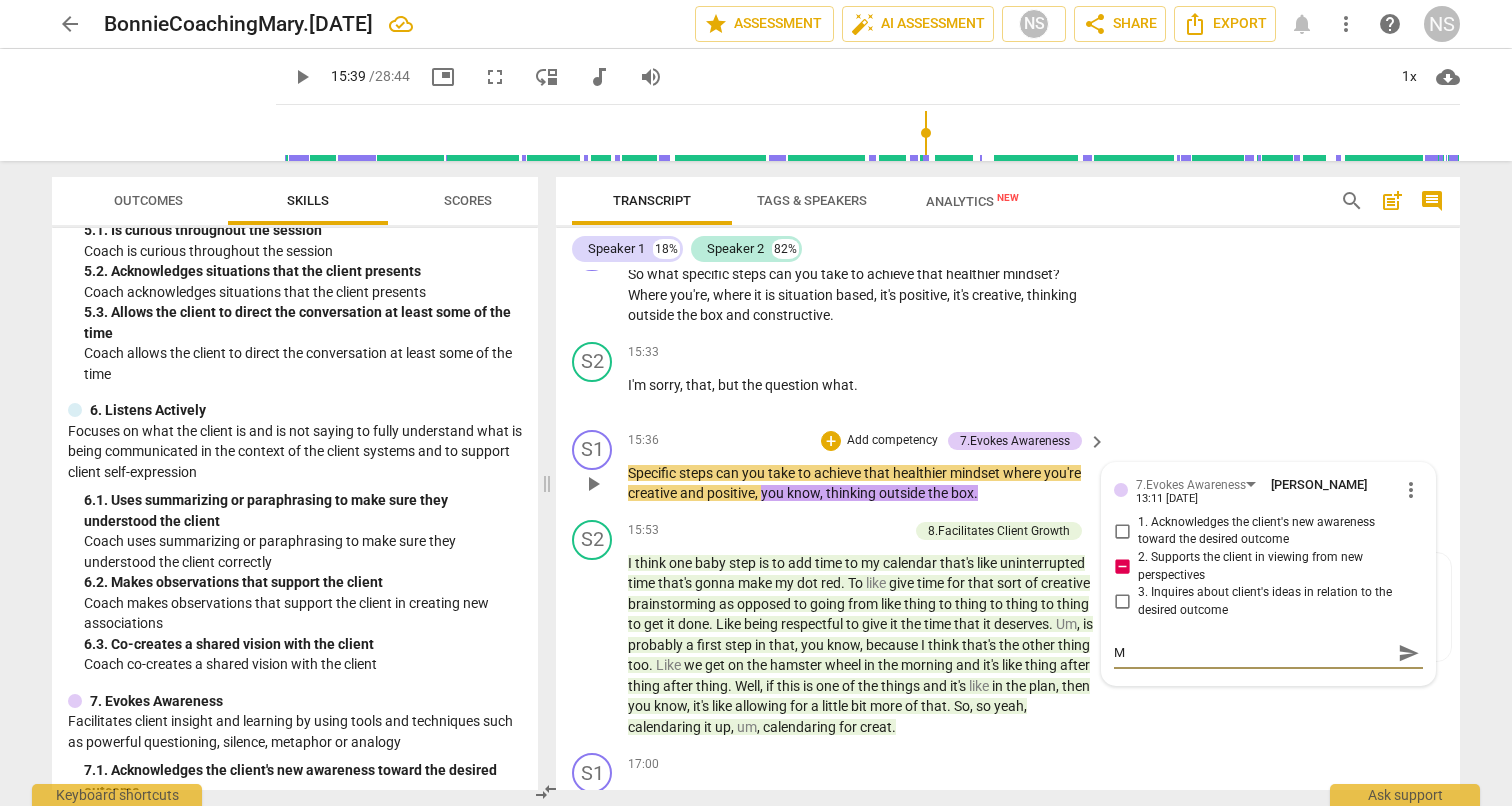 type on "Mi" 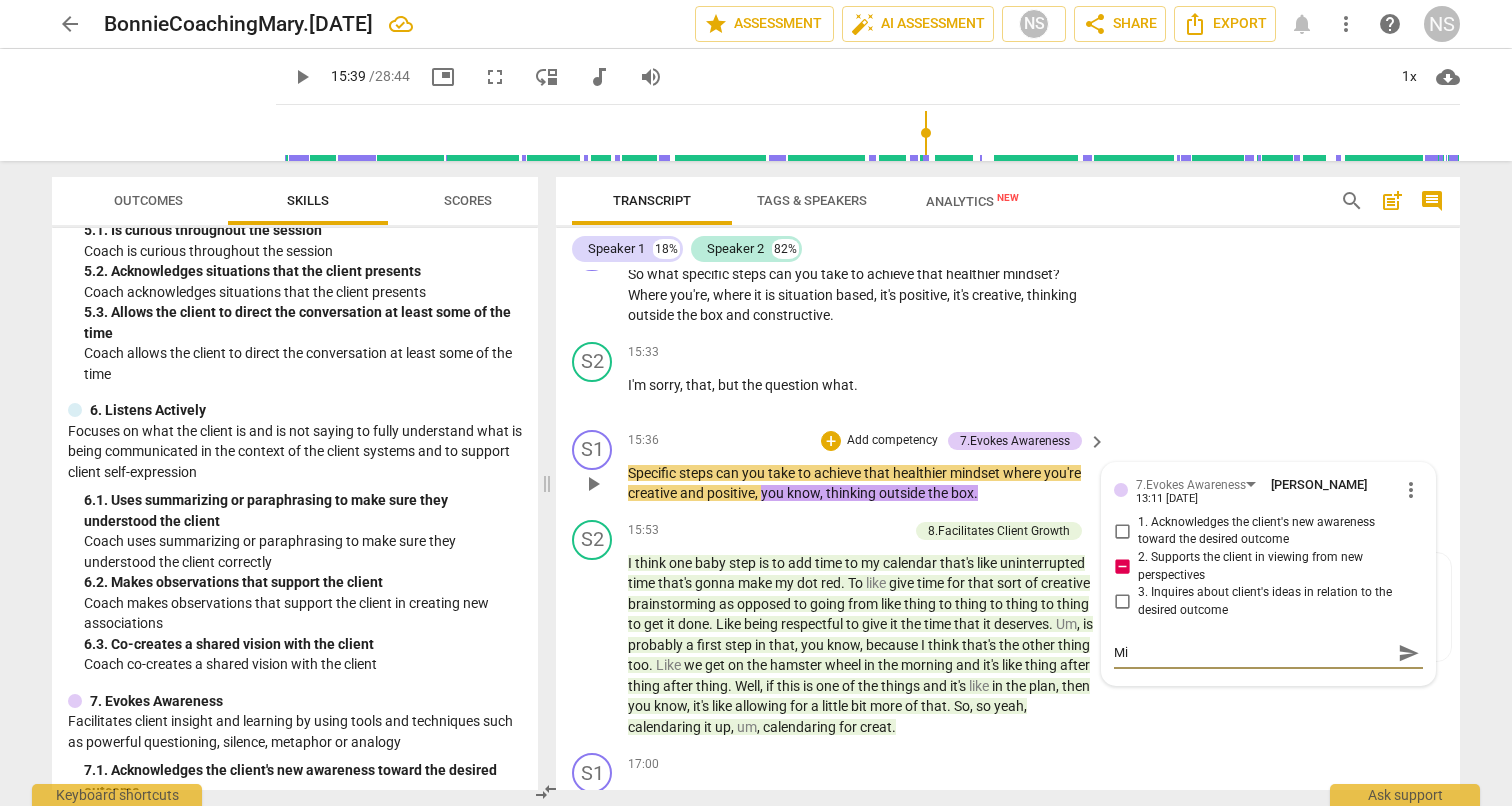 type on "Mis" 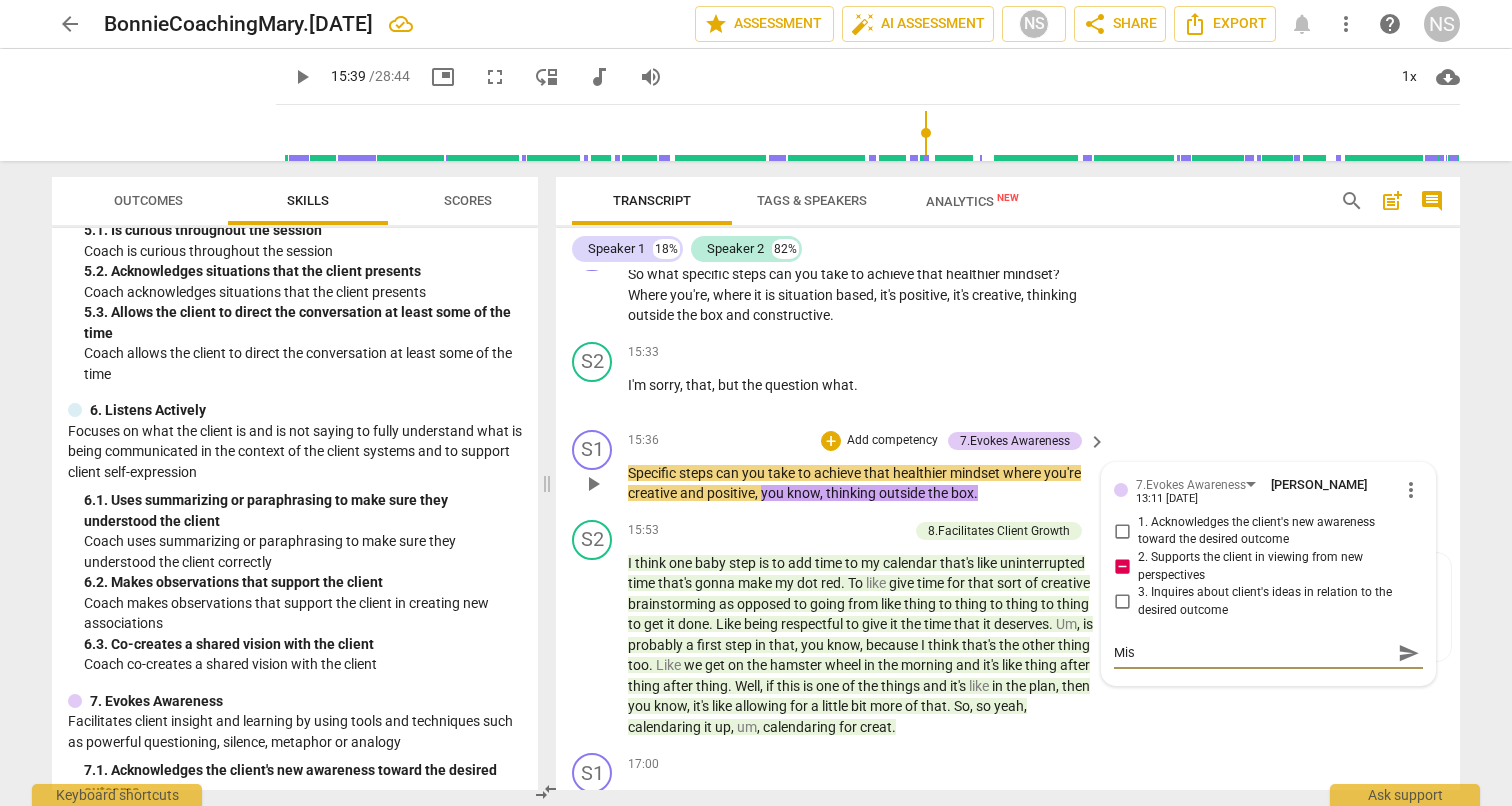 type on "Miss" 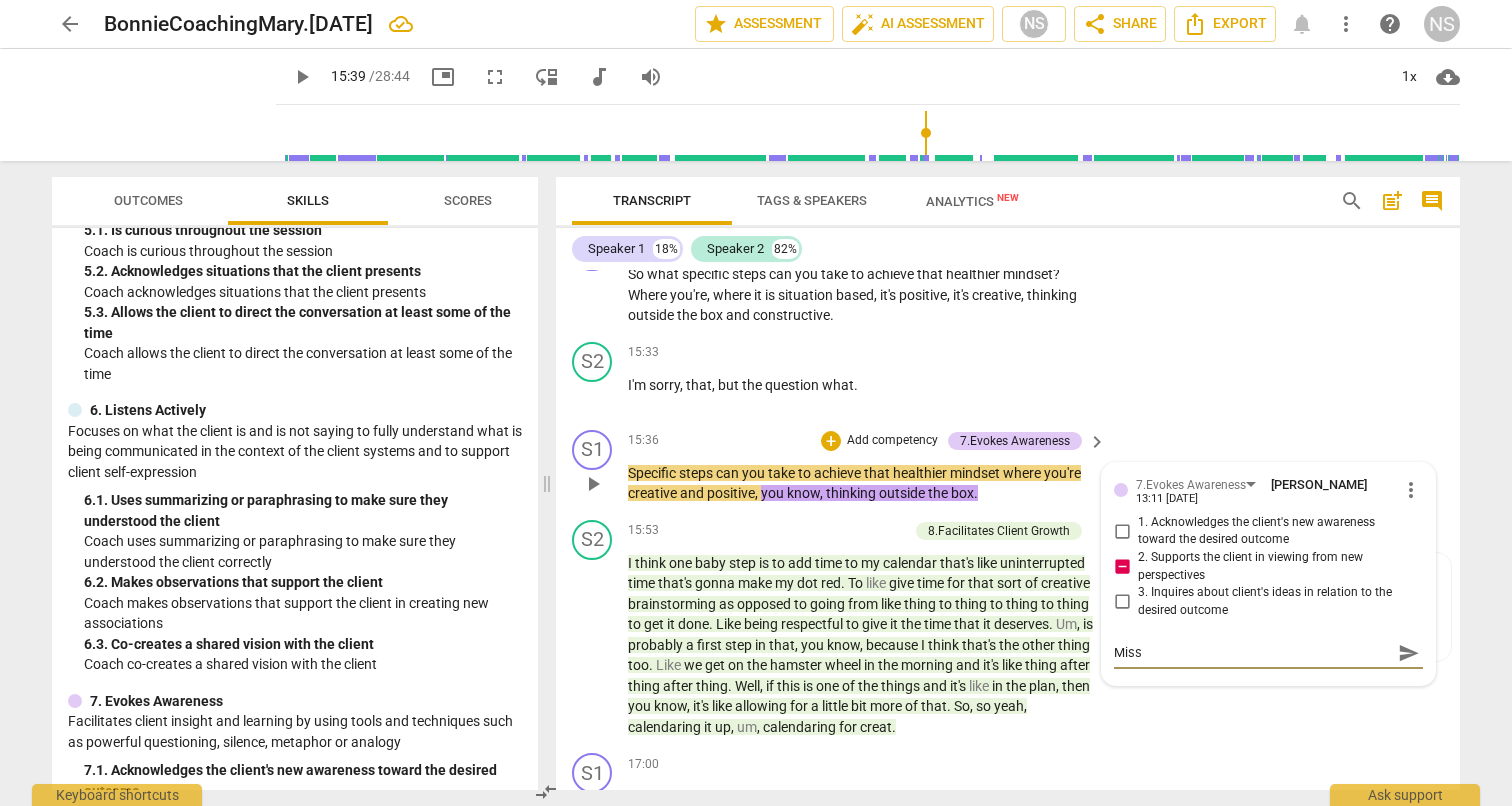 type on "Misse" 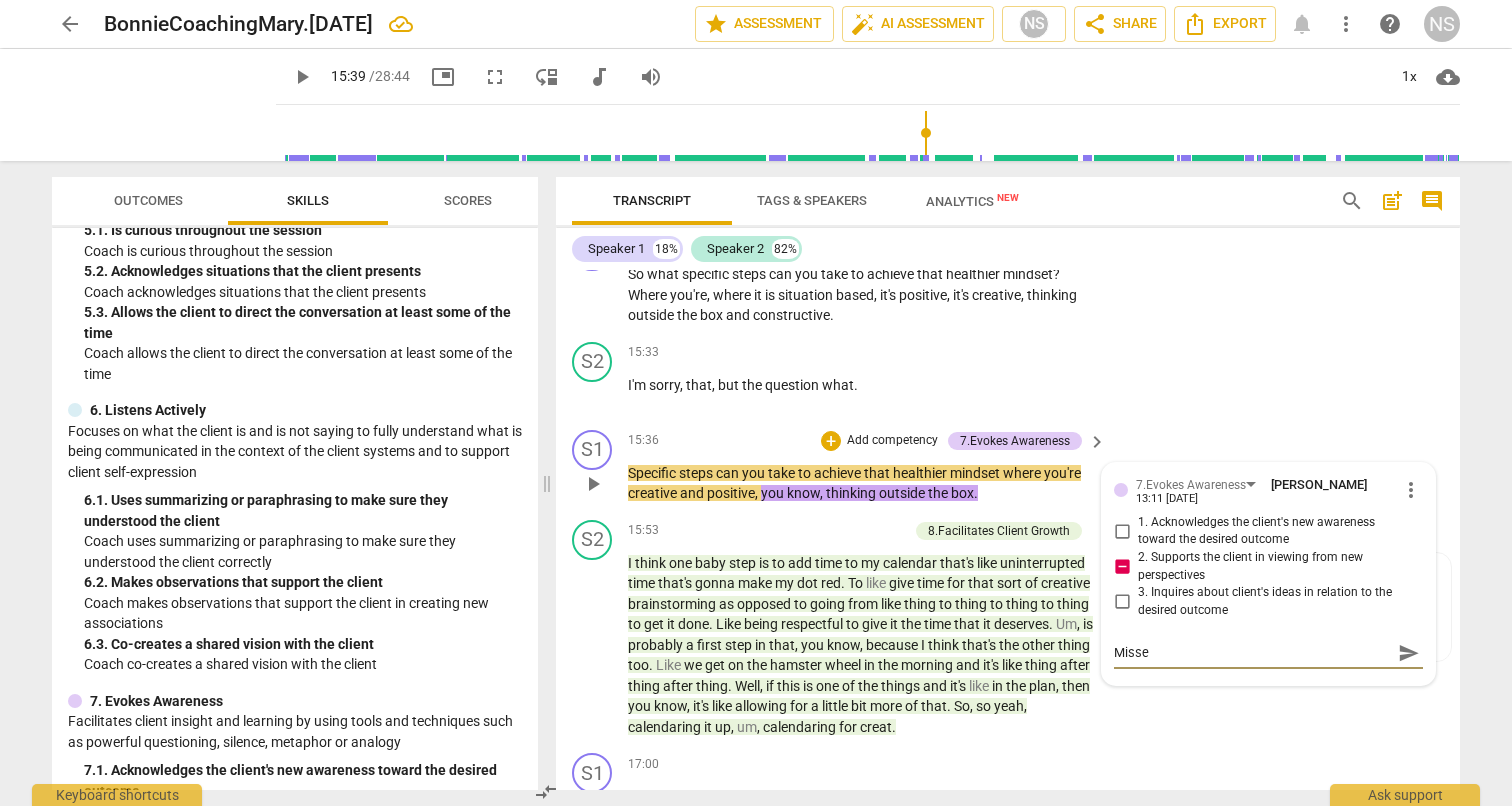 type on "Missed" 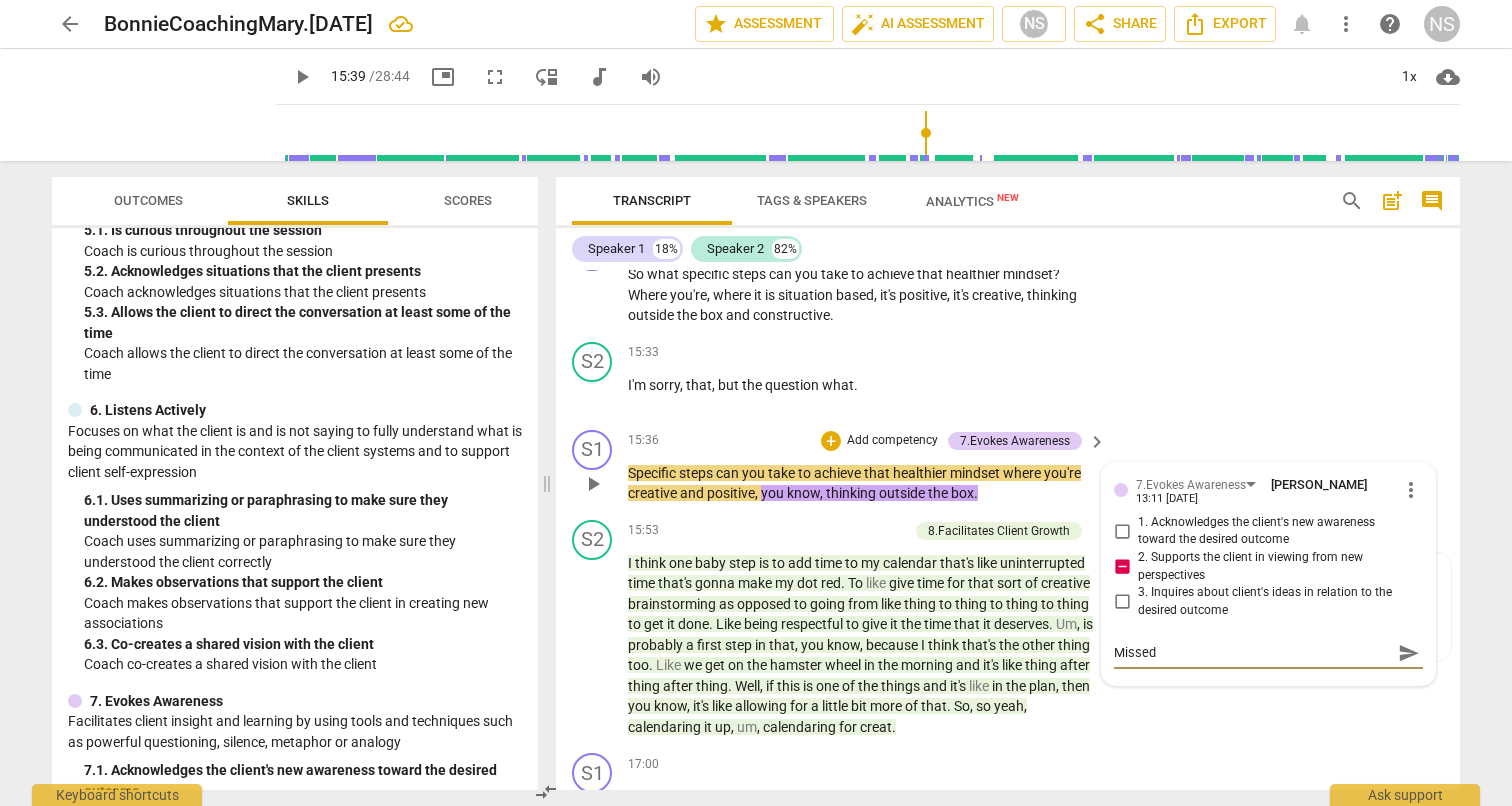 type on "Missed" 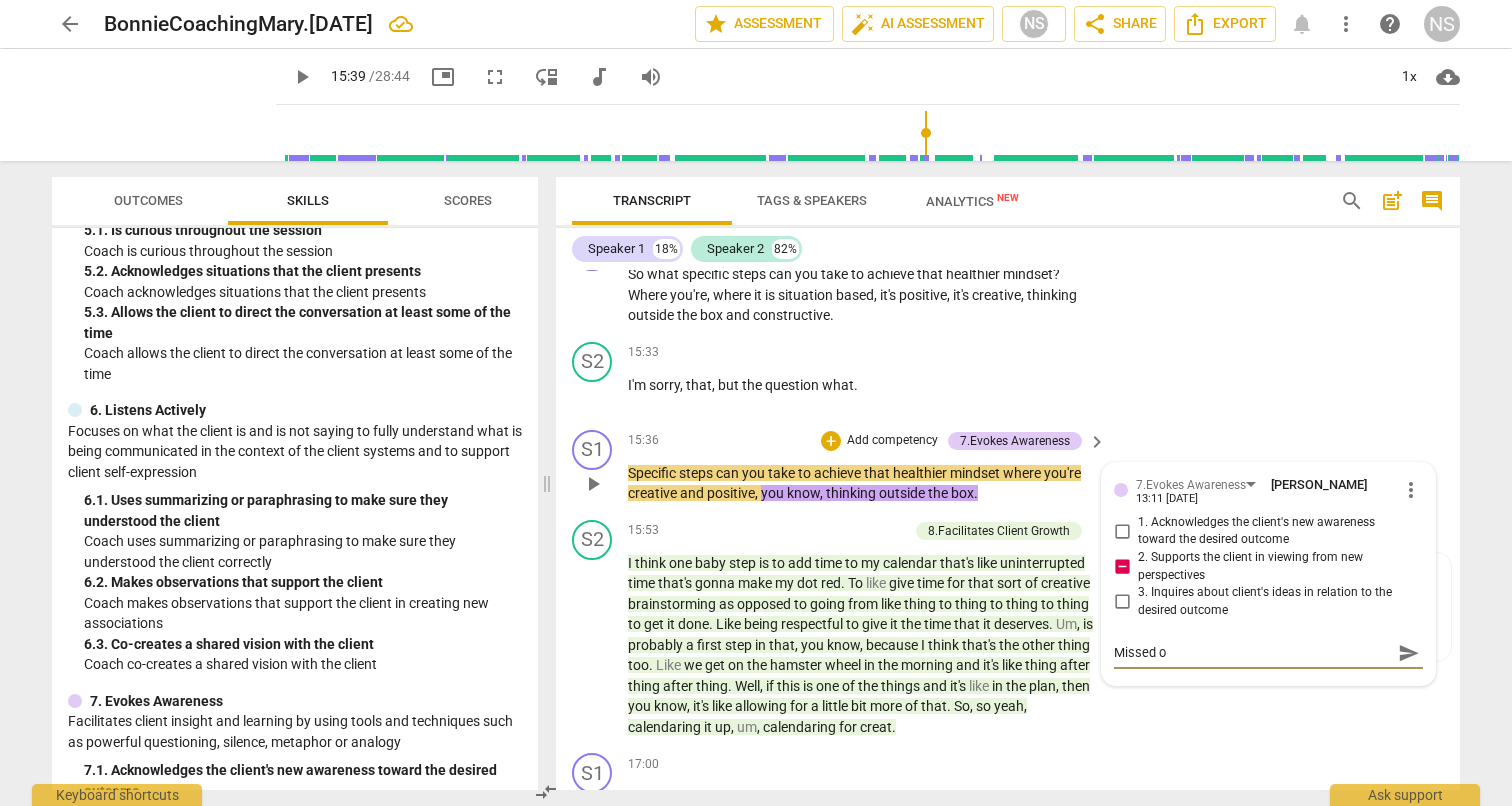 type on "Missed op" 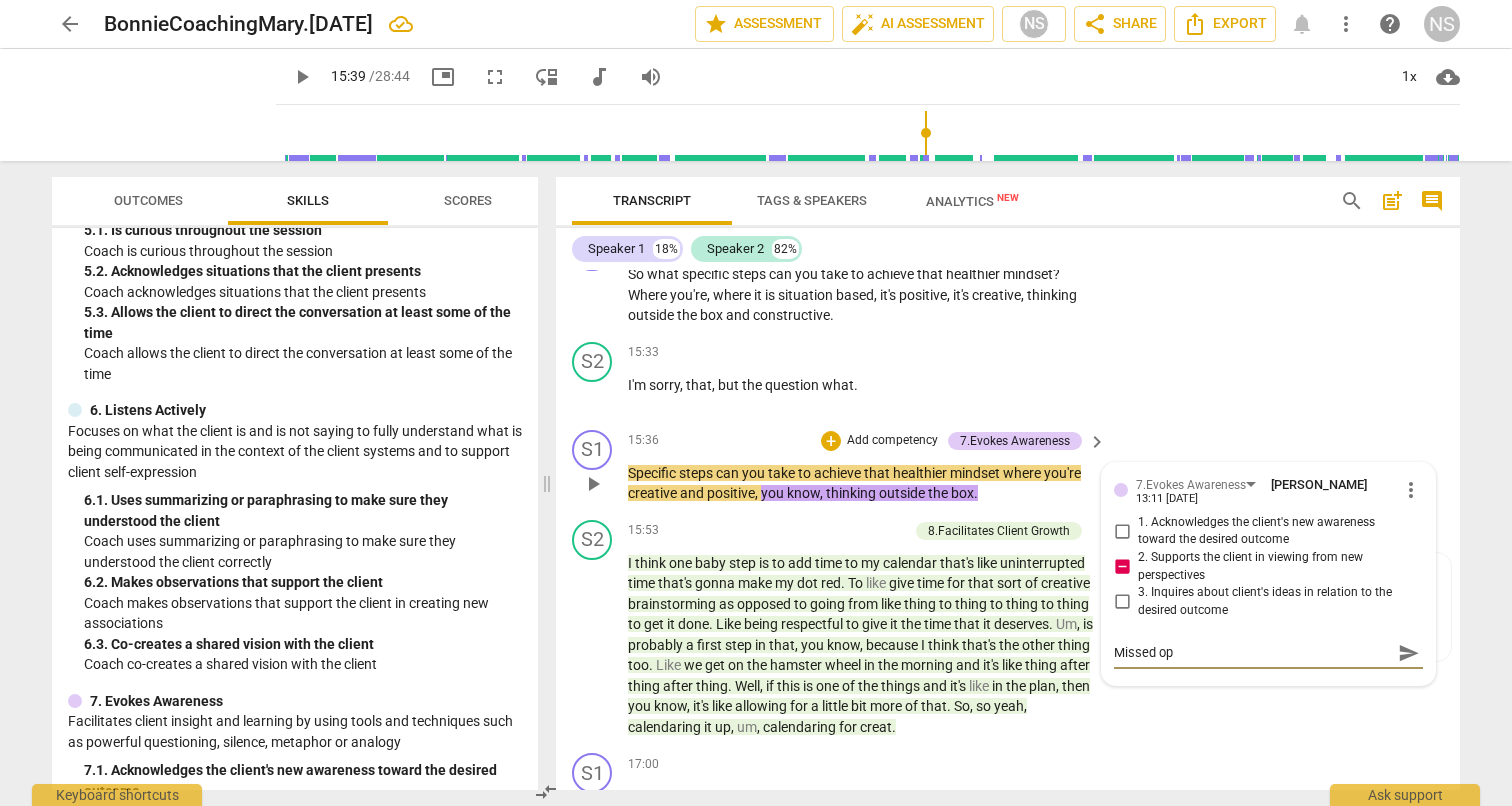 type on "Missed opp" 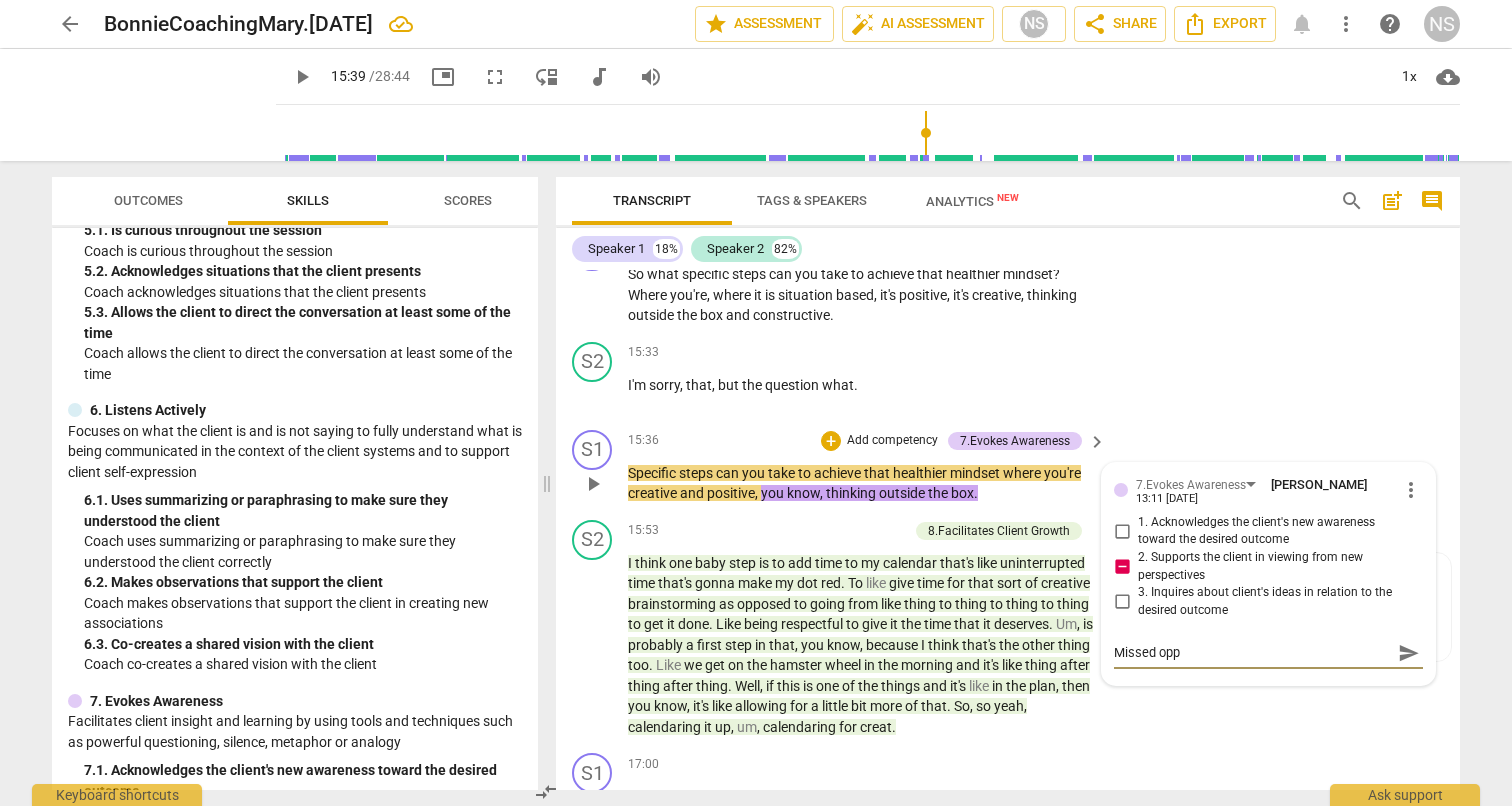 type on "Missed oppo" 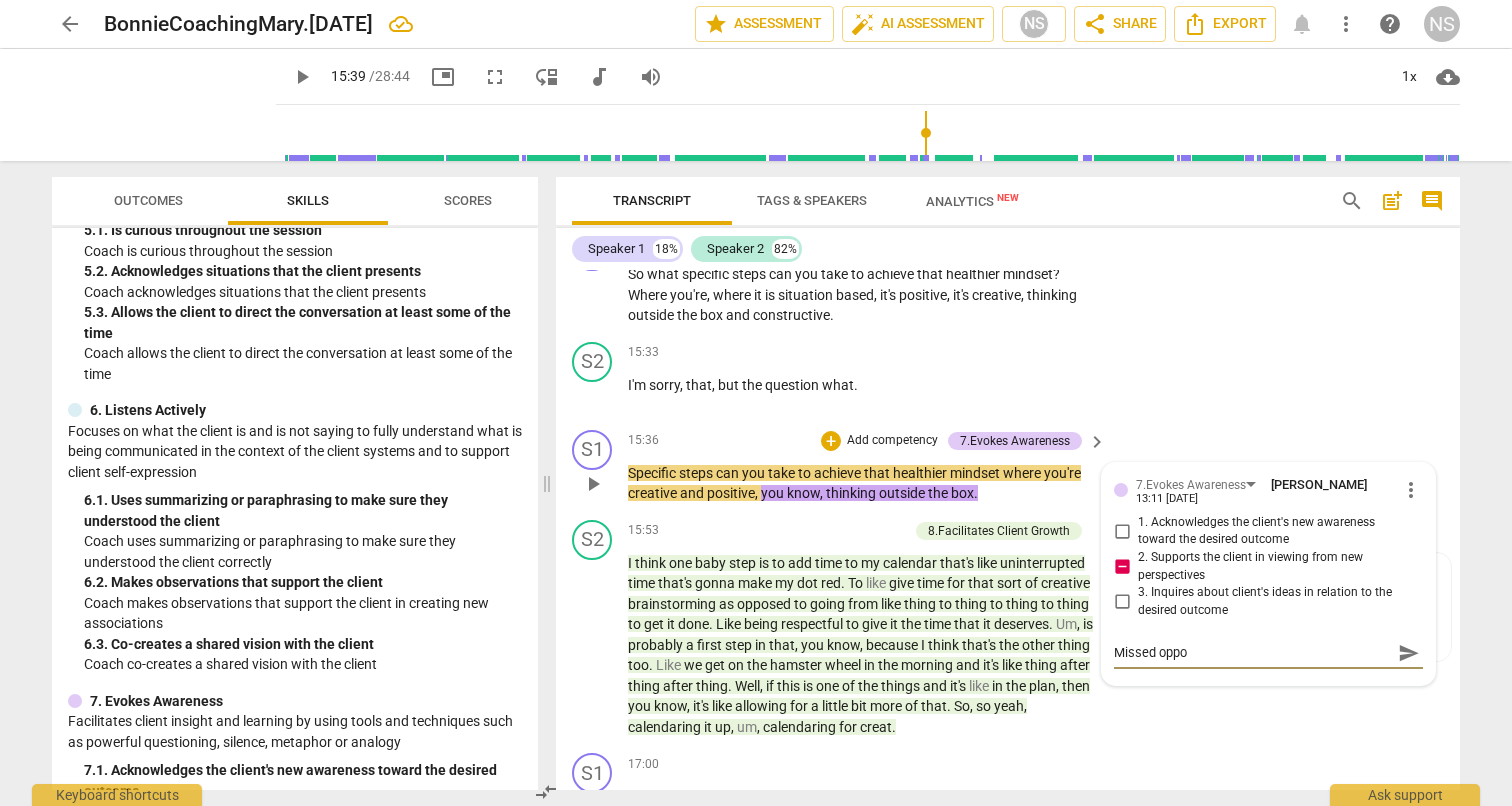 type on "Missed oppor" 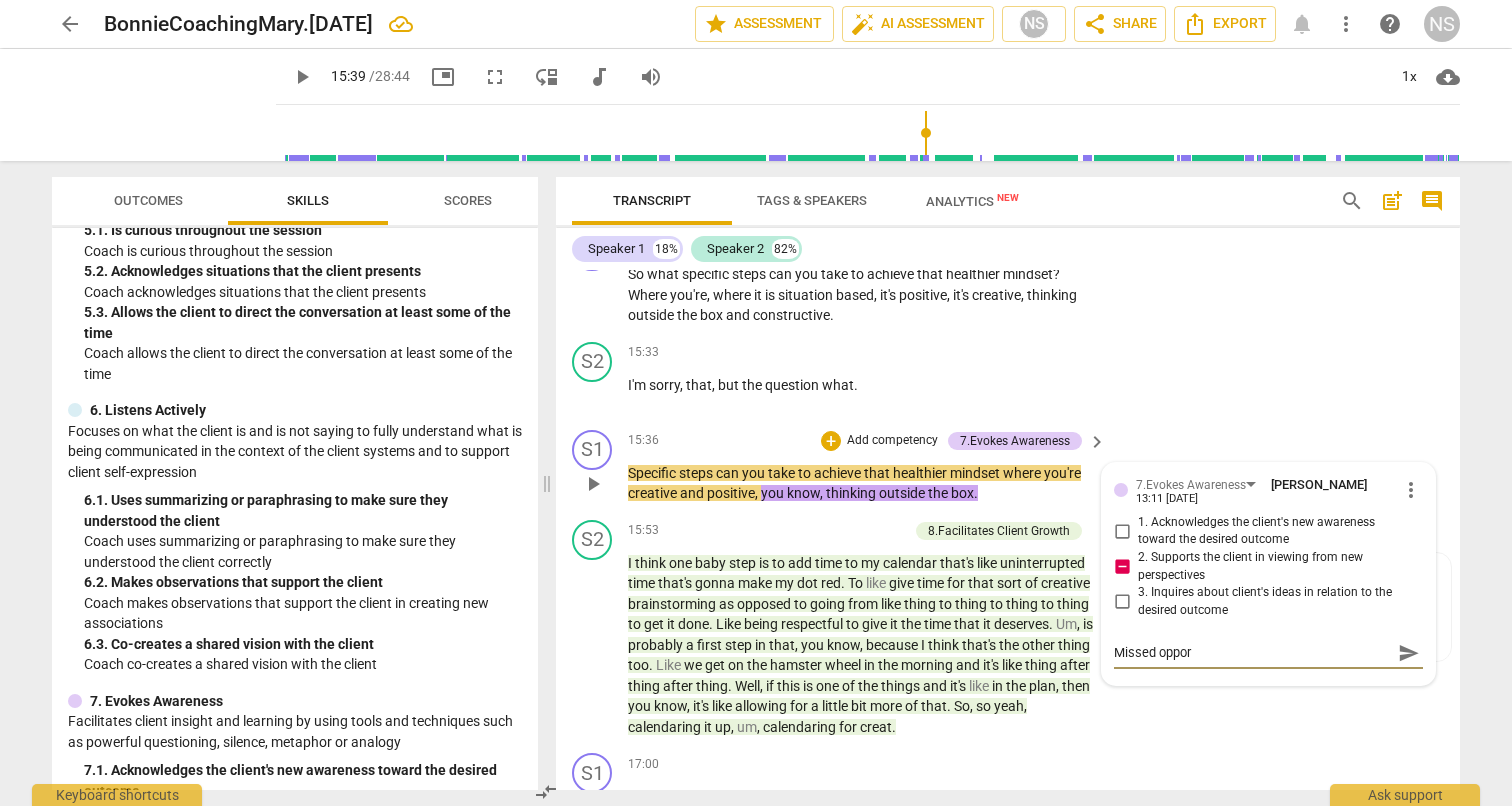 type on "Missed opport" 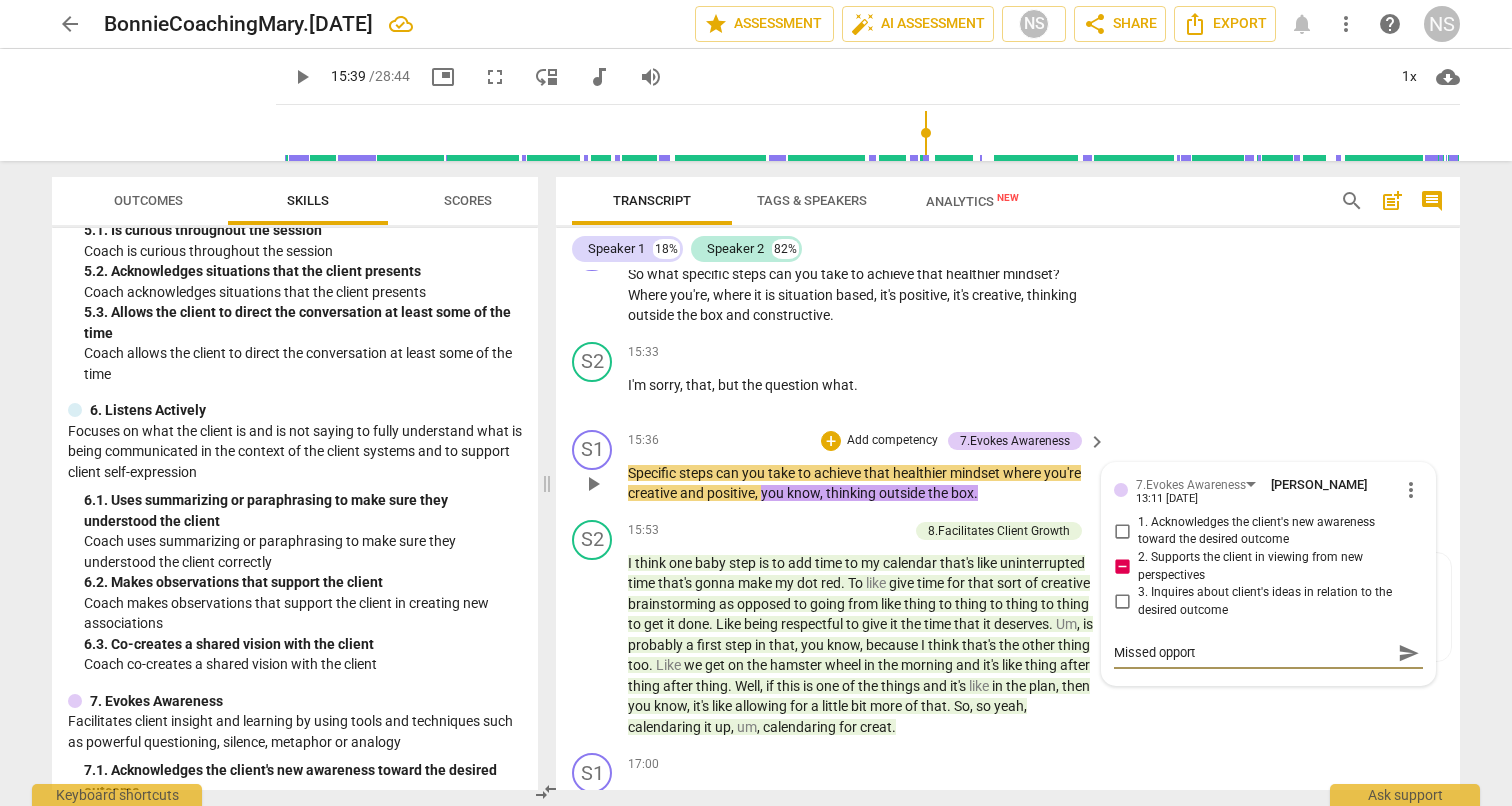 type on "Missed opportu" 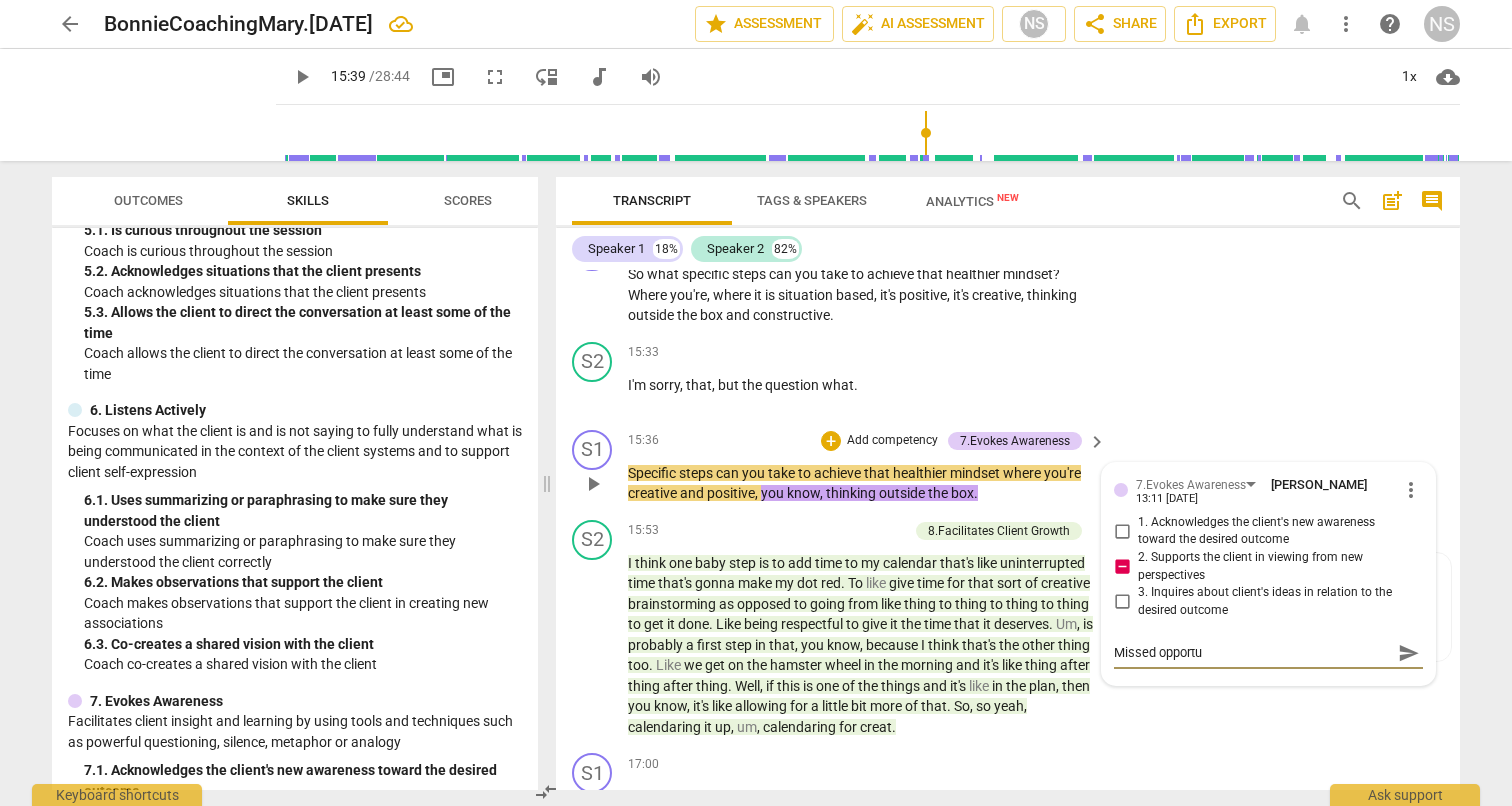 type on "Missed opportun" 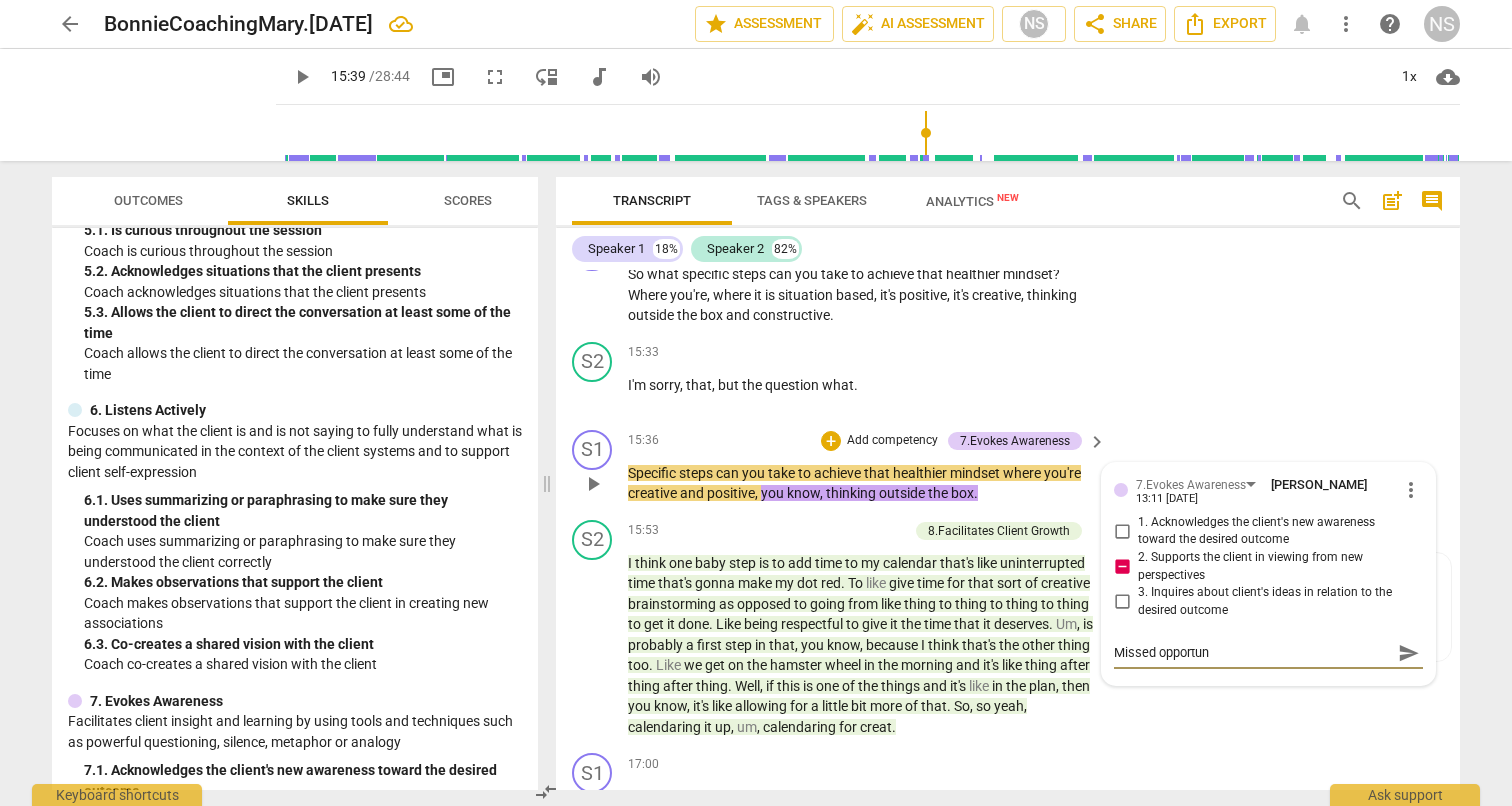 type on "Missed opportuni" 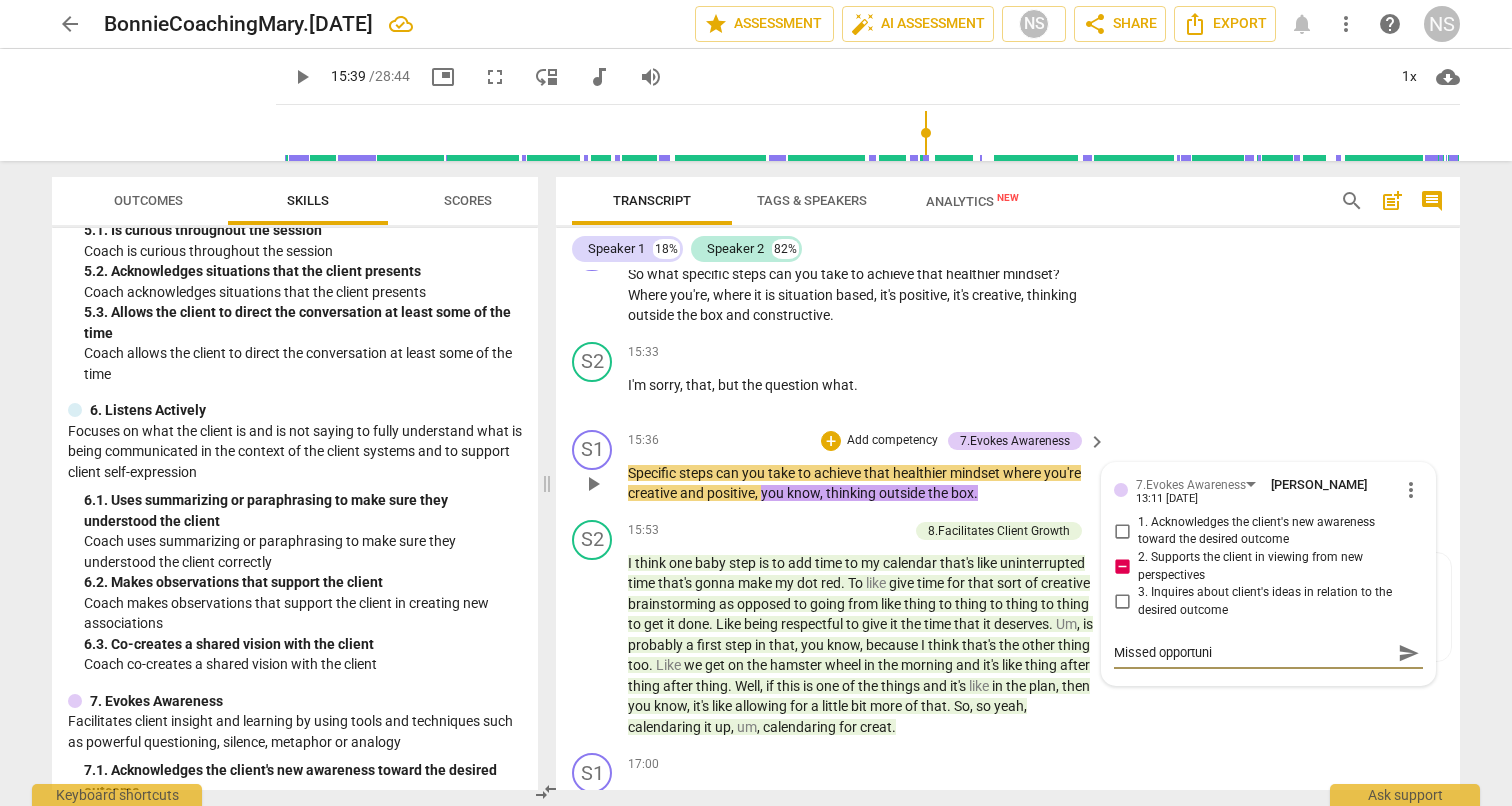 type on "Missed opportunit" 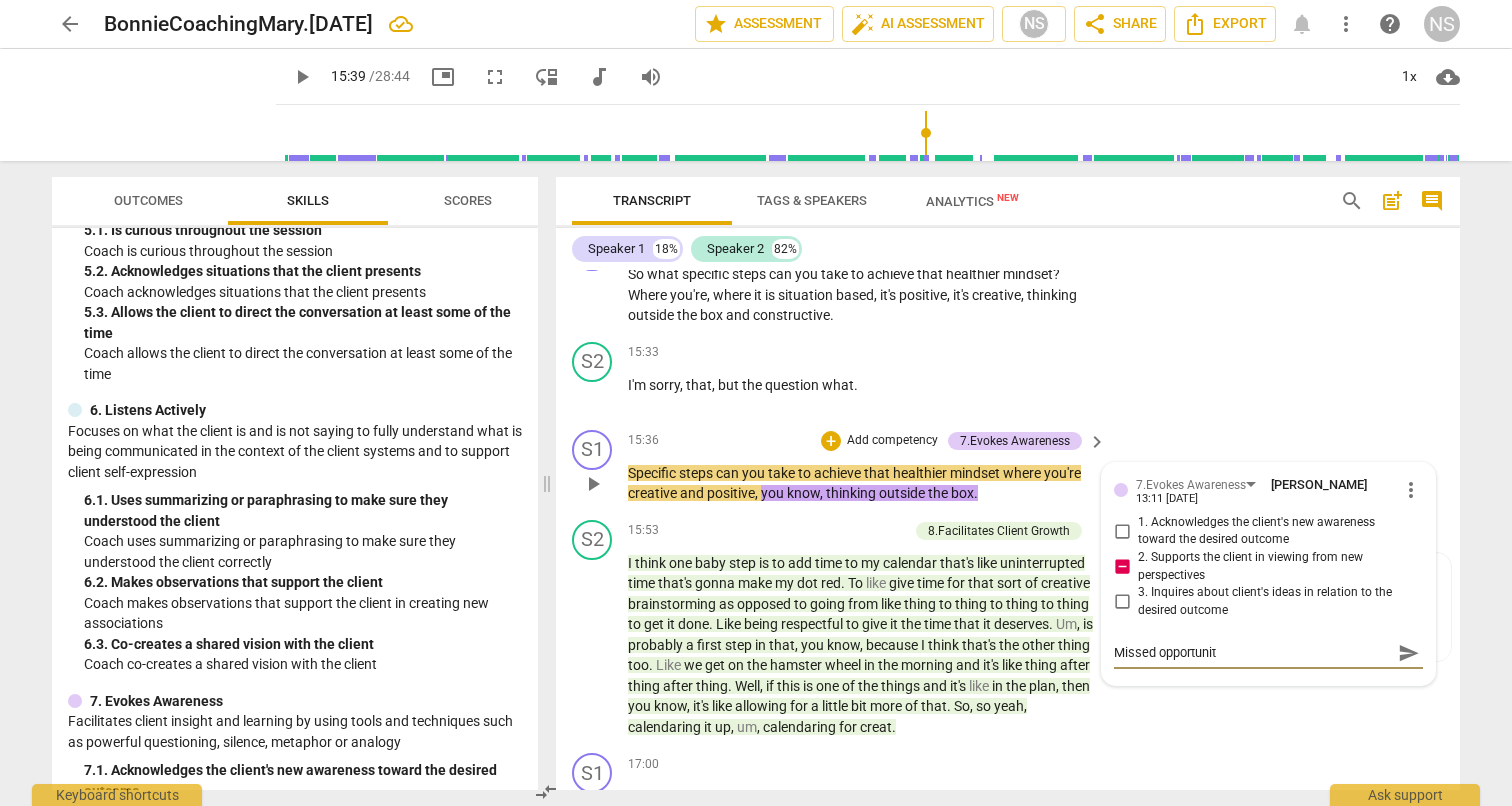 type on "Missed opportunity" 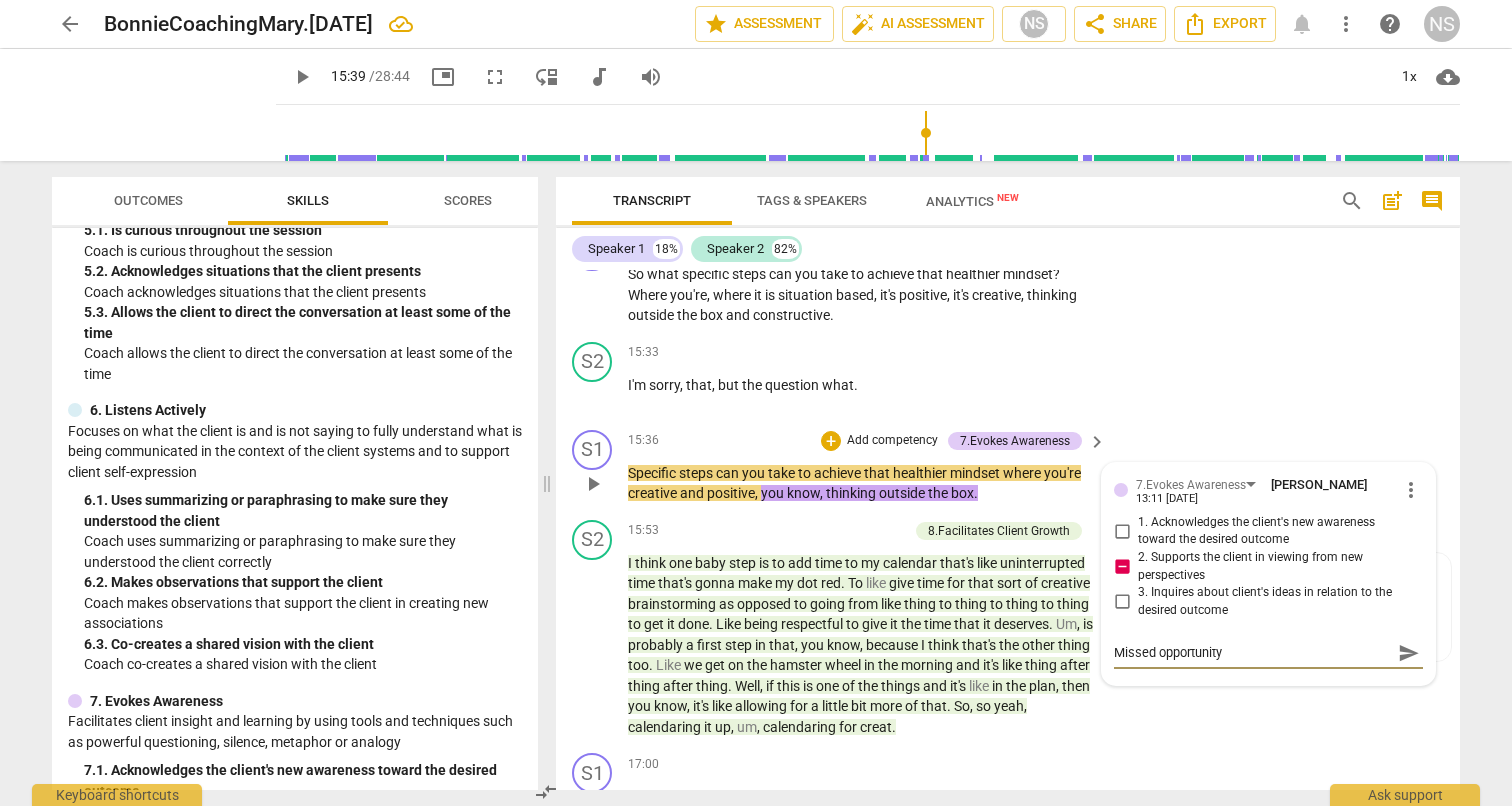 type on "Missed opportunity" 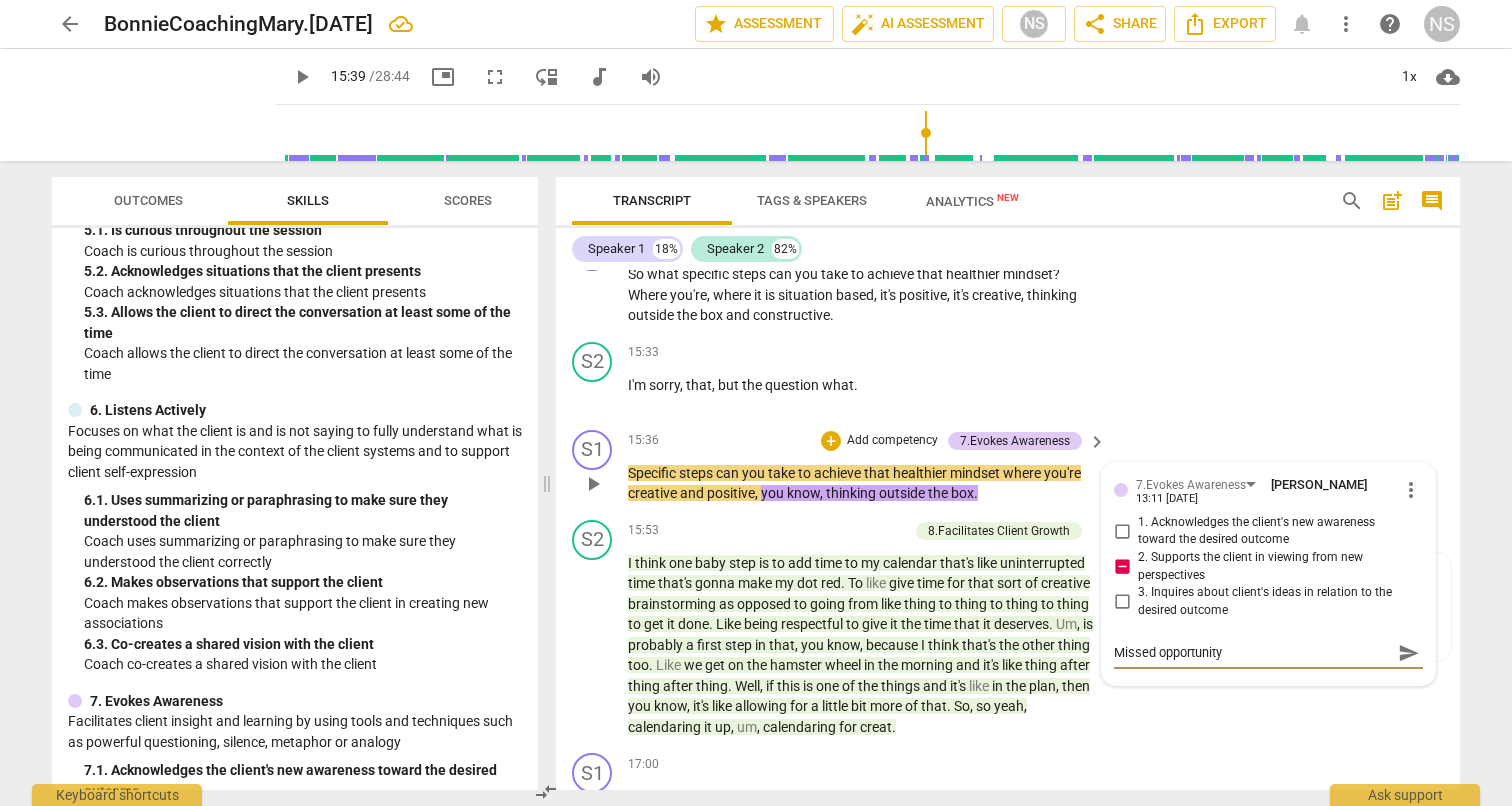 type on "Missed opportunity t" 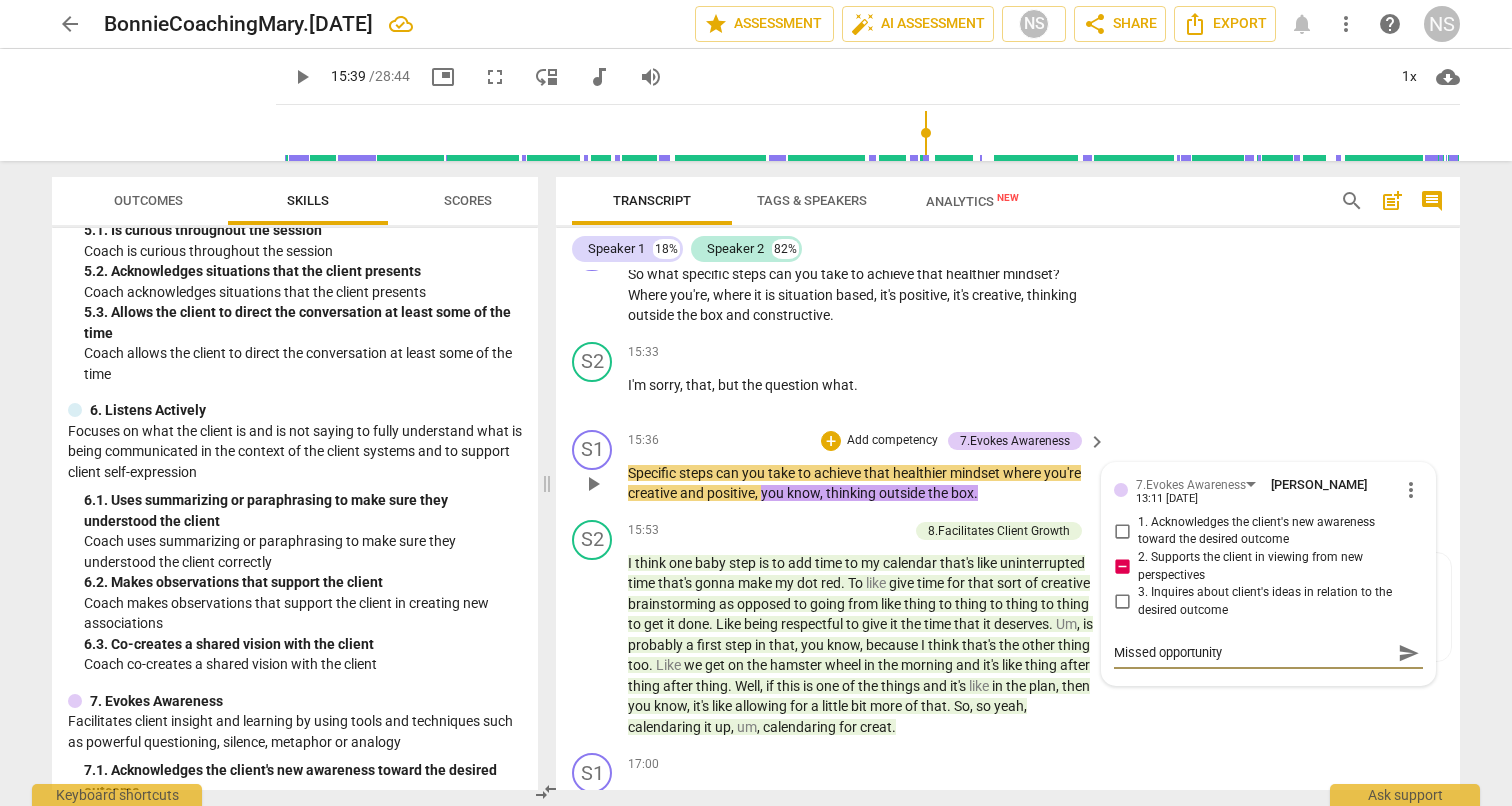 type on "Missed opportunity t" 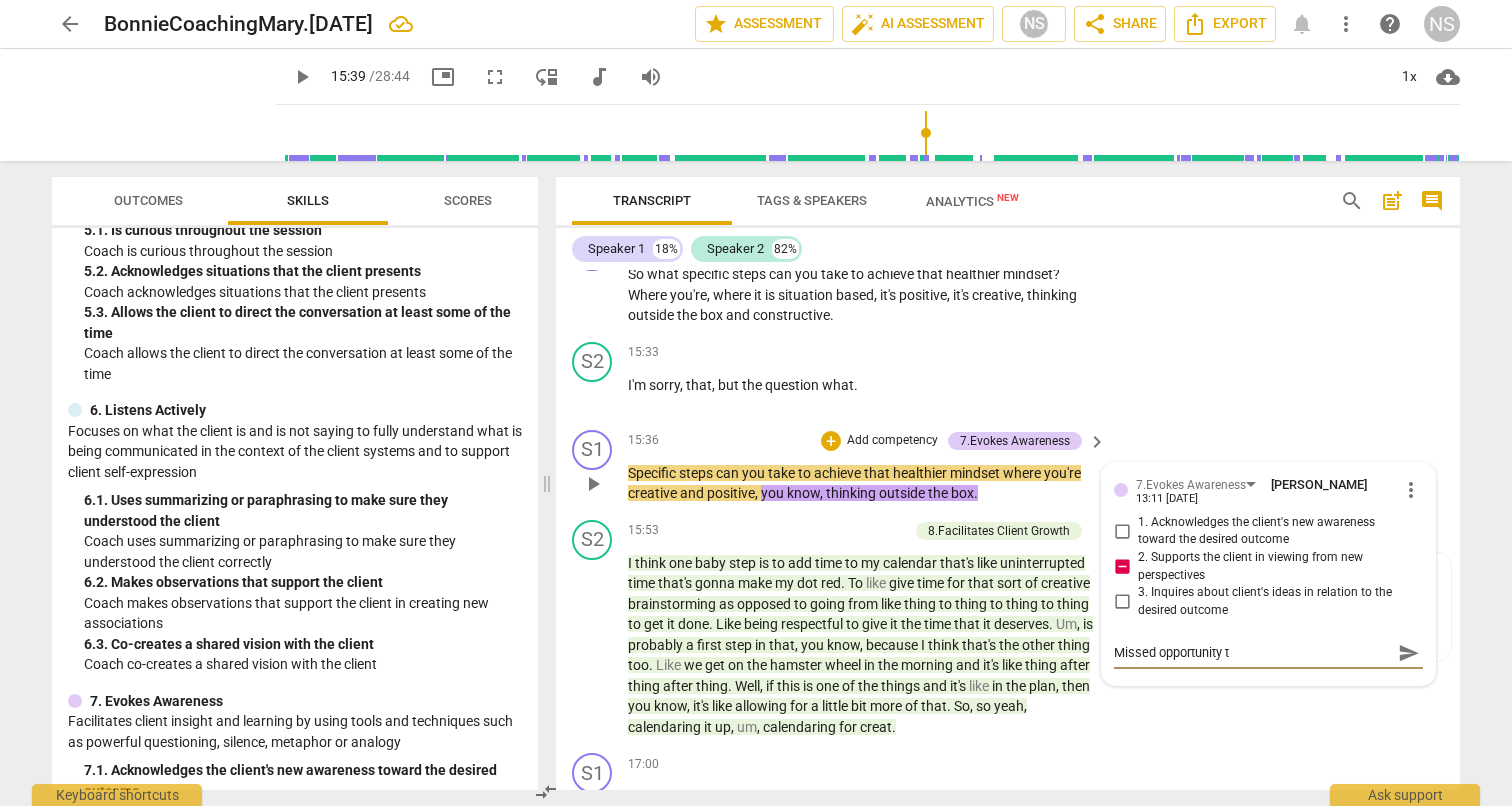 type on "Missed opportunity to" 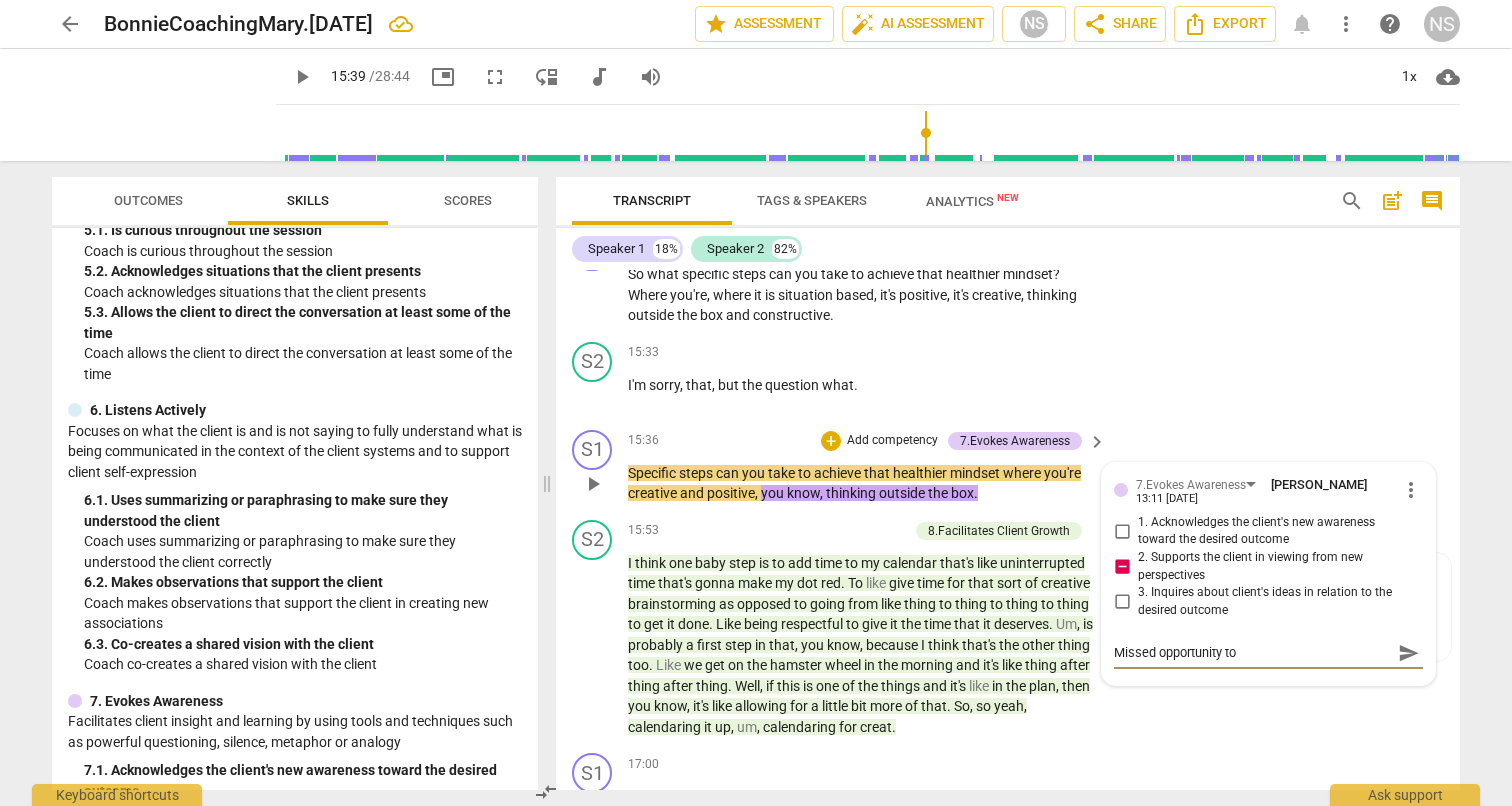 type on "Missed opportunity to" 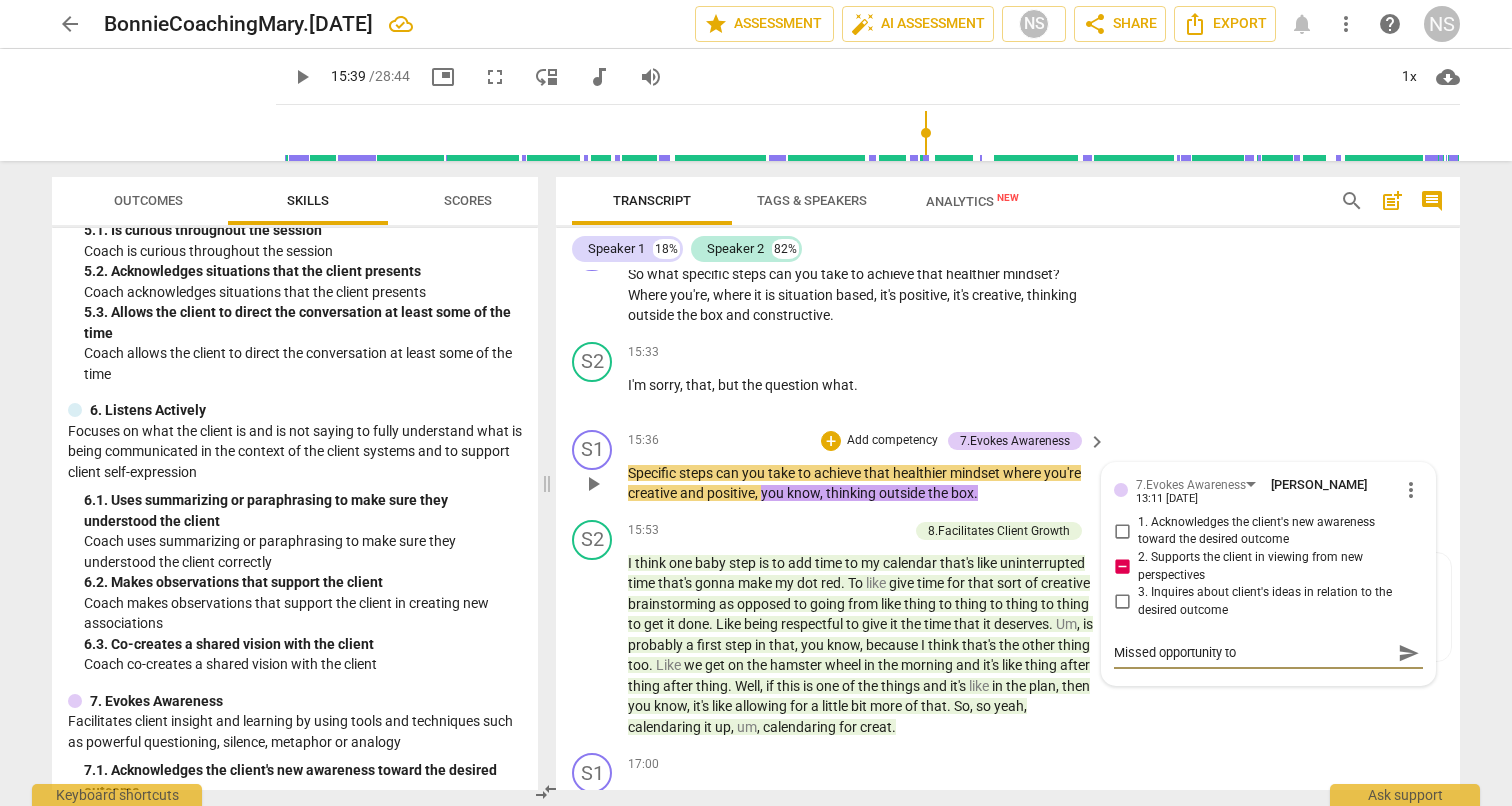 type on "Missed opportunity to t" 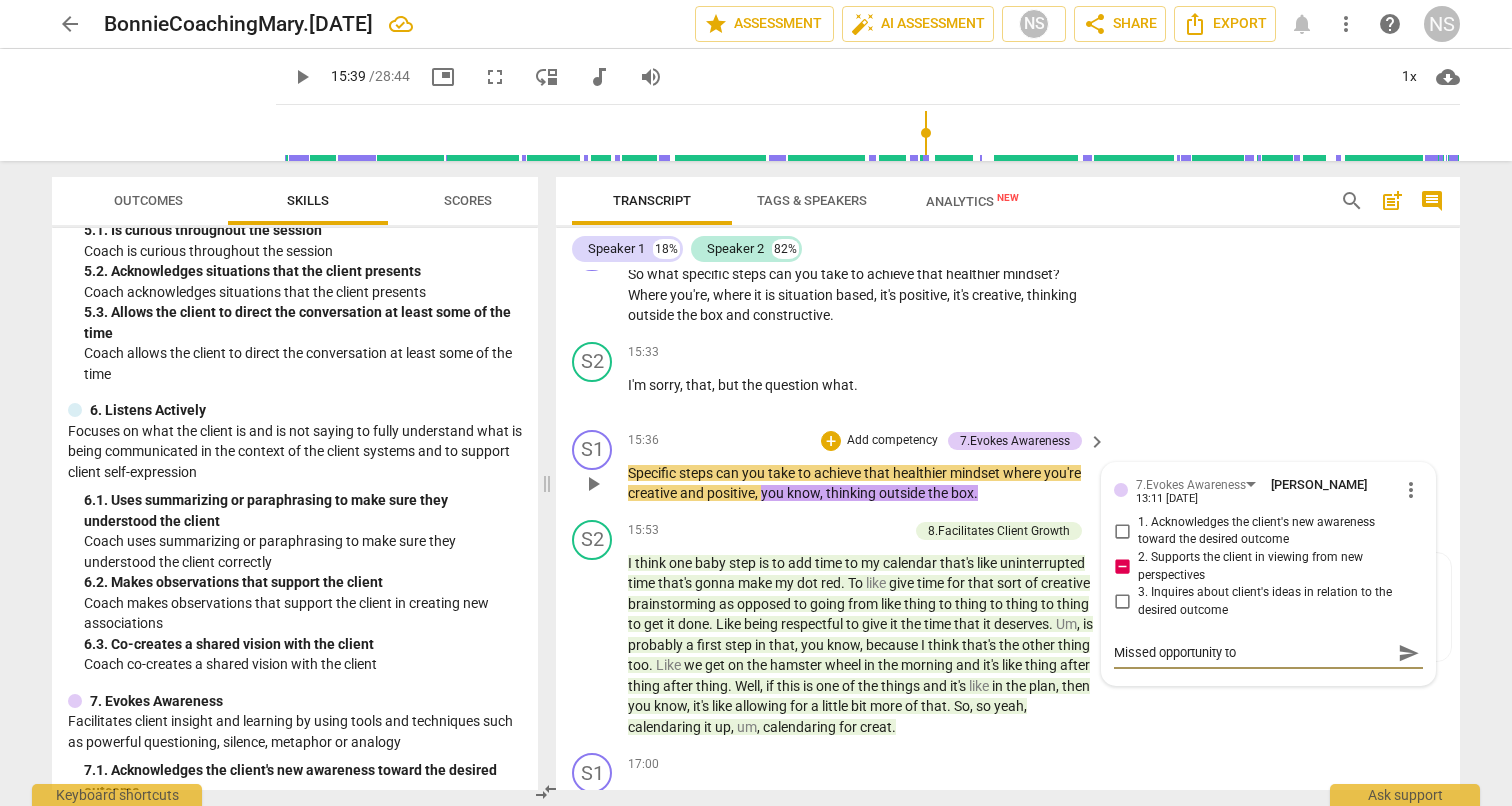 type on "Missed opportunity to t" 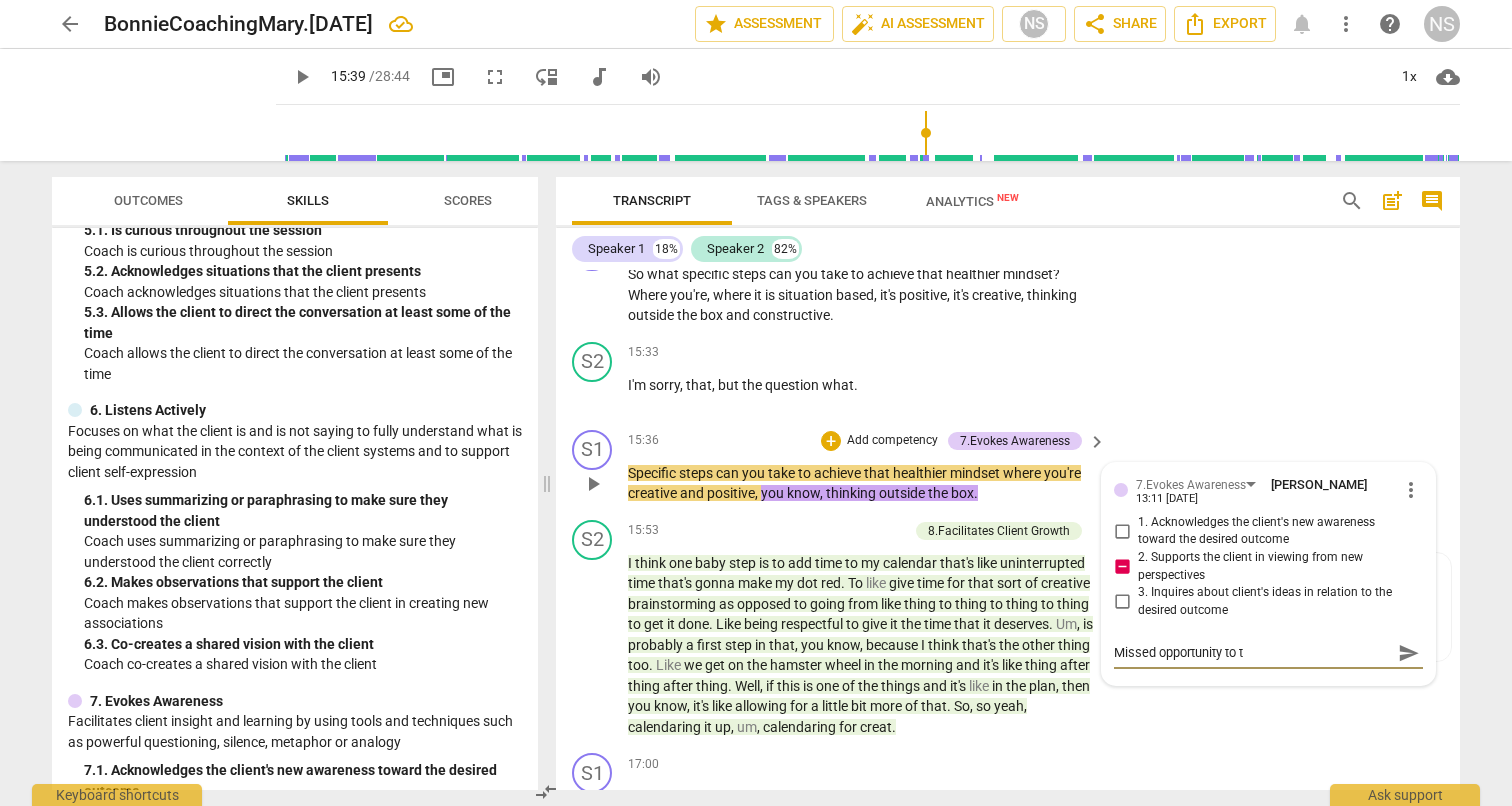 type on "Missed opportunity to th" 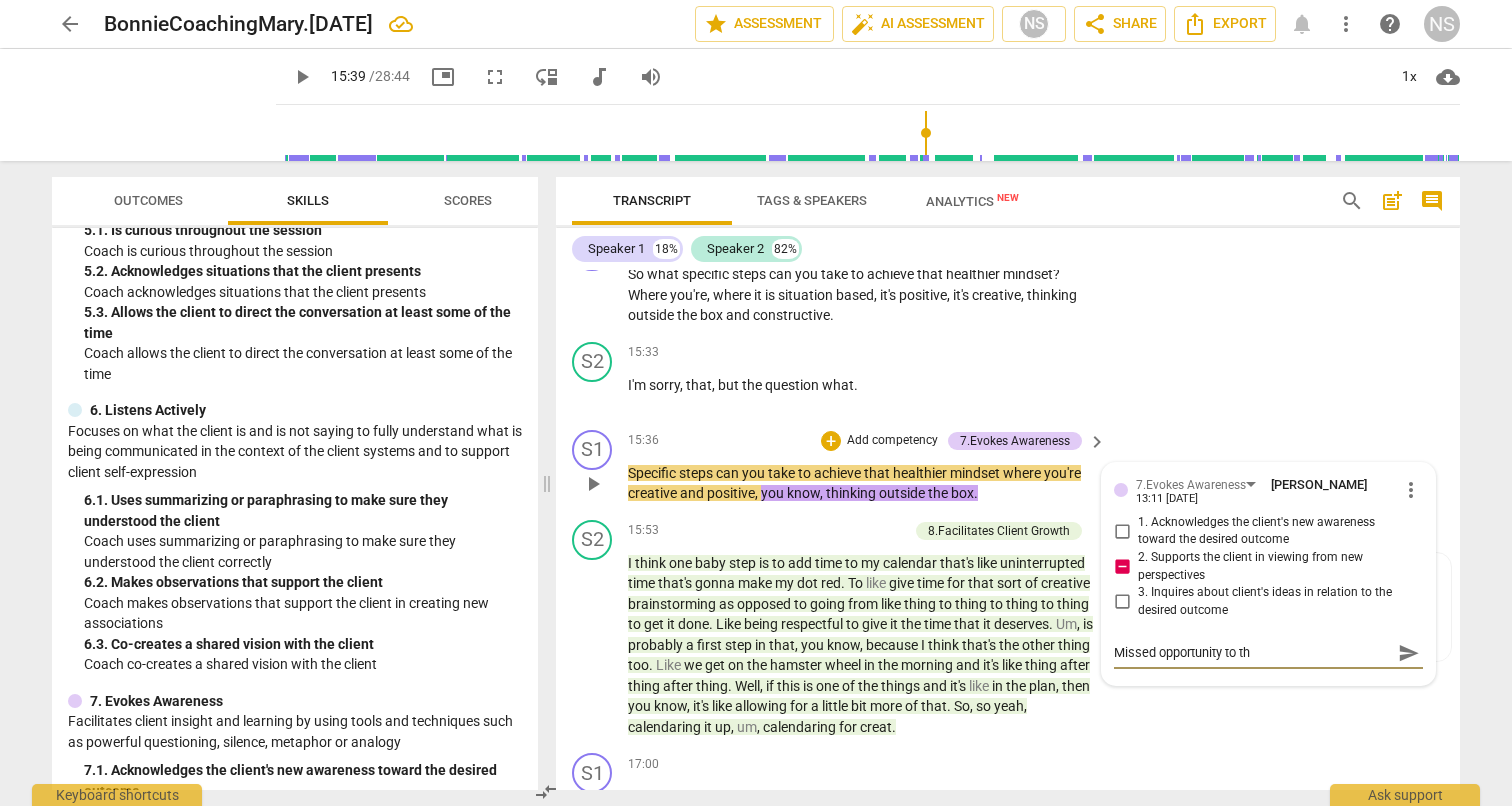 type on "Missed opportunity to thi" 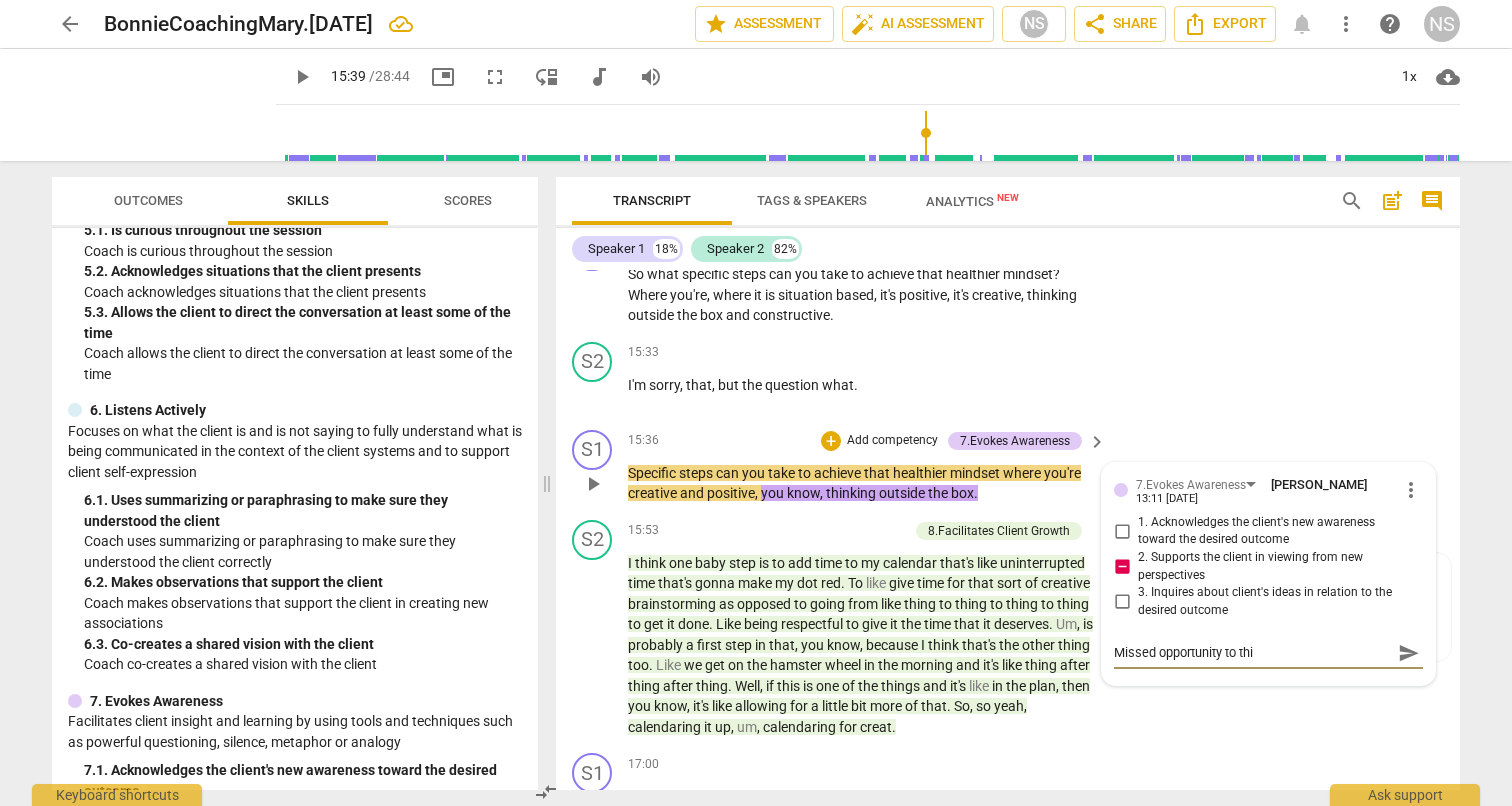 type on "Missed opportunity to thin" 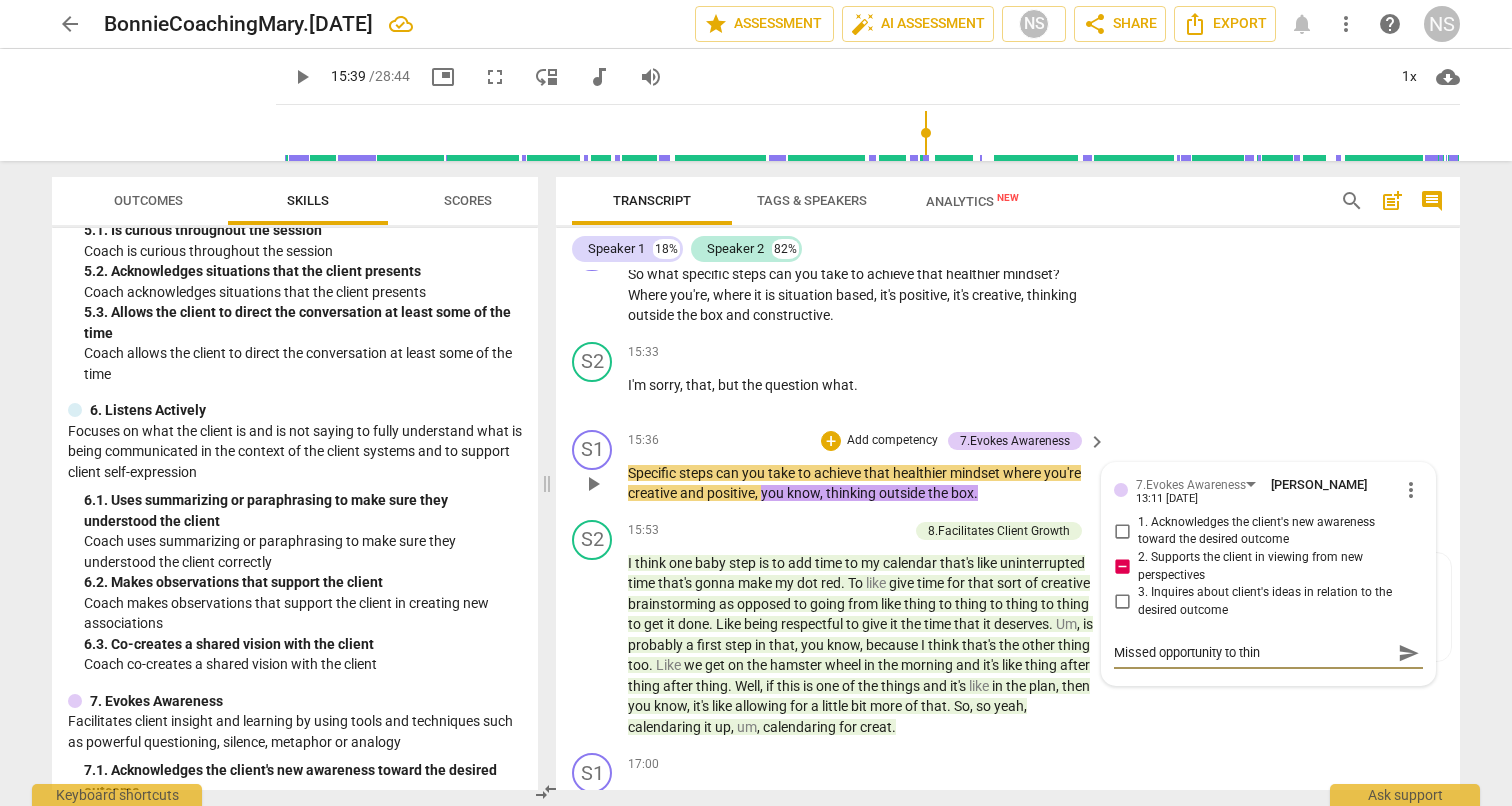 type on "Missed opportunity to think" 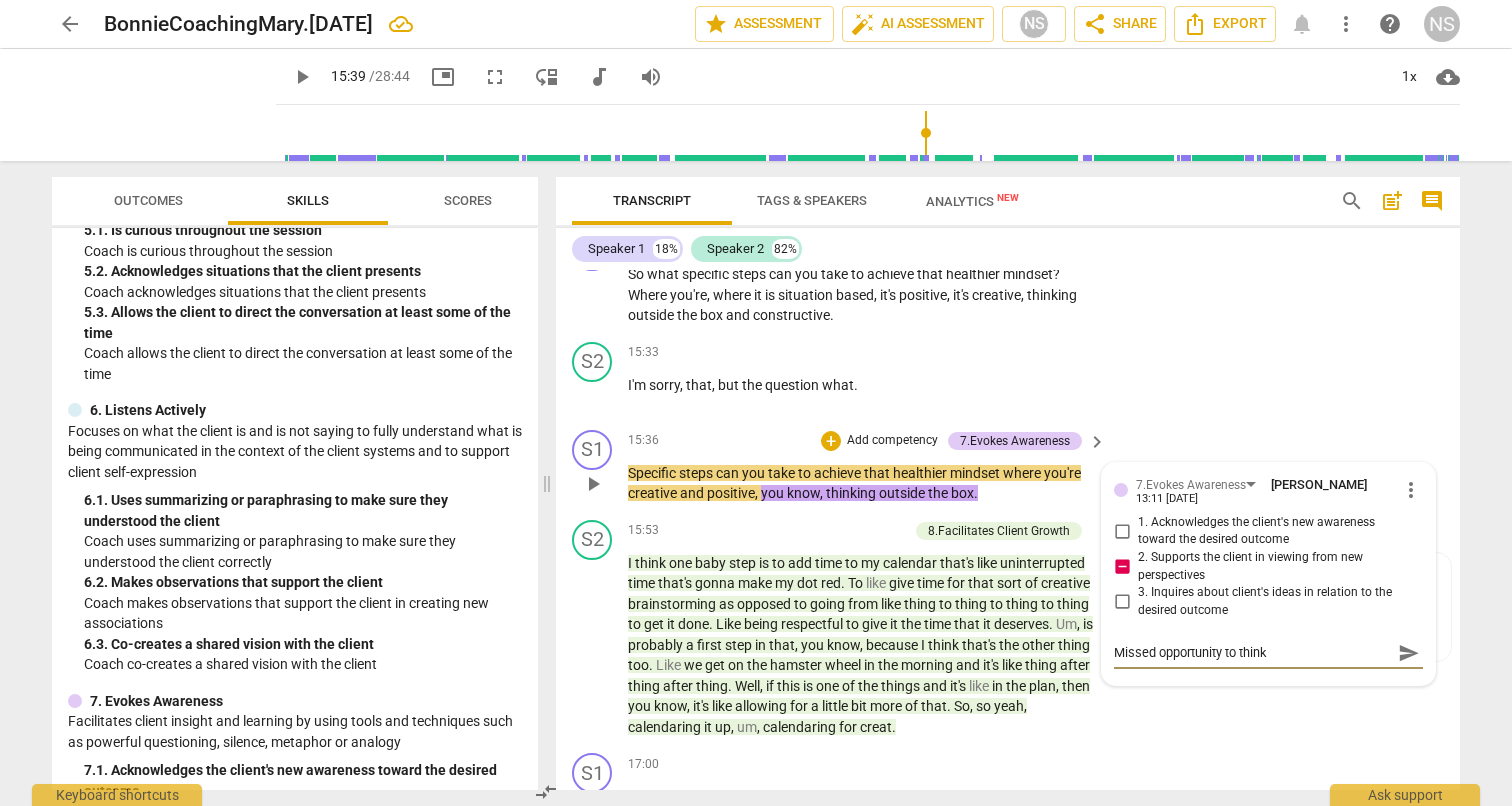 type on "Missed opportunity to think" 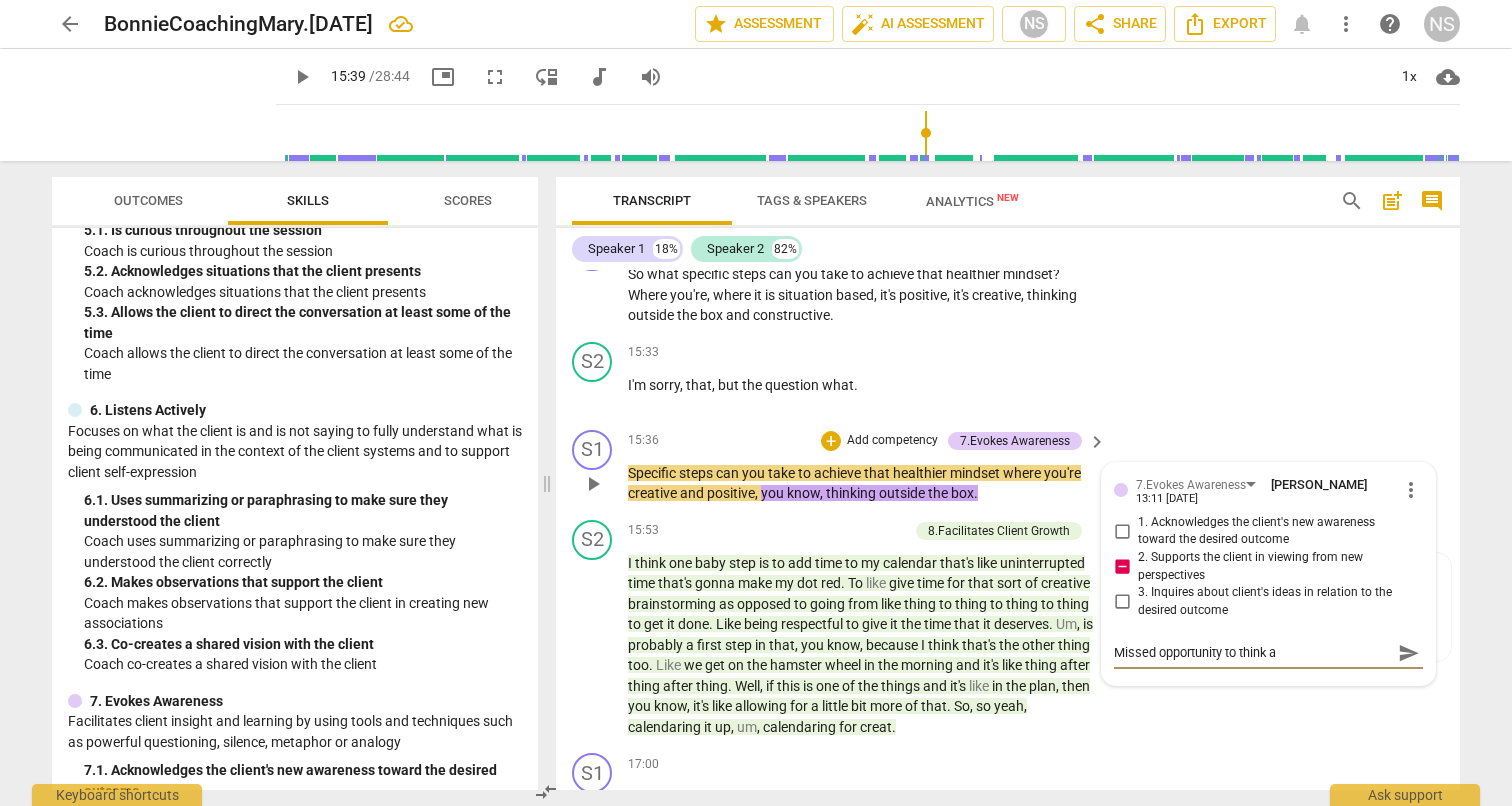 type on "Missed opportunity to think" 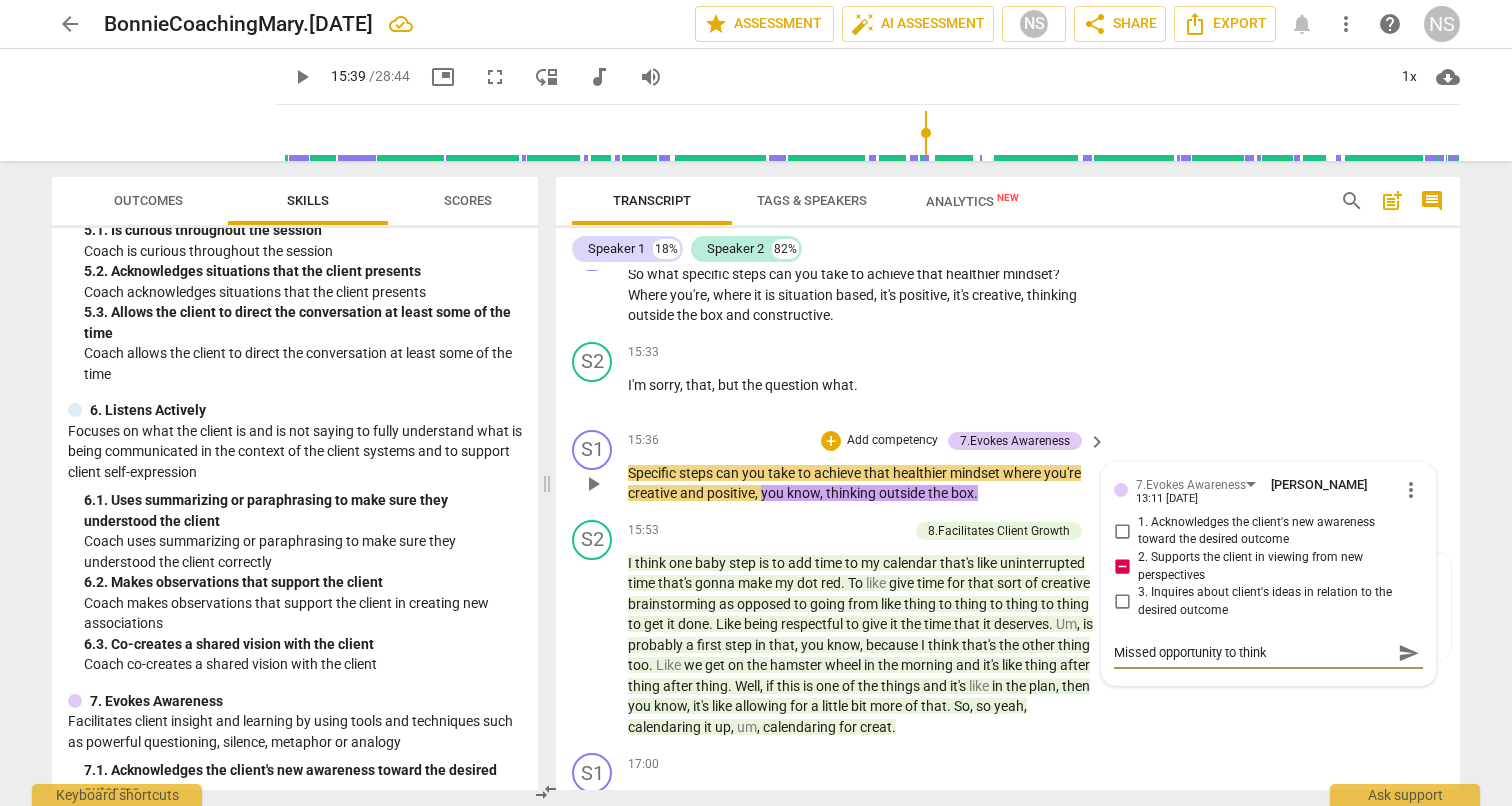 type on "Missed opportunity to think" 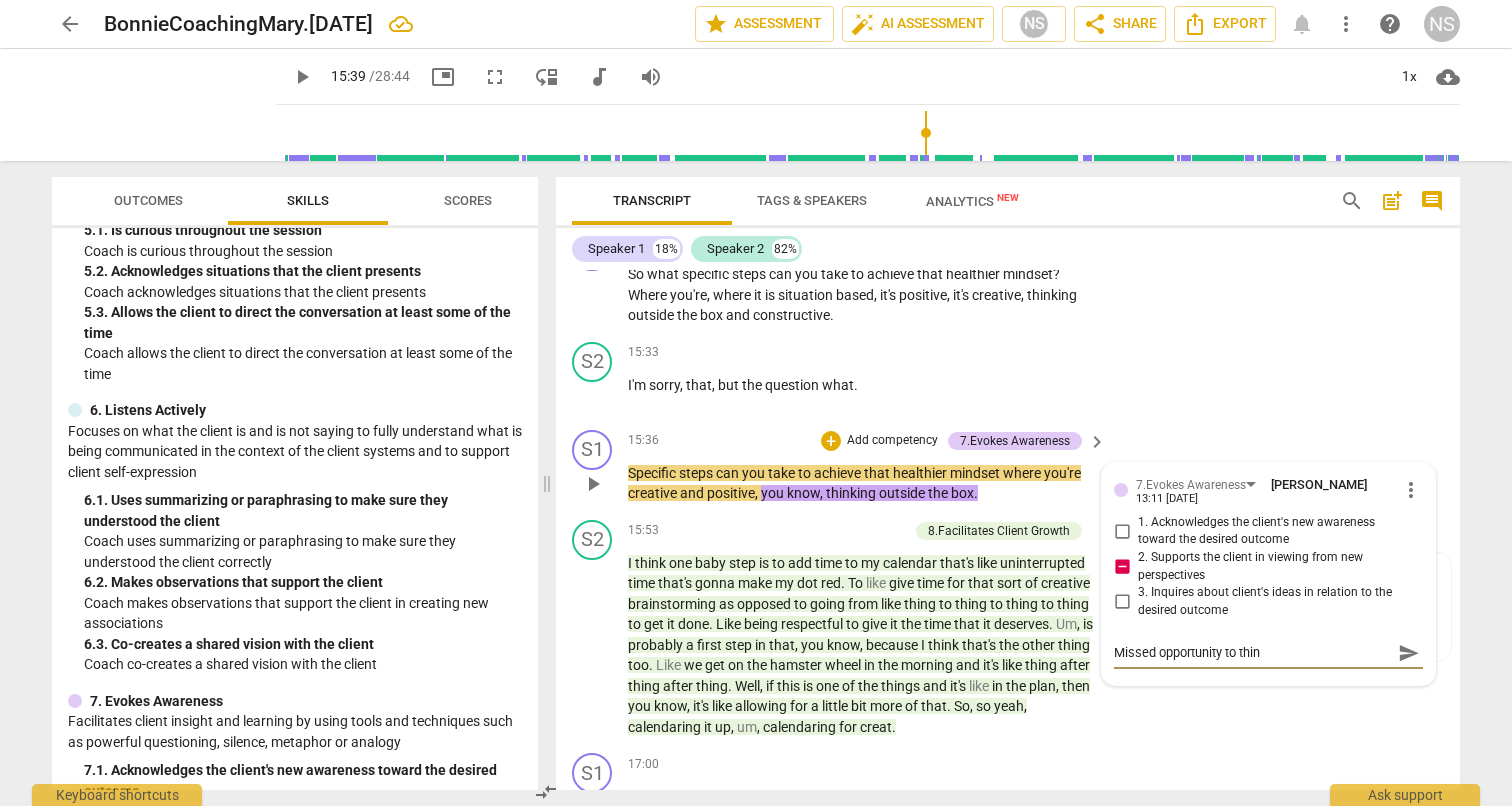 type on "Missed opportunity to thi" 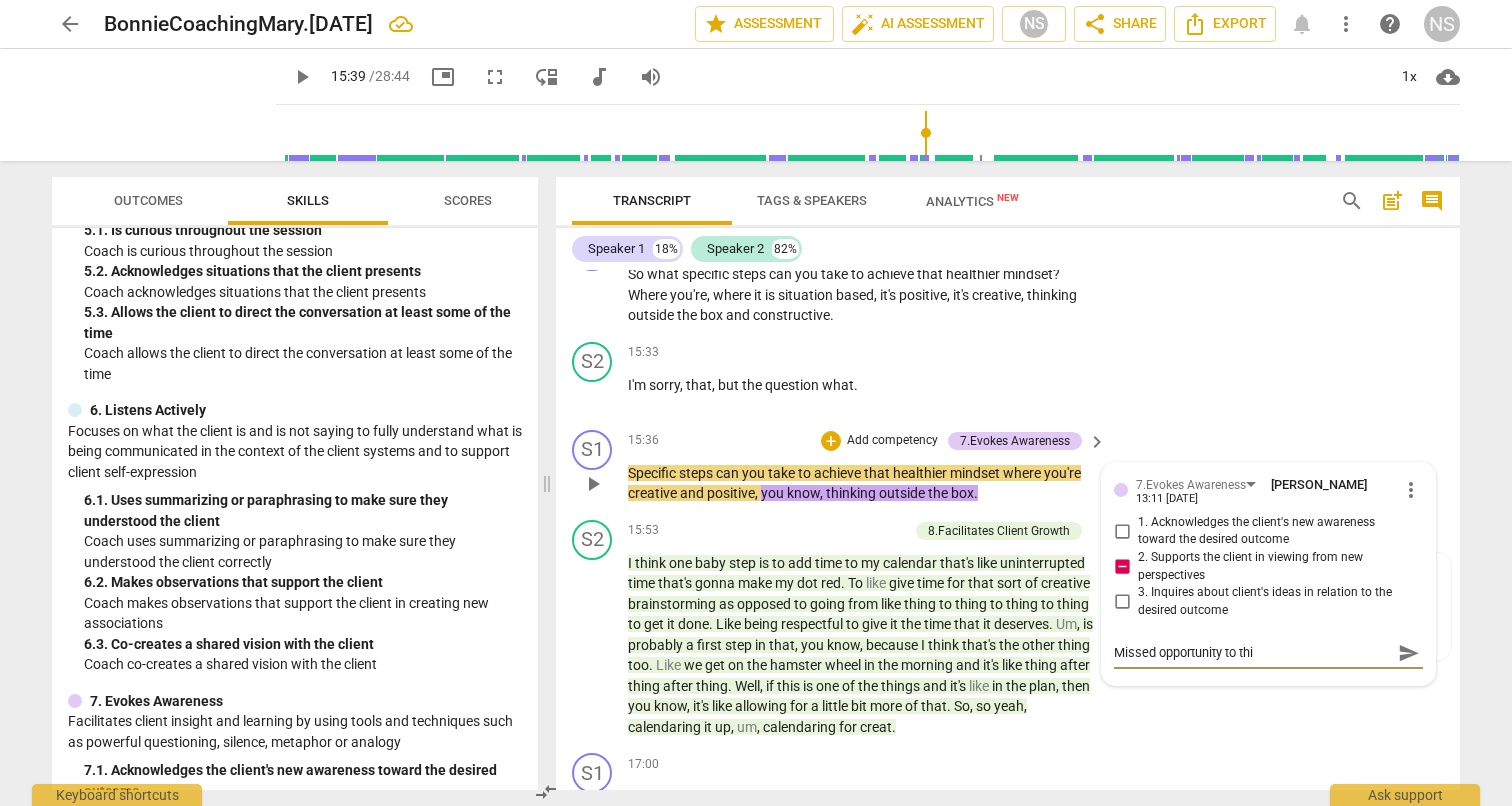 type on "Missed opportunity to th" 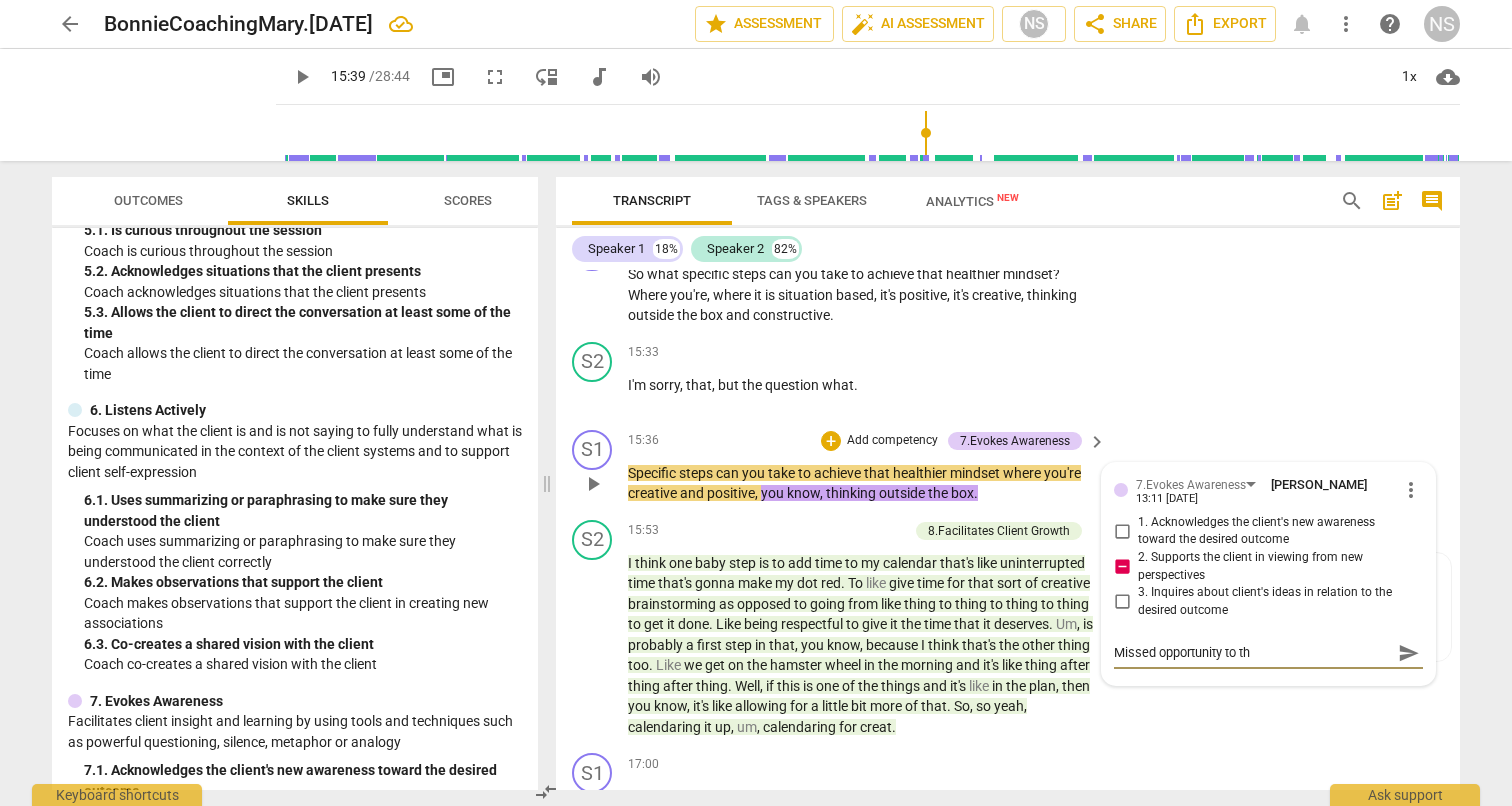 type on "Missed opportunity to t" 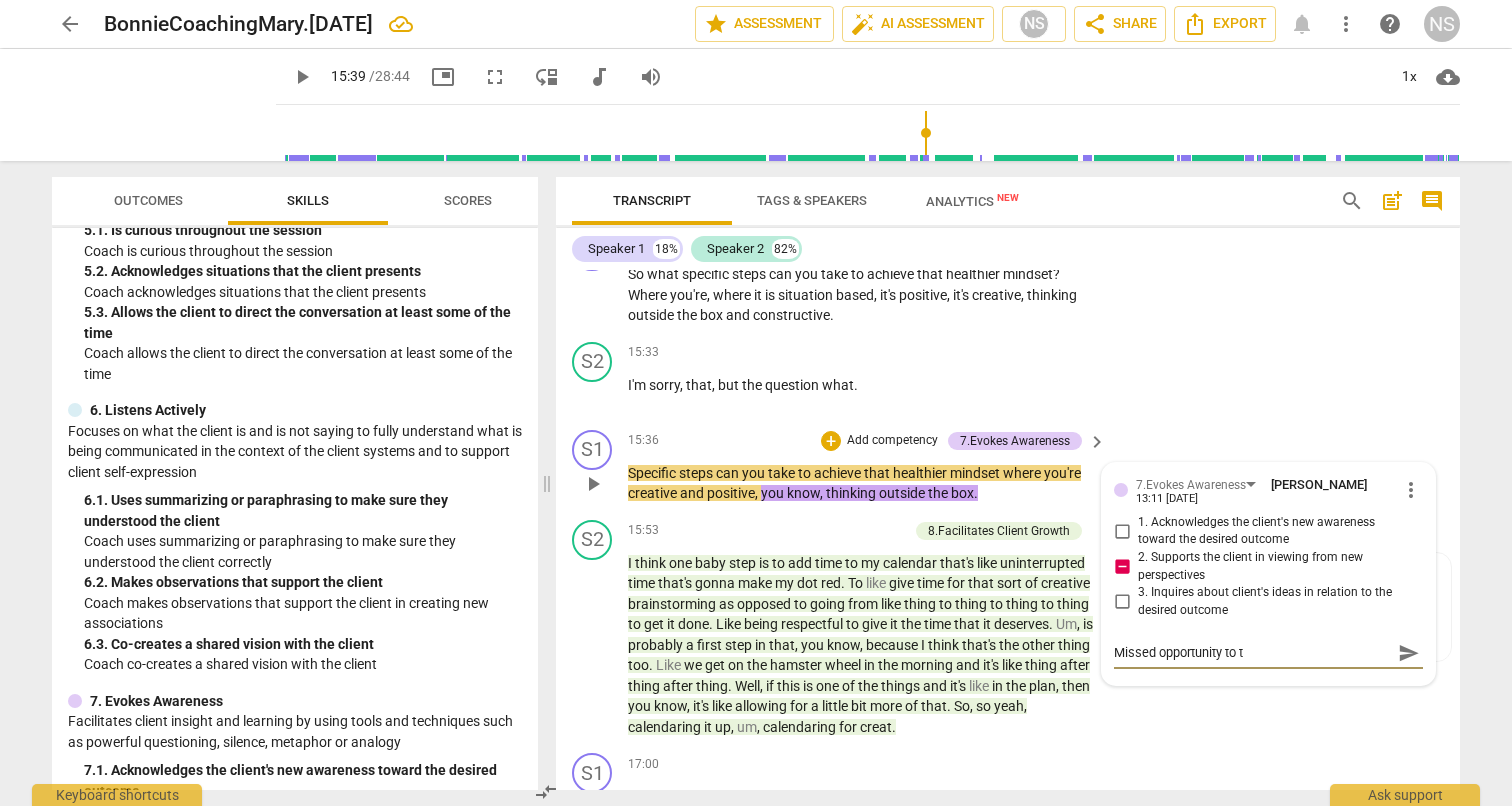 type on "Missed opportunity to" 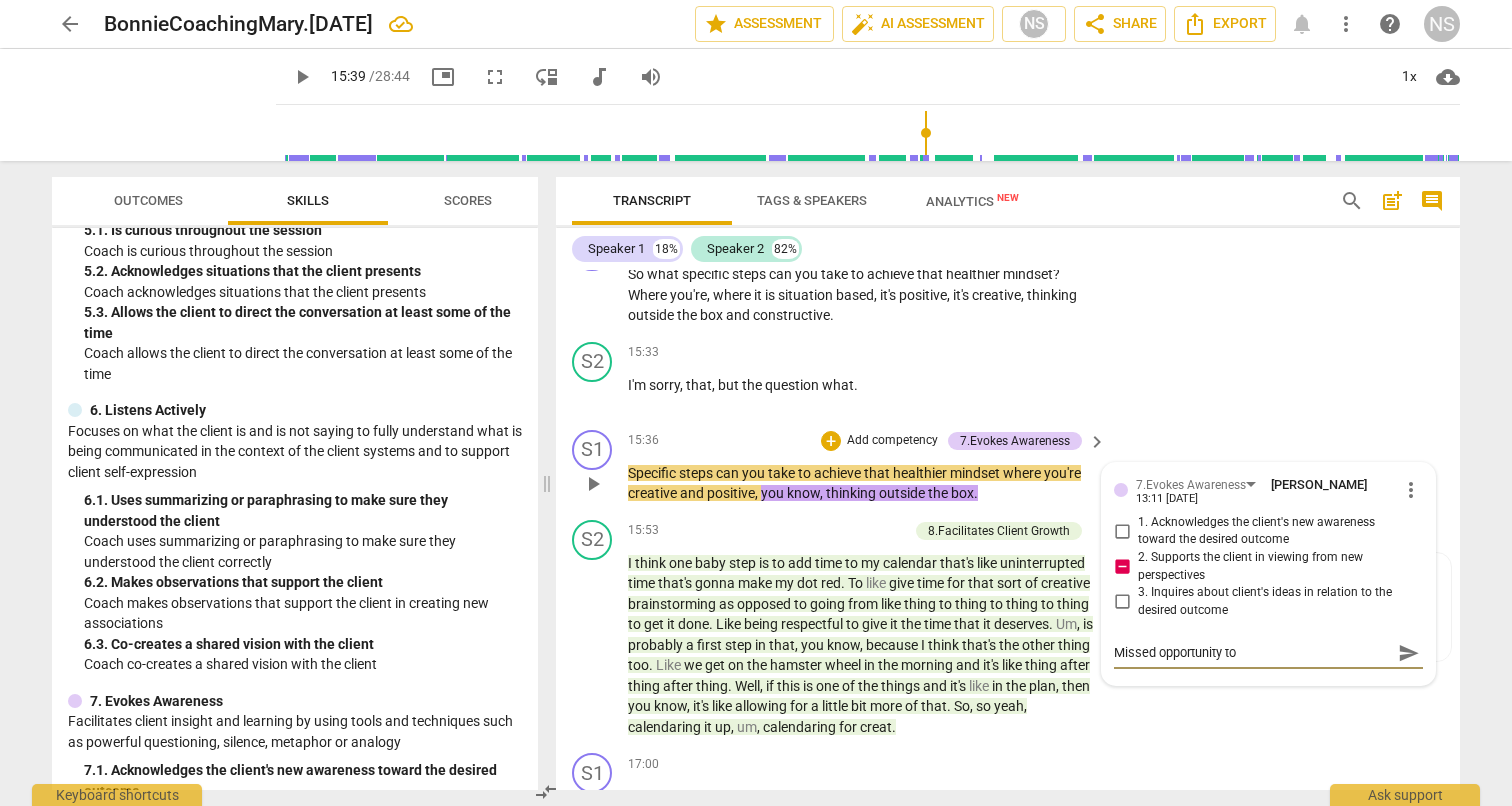 type on "Missed opportunity to c" 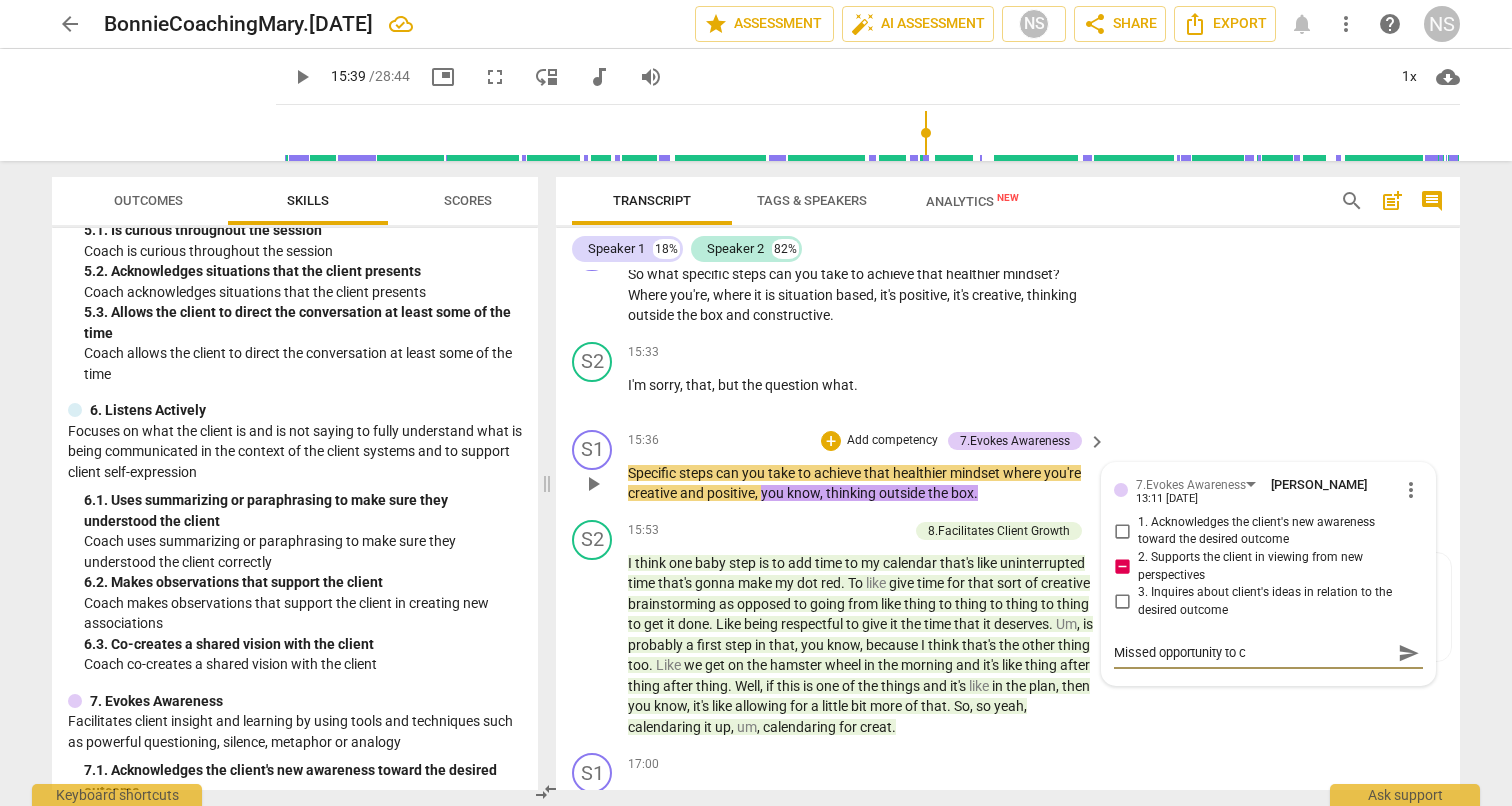 type on "Missed opportunity to cr" 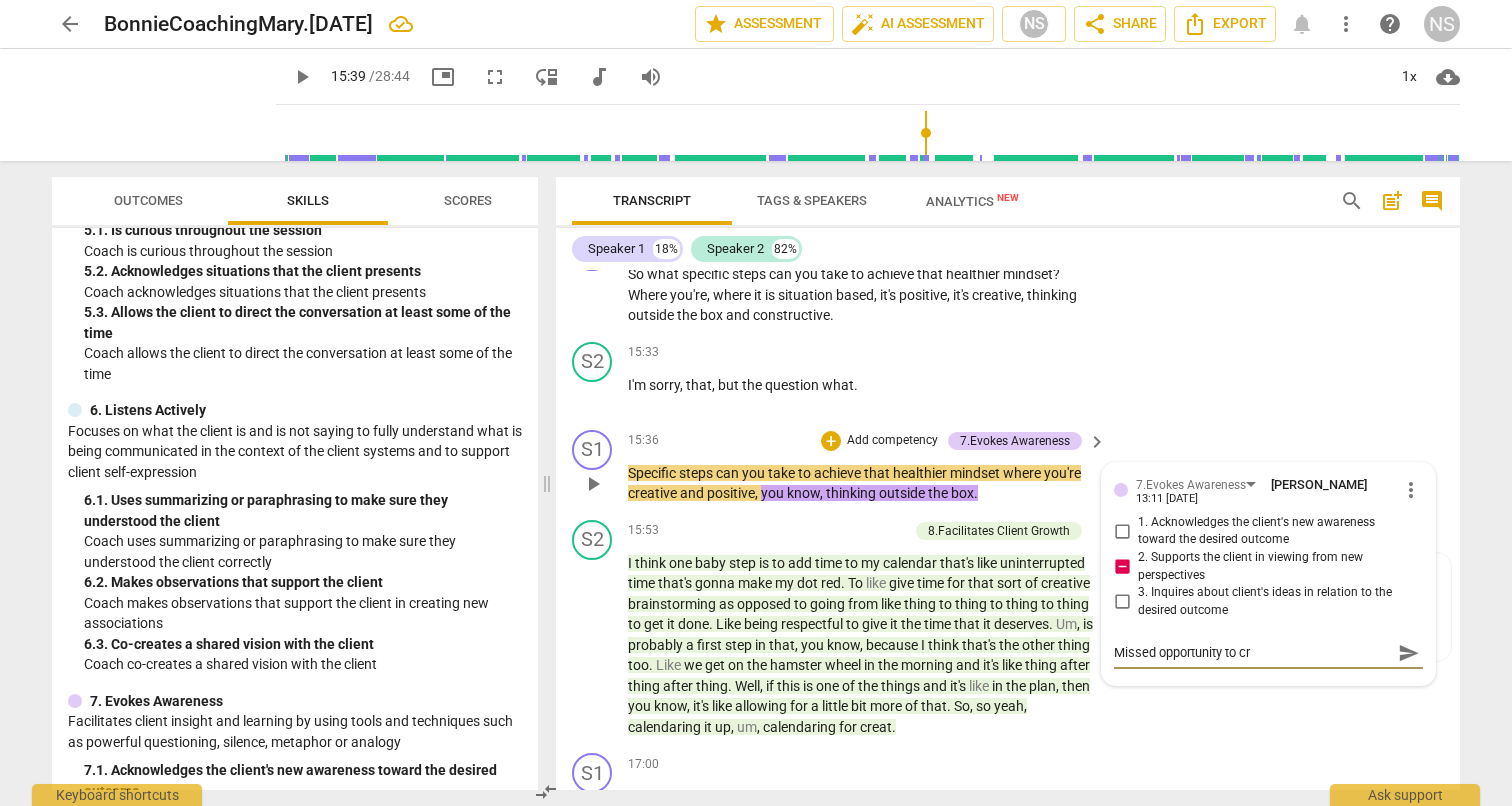 type on "Missed opportunity to cre" 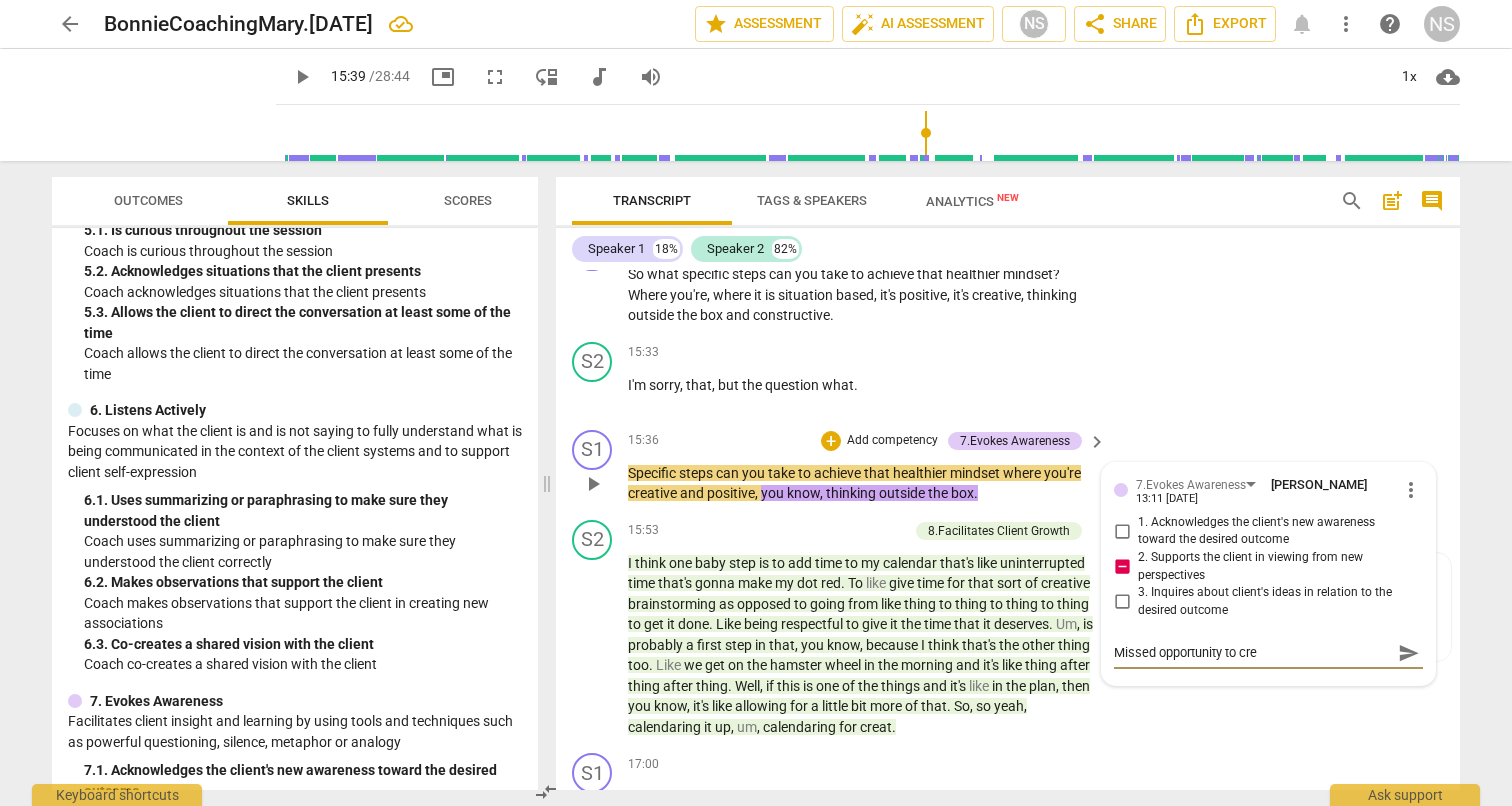 type on "Missed opportunity to crea" 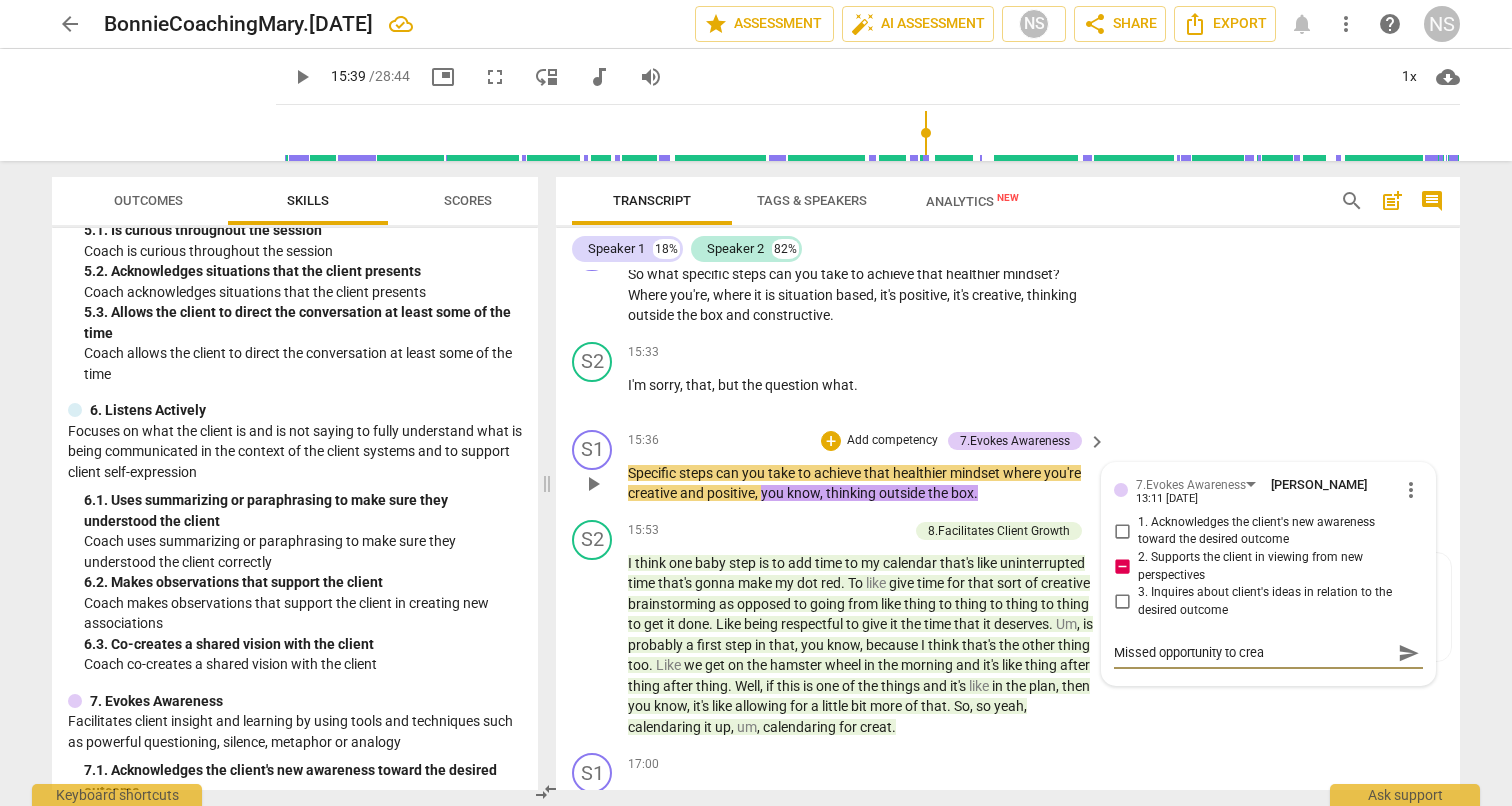 type on "Missed opportunity to creat" 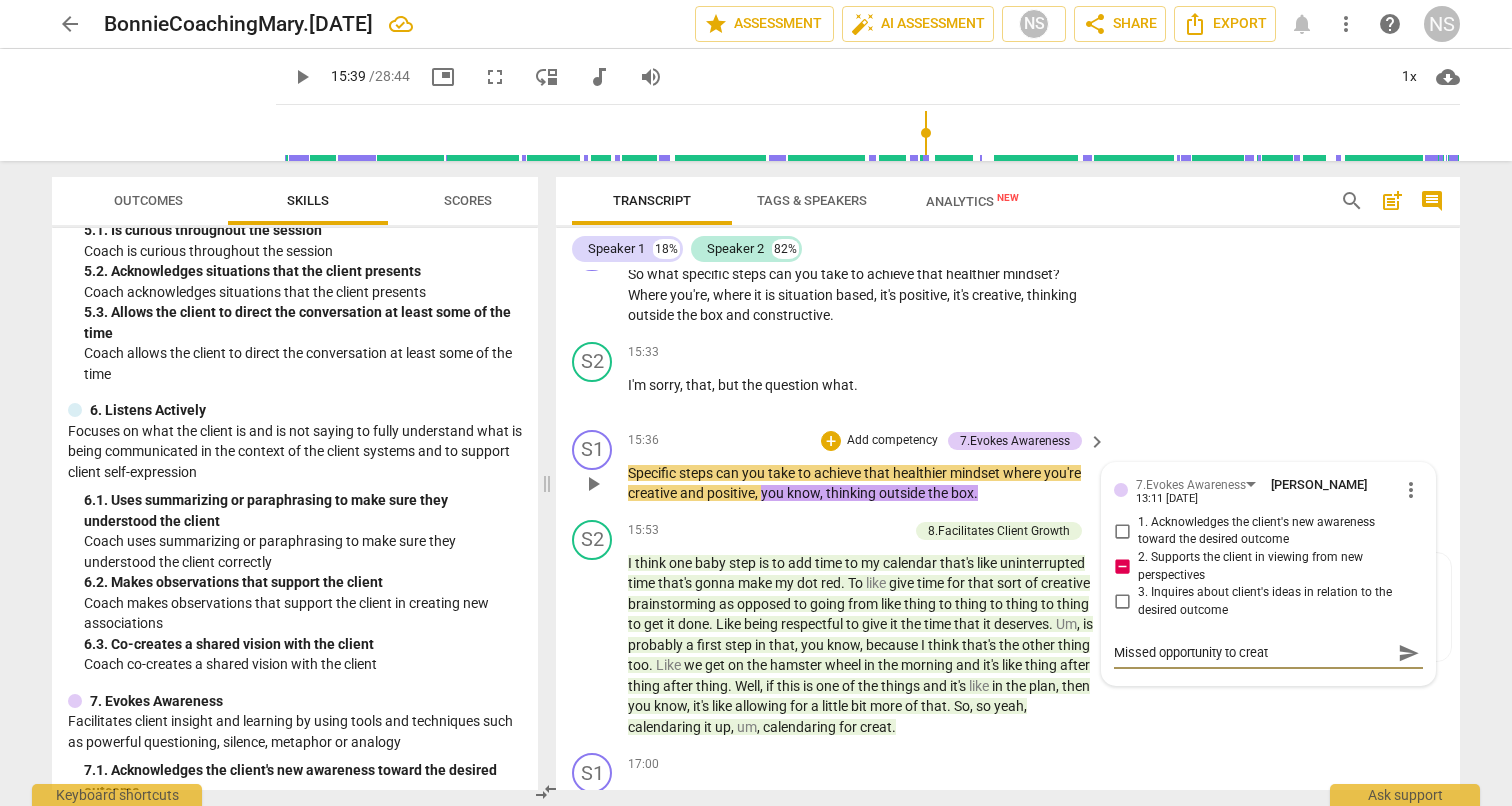 type on "Missed opportunity to create" 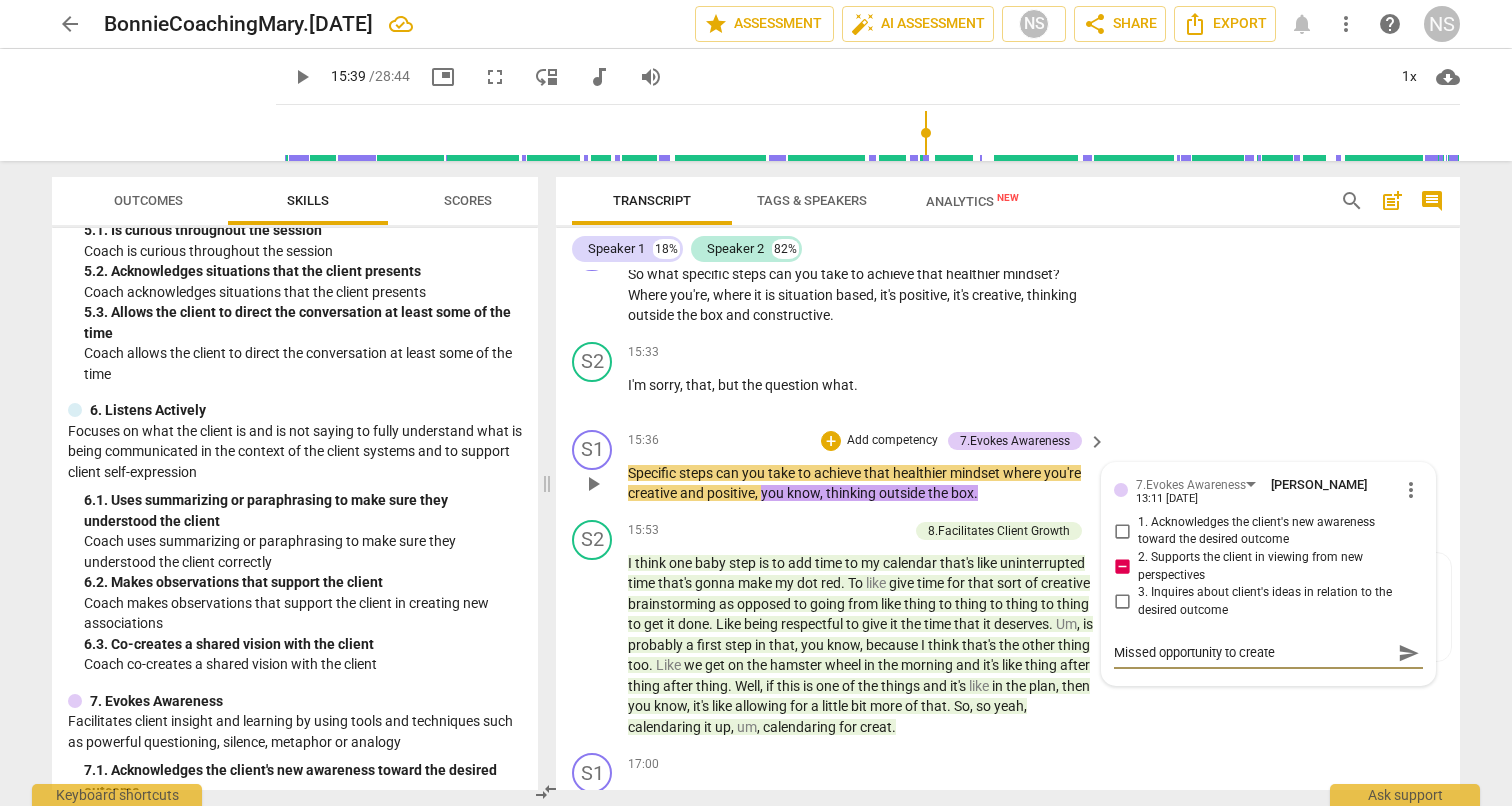 type on "Missed opportunity to create" 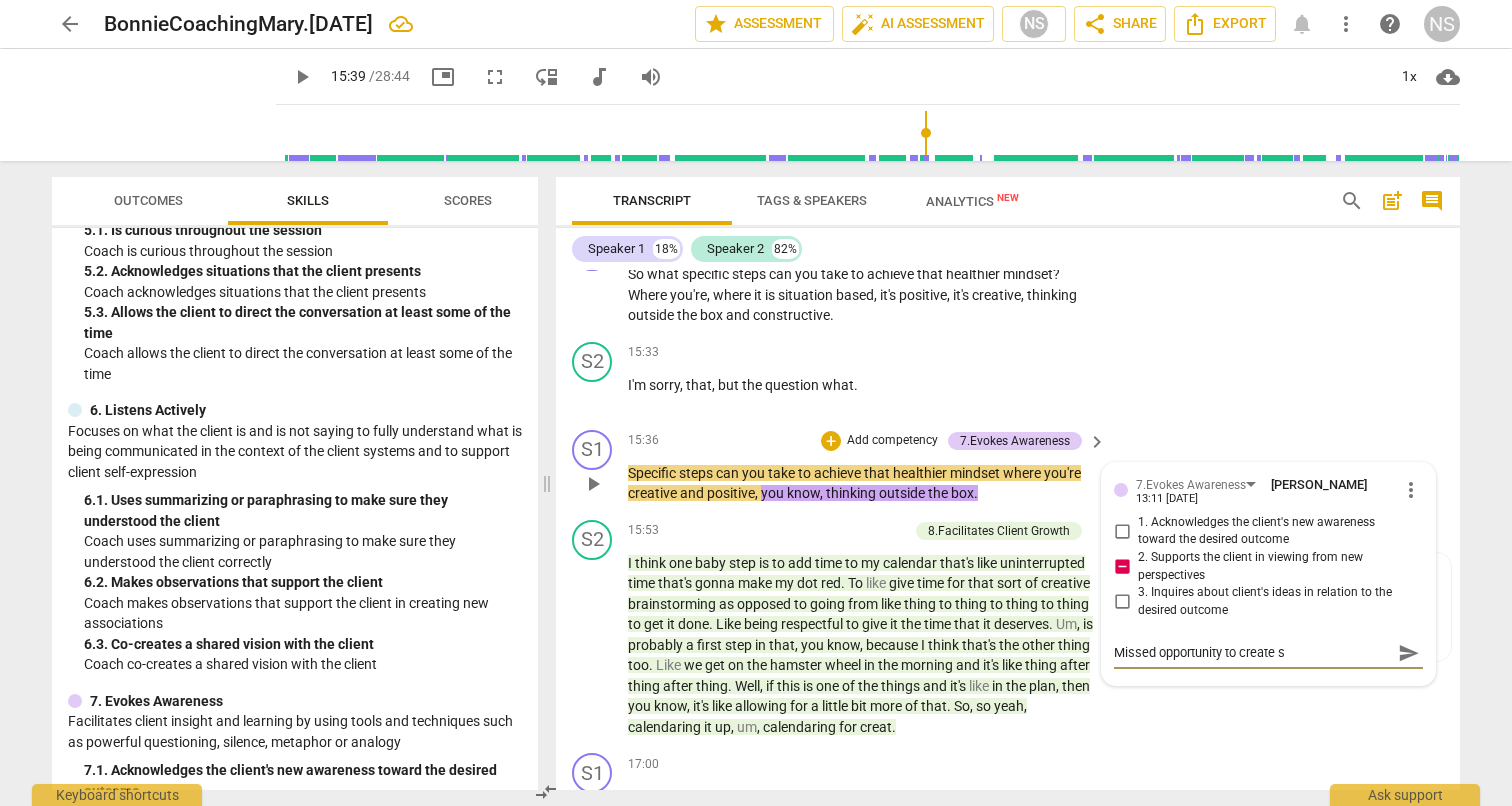 type on "Missed opportunity to create sp" 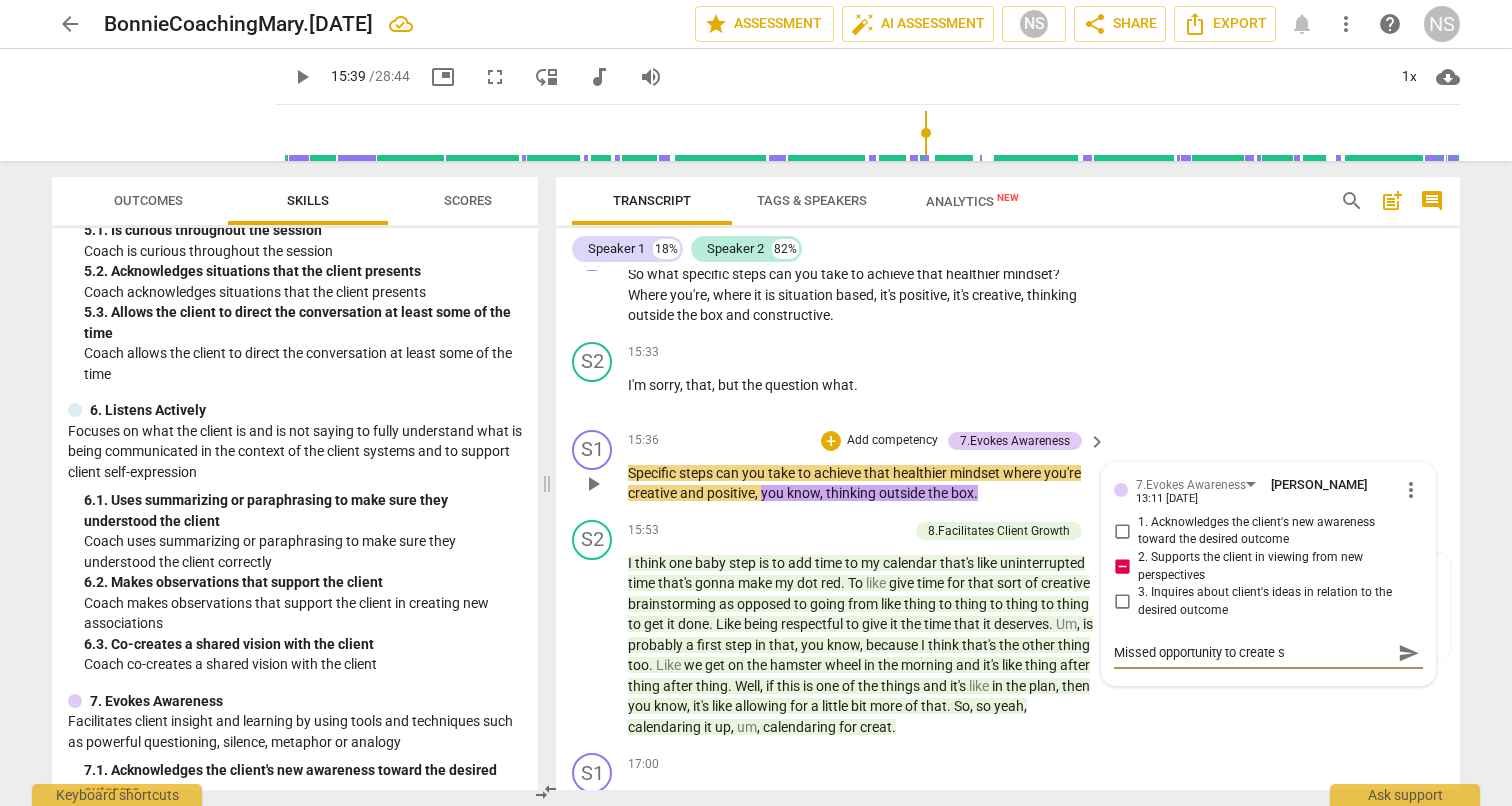 type on "Missed opportunity to create sp" 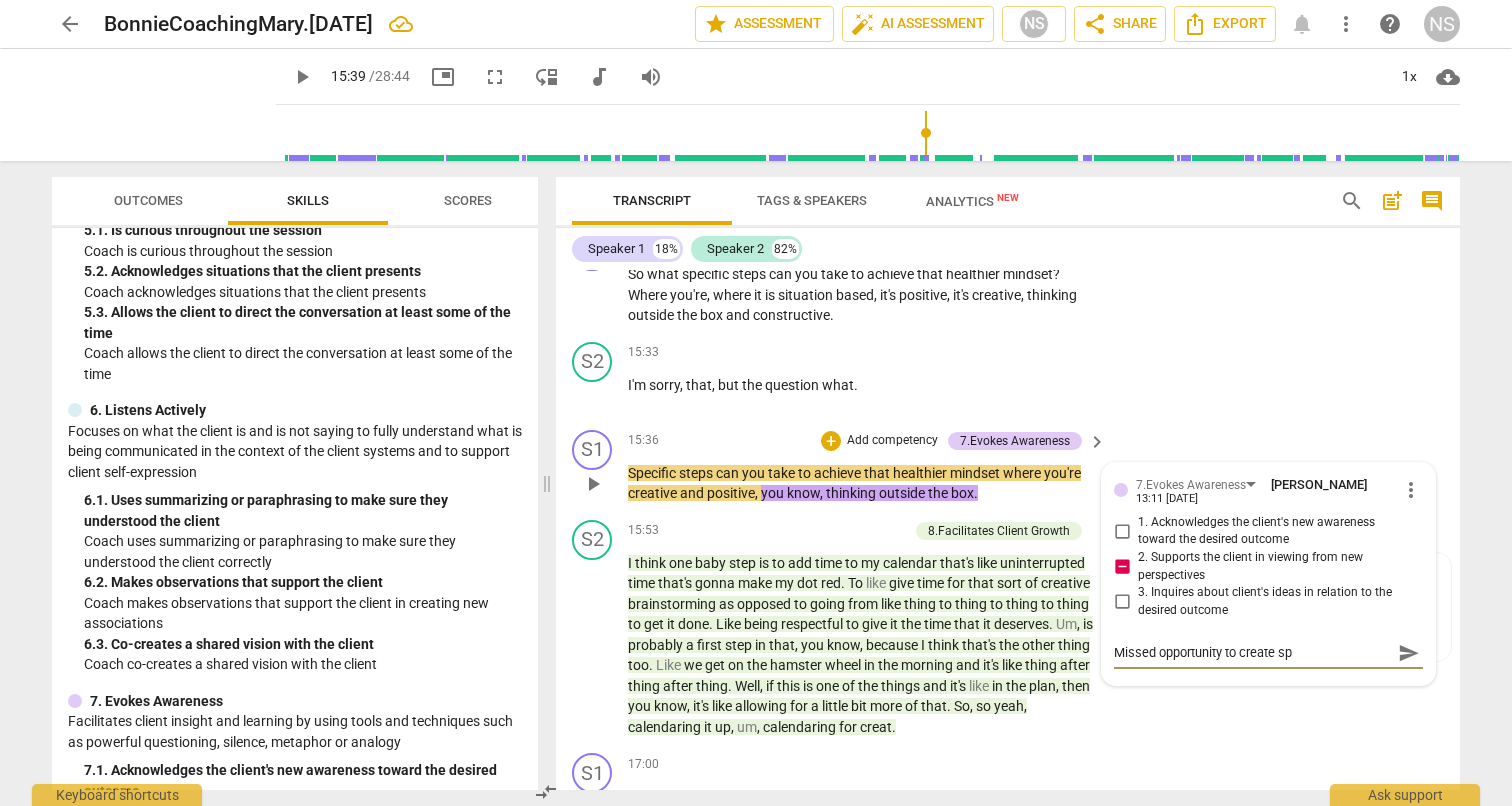 type on "Missed opportunity to create spa" 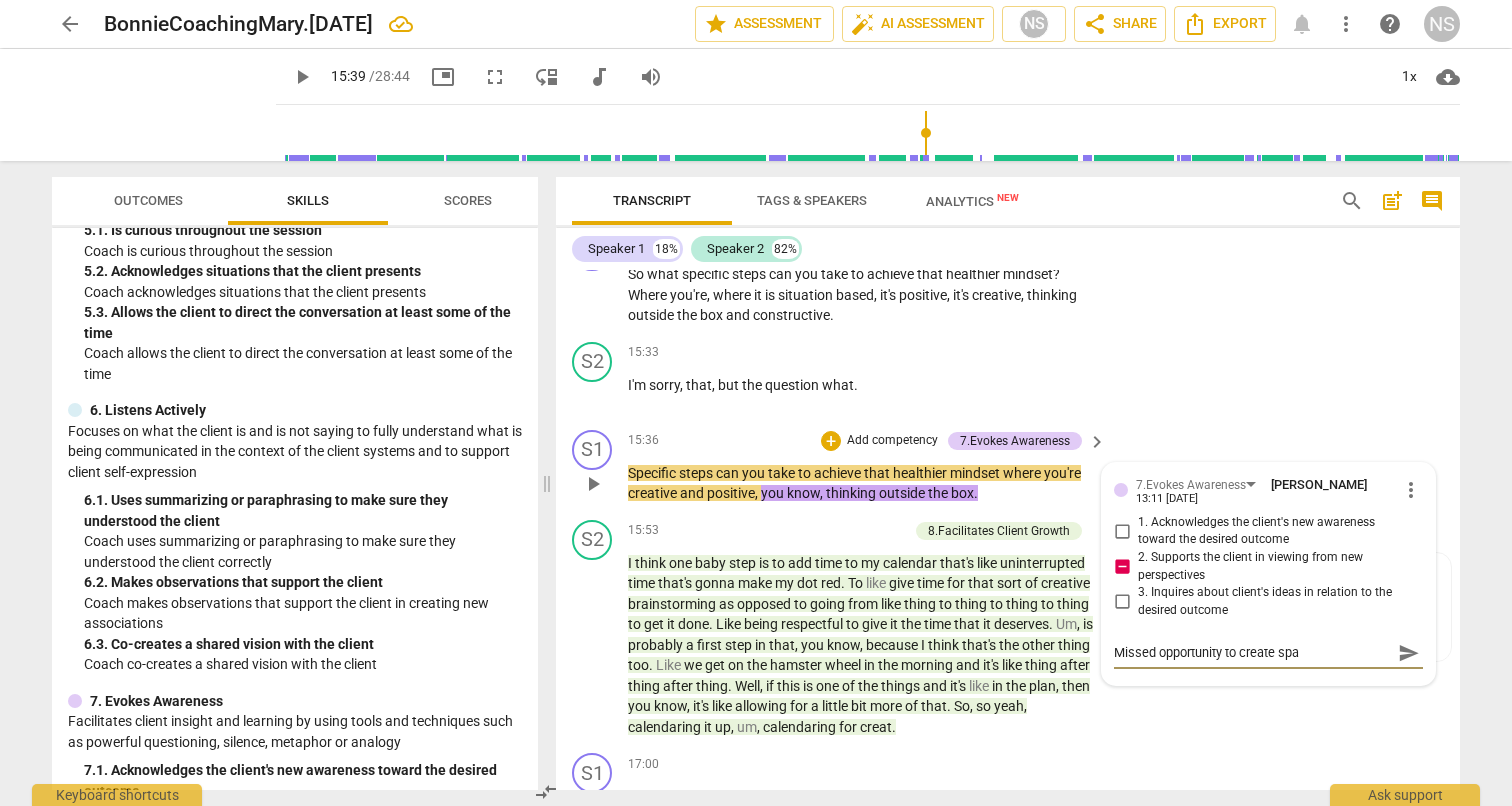 type on "Missed opportunity to create spac" 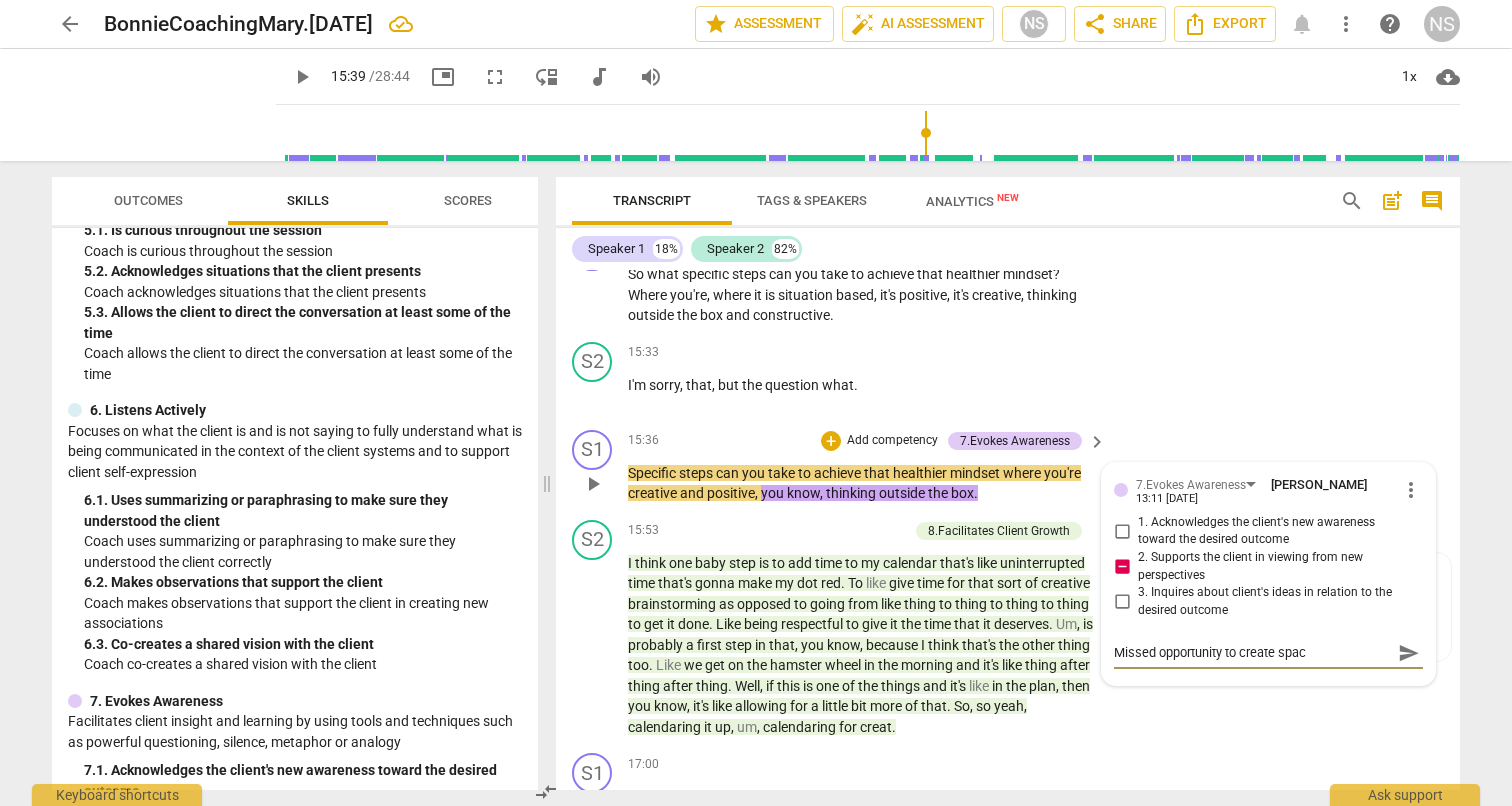 type on "Missed opportunity to create space" 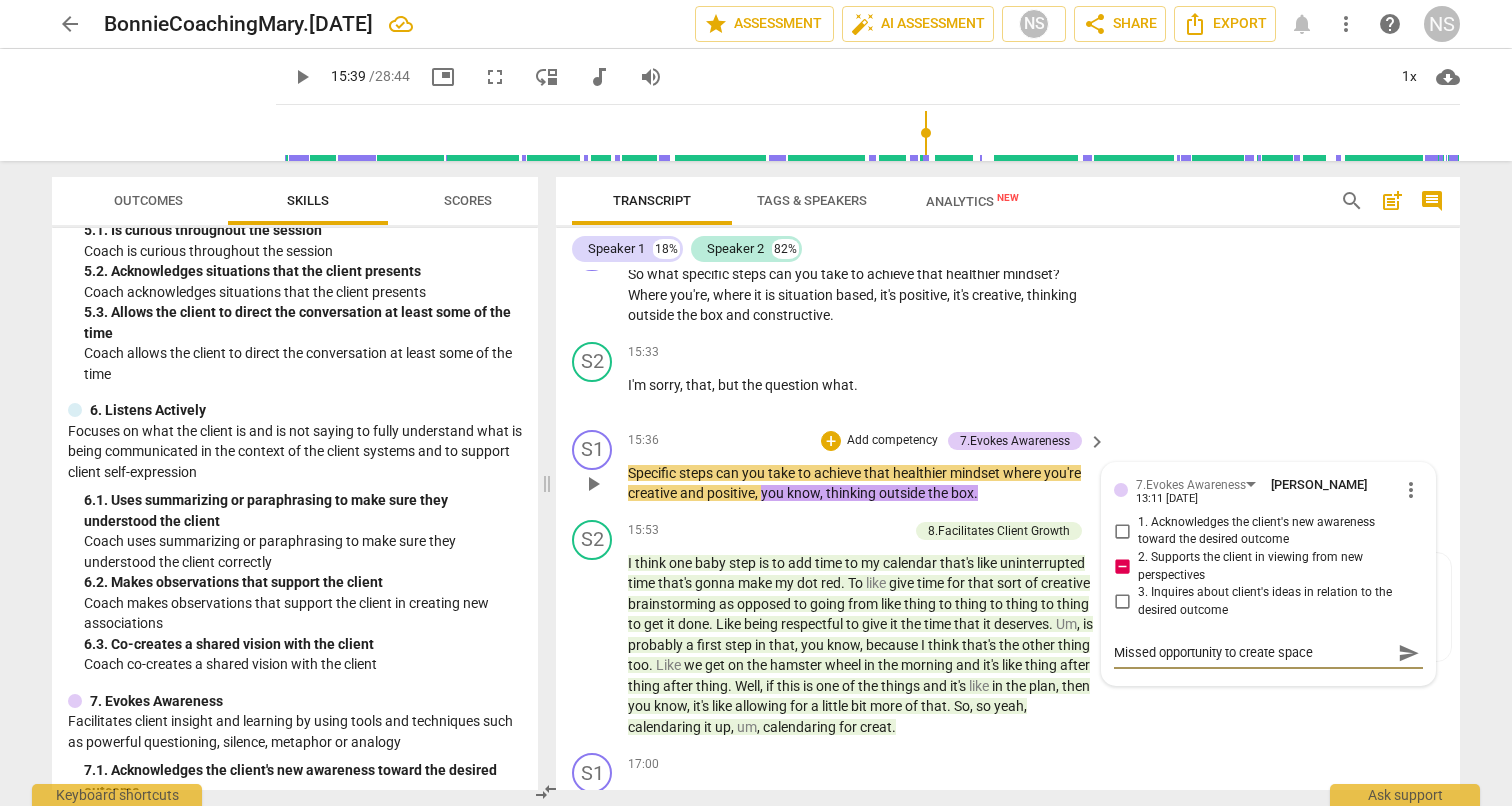 type on "Missed opportunity to create space" 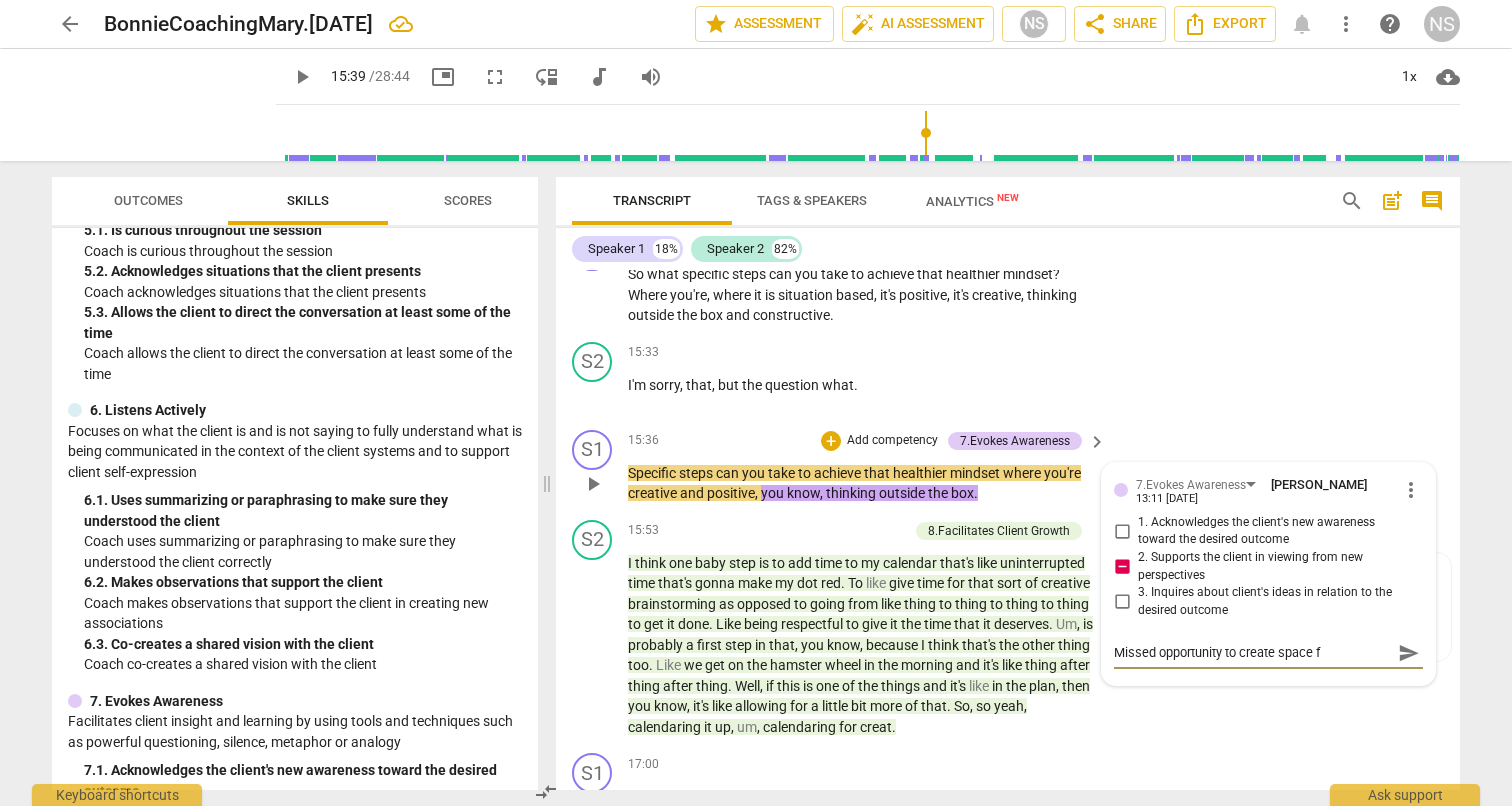 type on "Missed opportunity to create space fo" 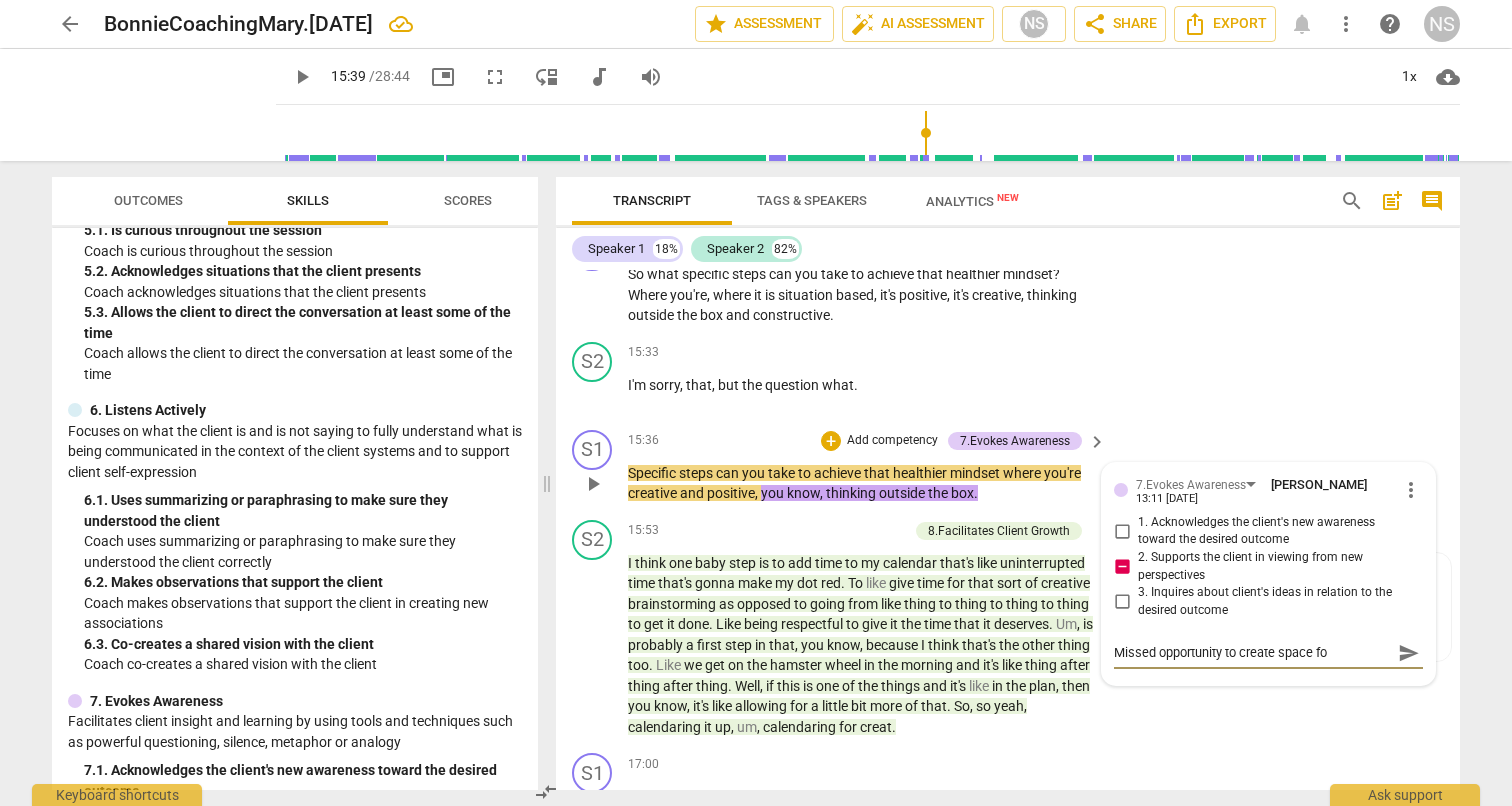 type on "Missed opportunity to create space for" 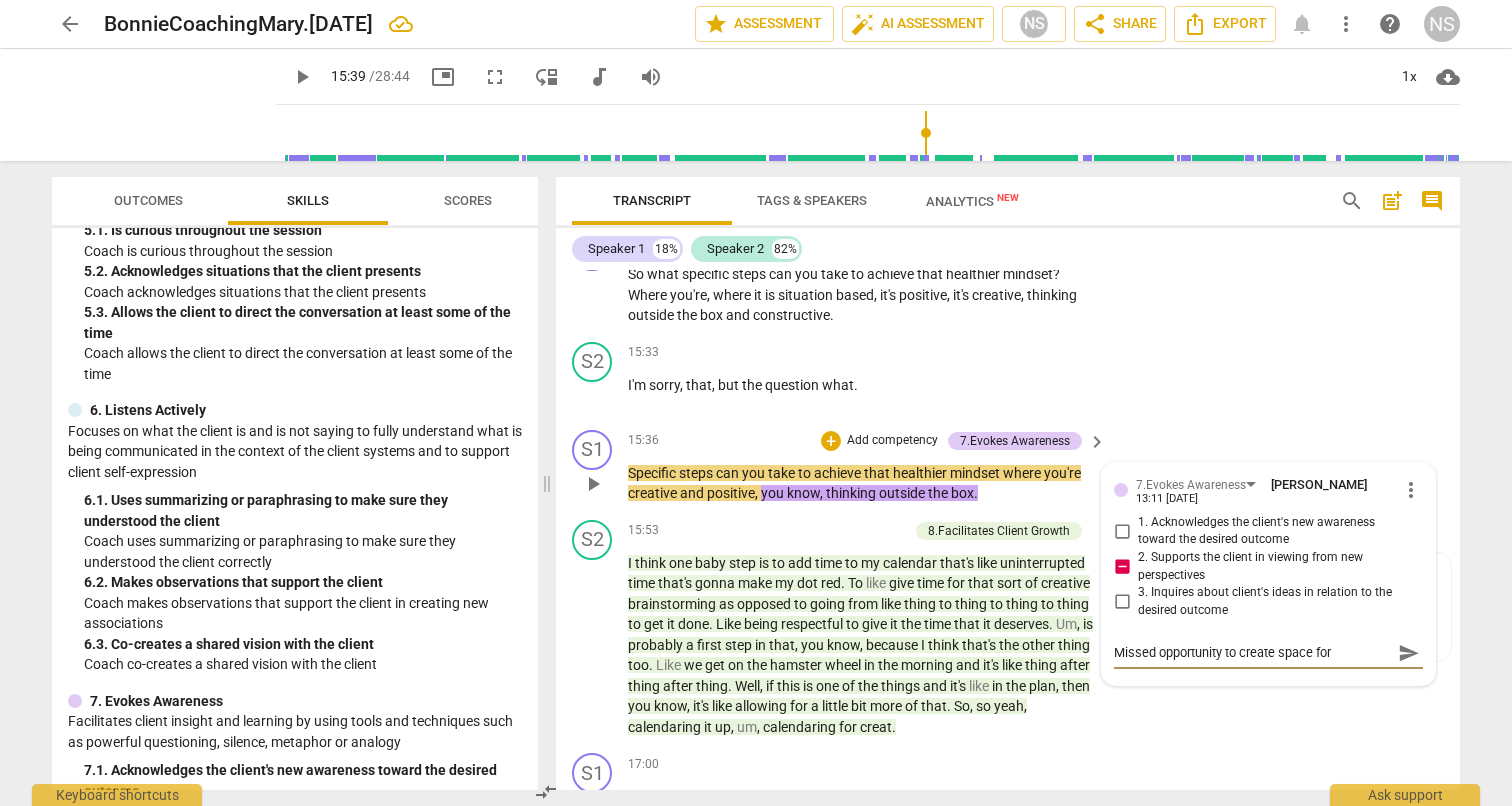 type on "Missed opportunity to create space for" 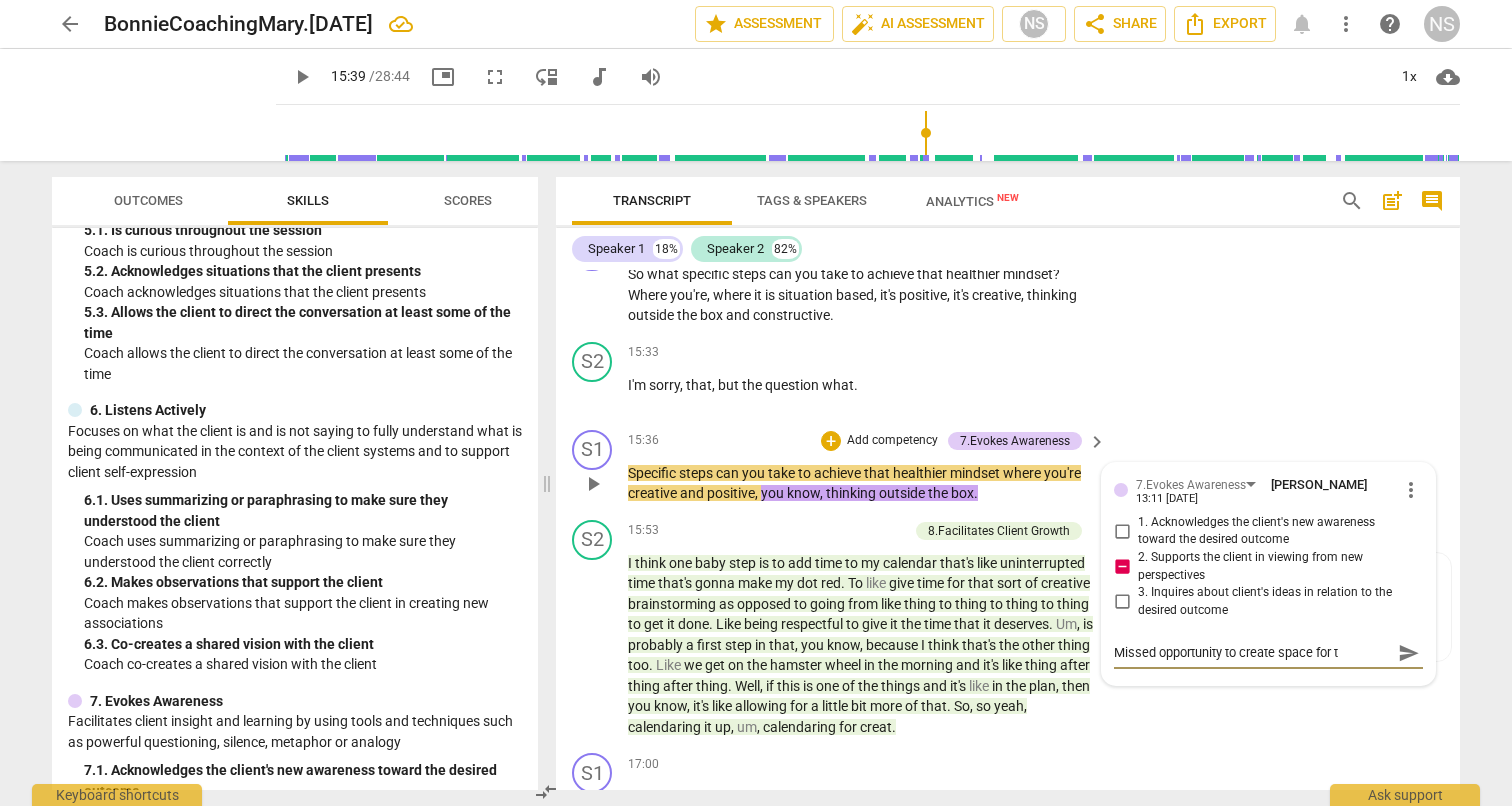 type on "Missed opportunity to create space for th" 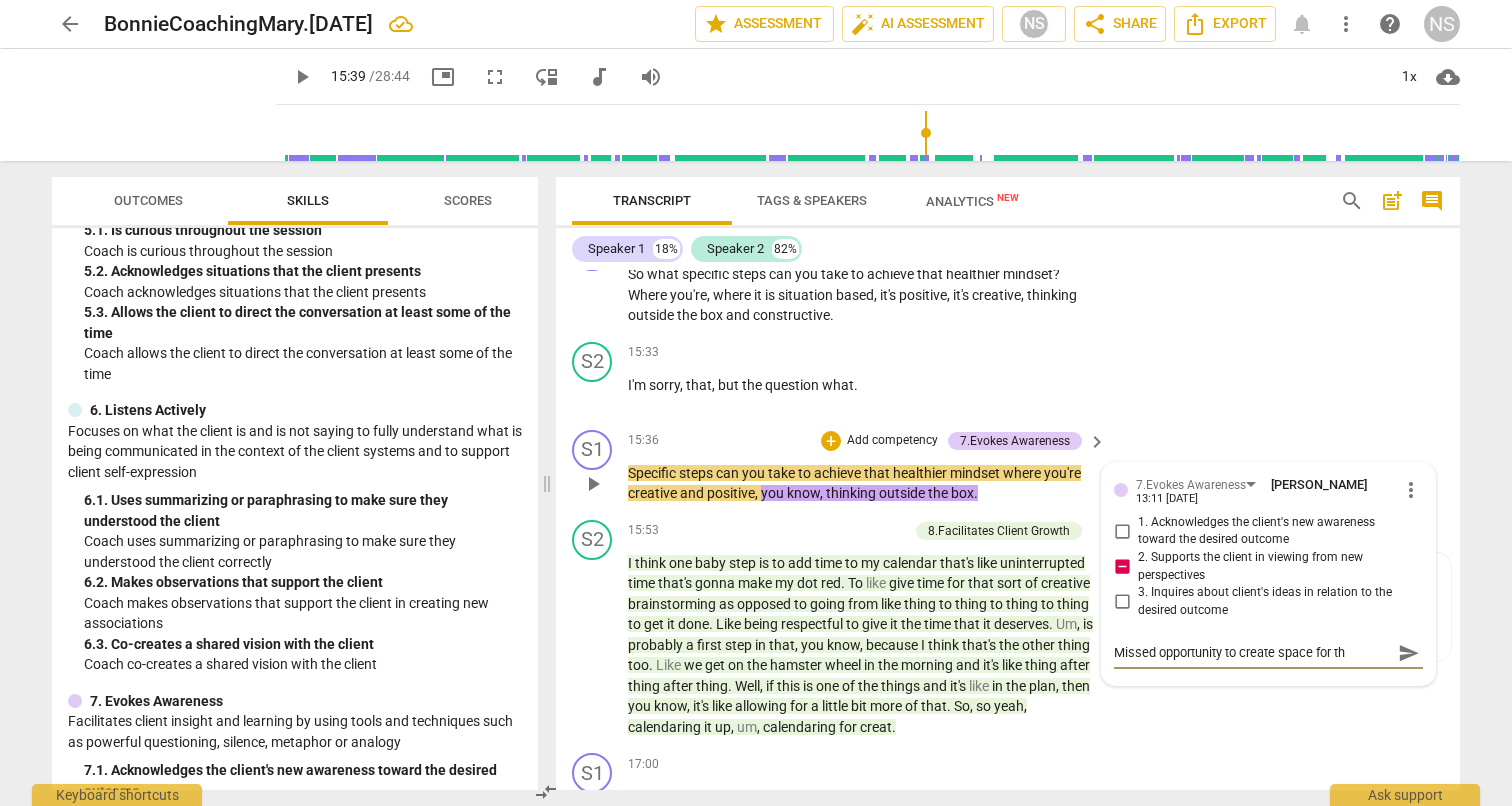 type on "Missed opportunity to create space for the" 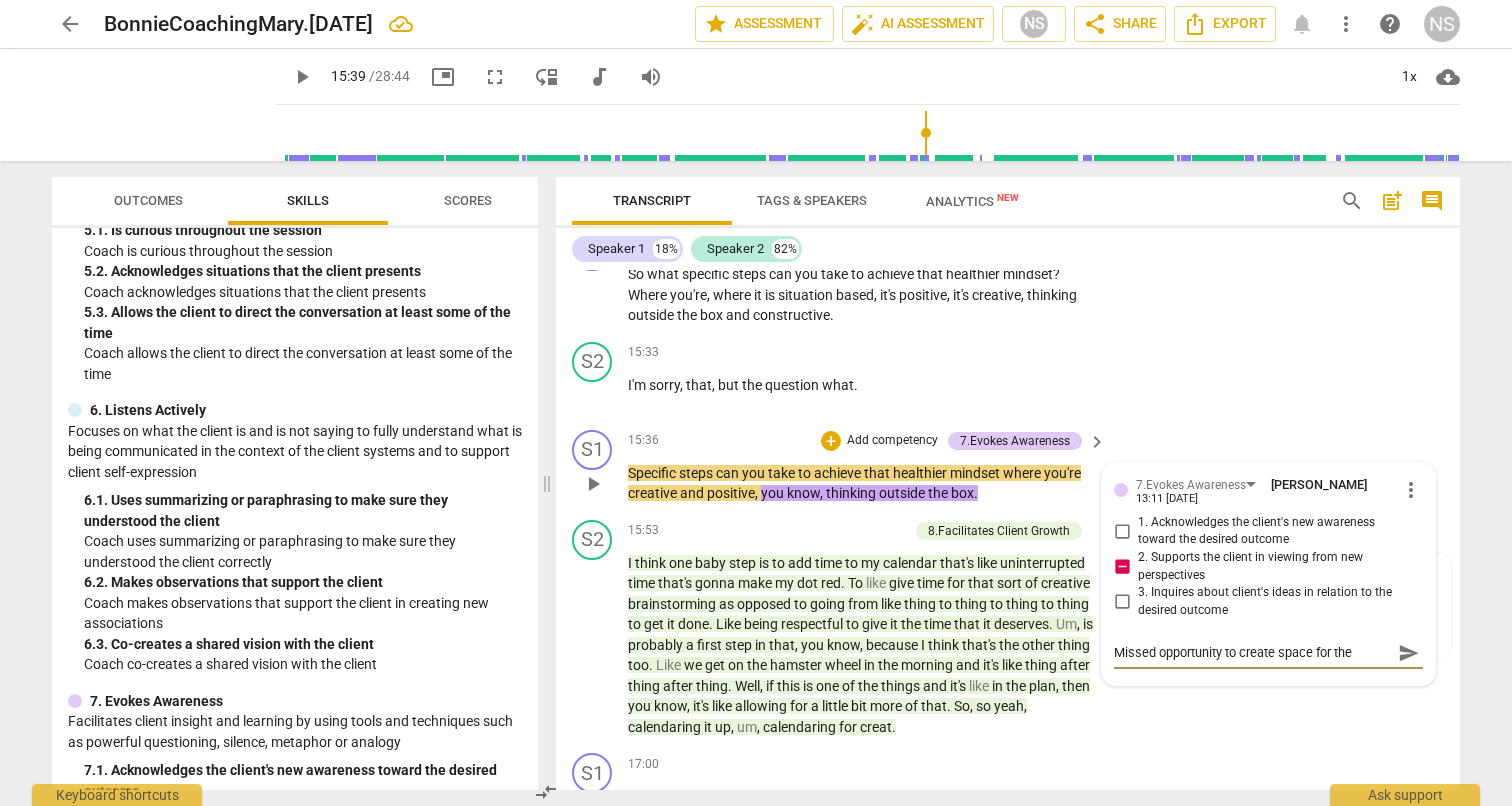 type on "Missed opportunity to create space for the" 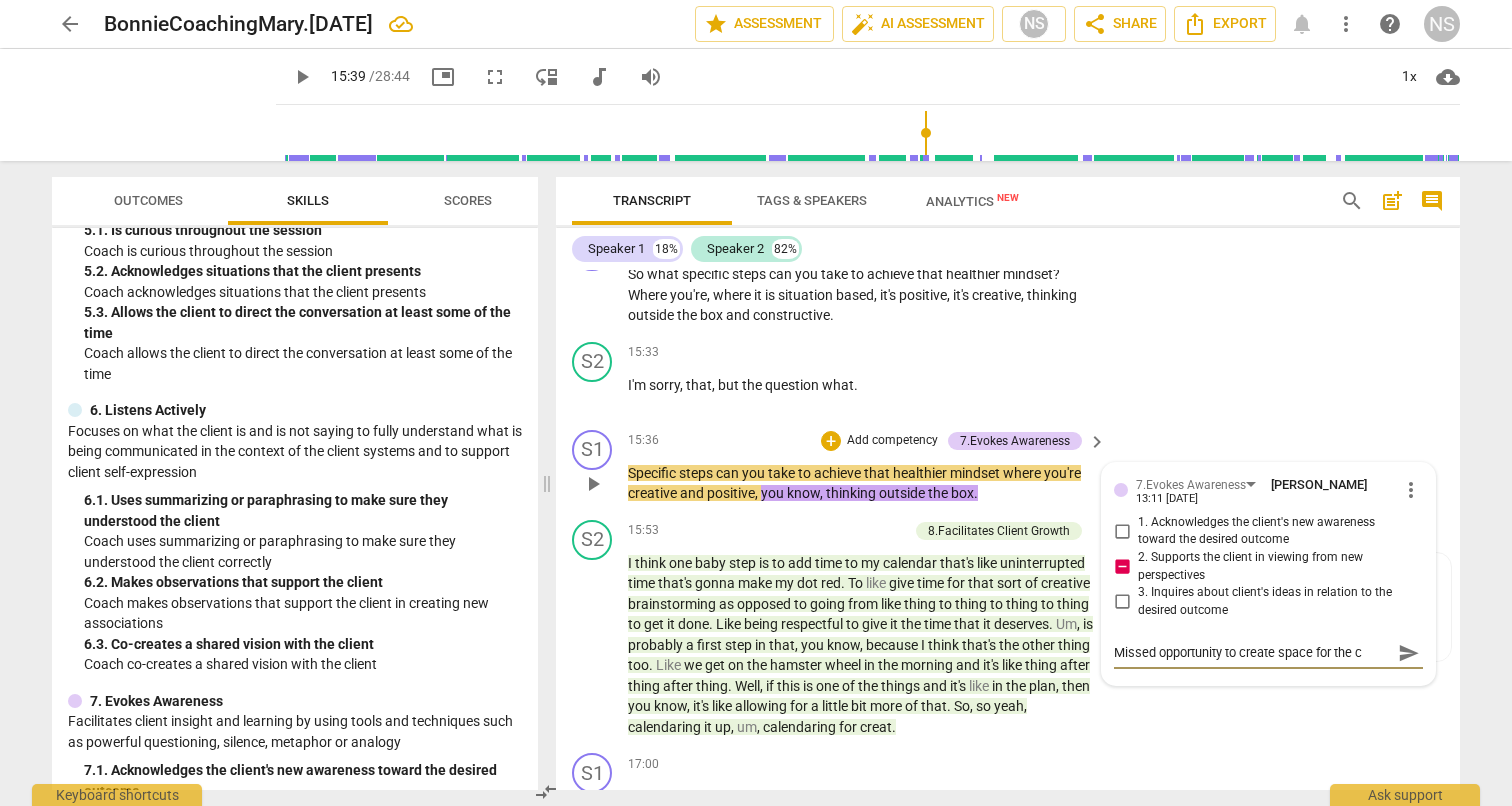 type on "Missed opportunity to create space for the cl" 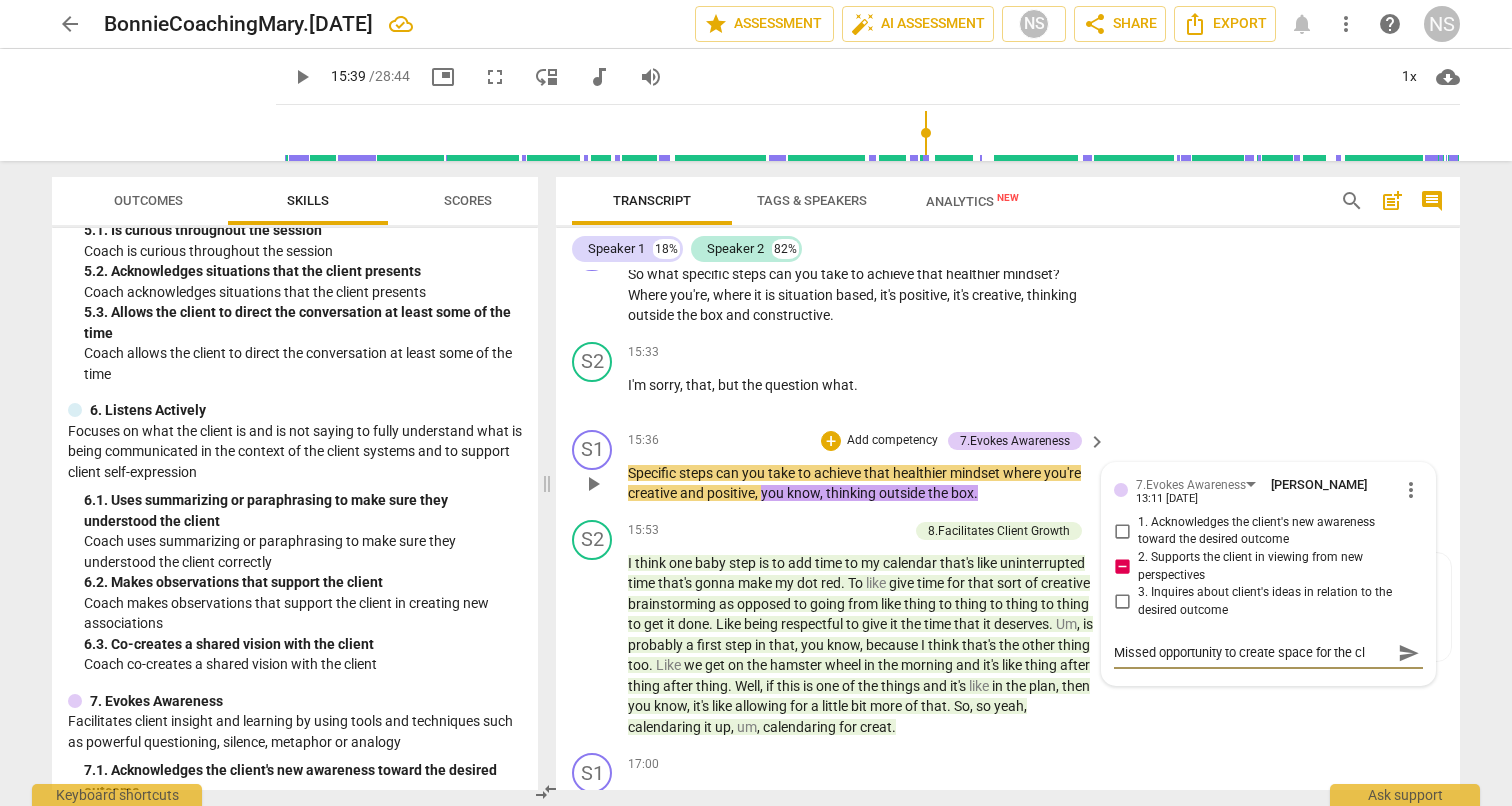 type on "Missed opportunity to create space for the cli" 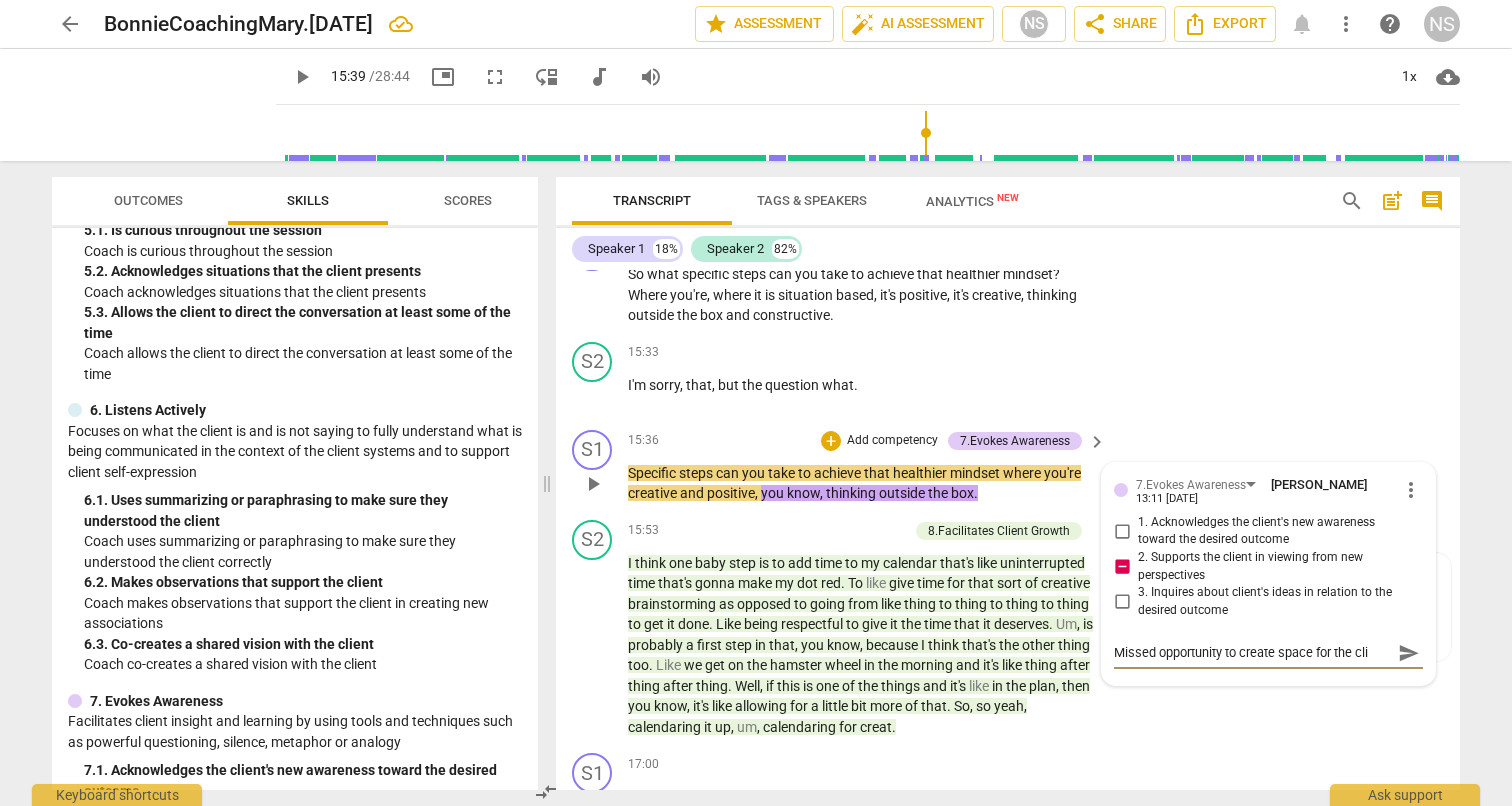 type on "Missed opportunity to create space for the clie" 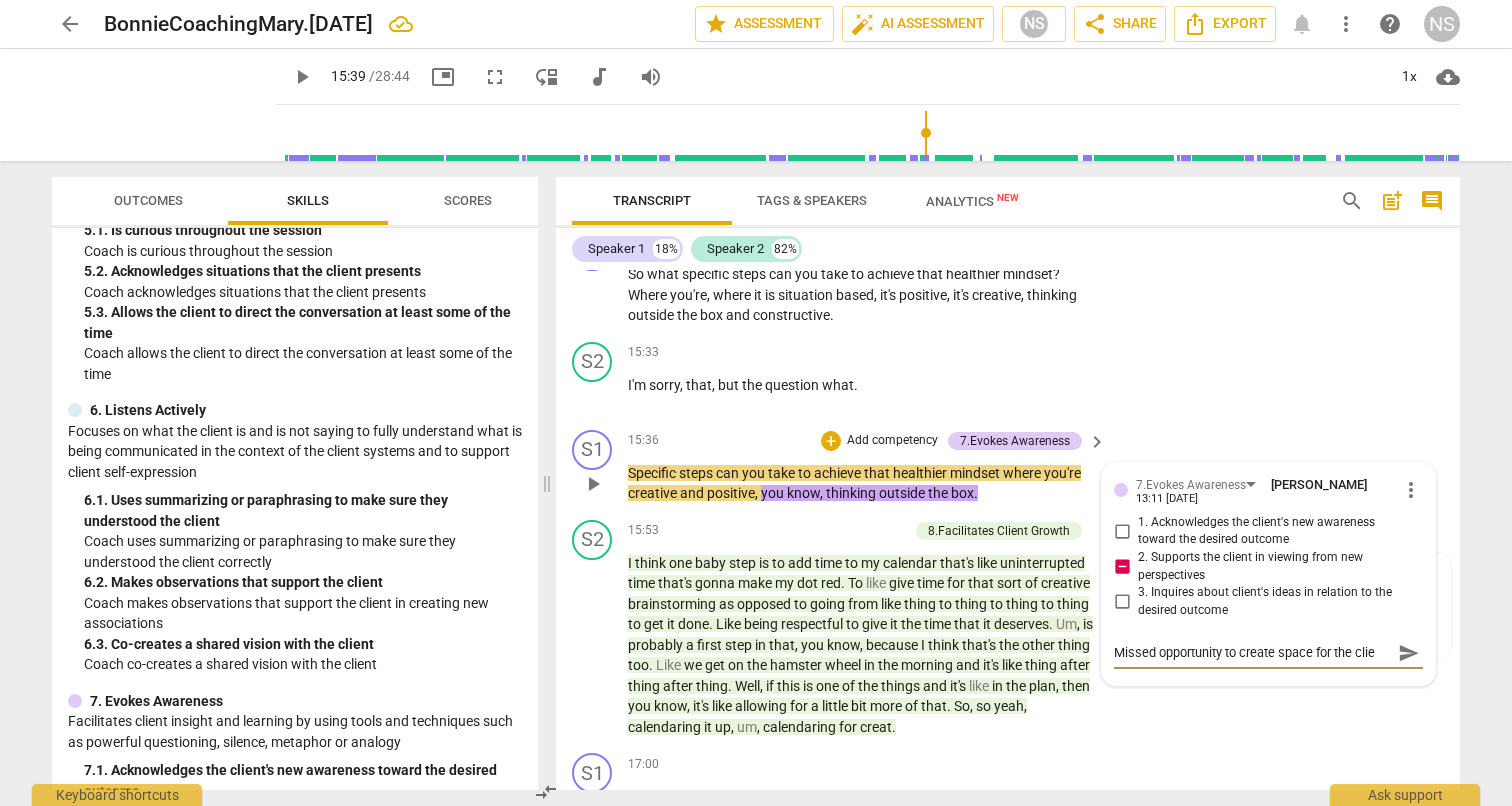 type on "Missed opportunity to create space for the clien" 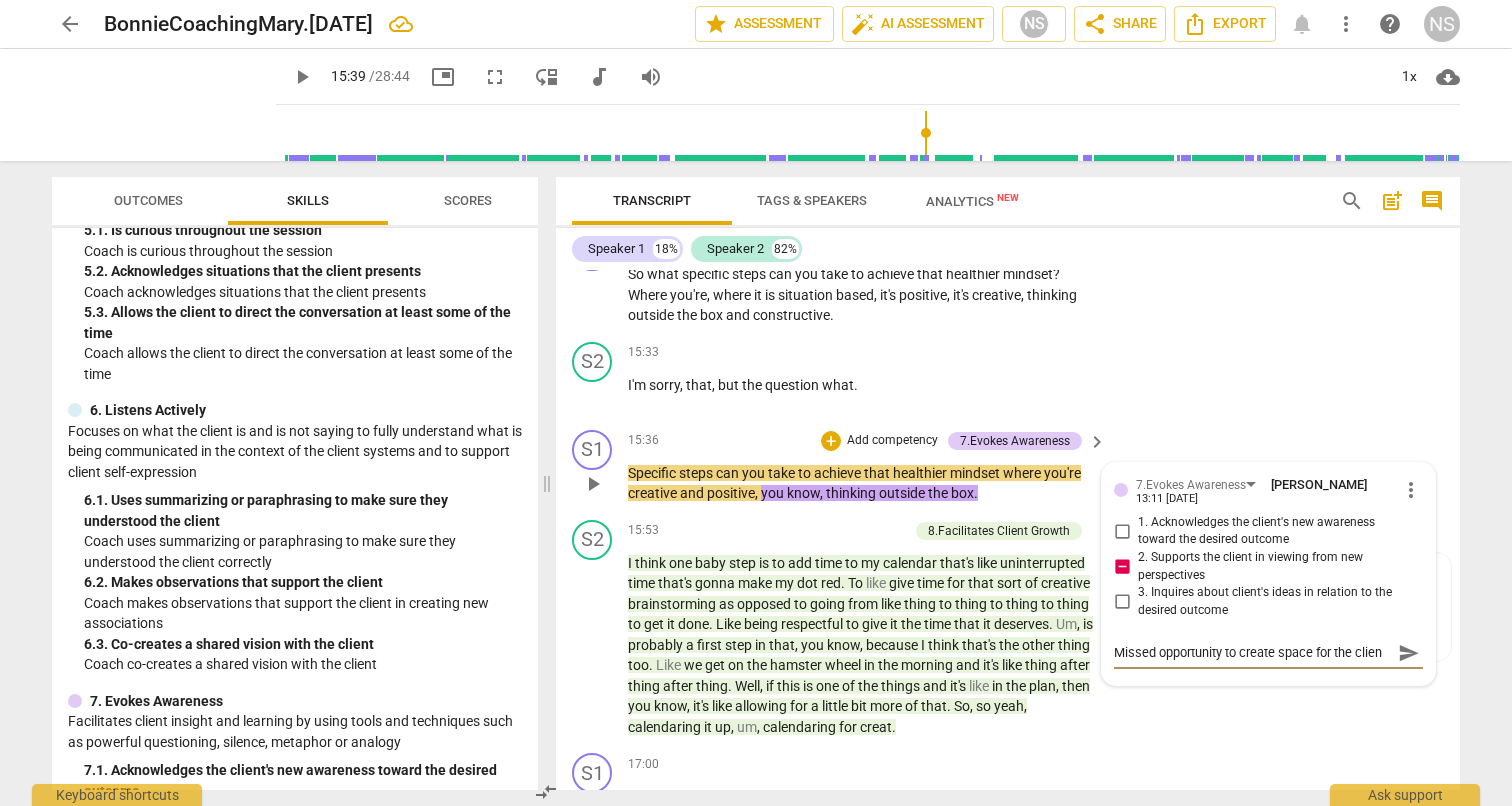 type on "Missed opportunity to create space for the client" 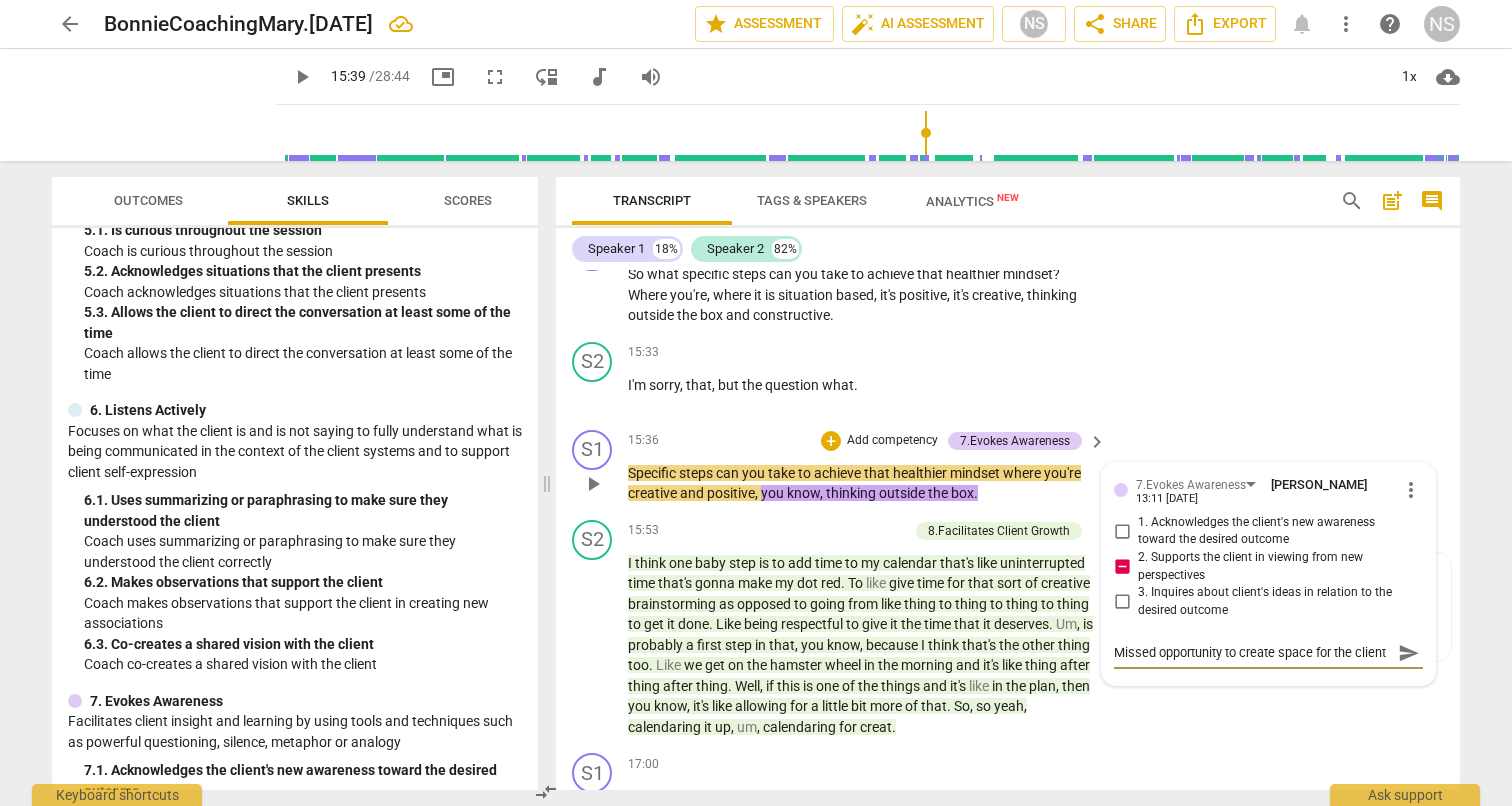 type on "Missed opportunity to create space for the client" 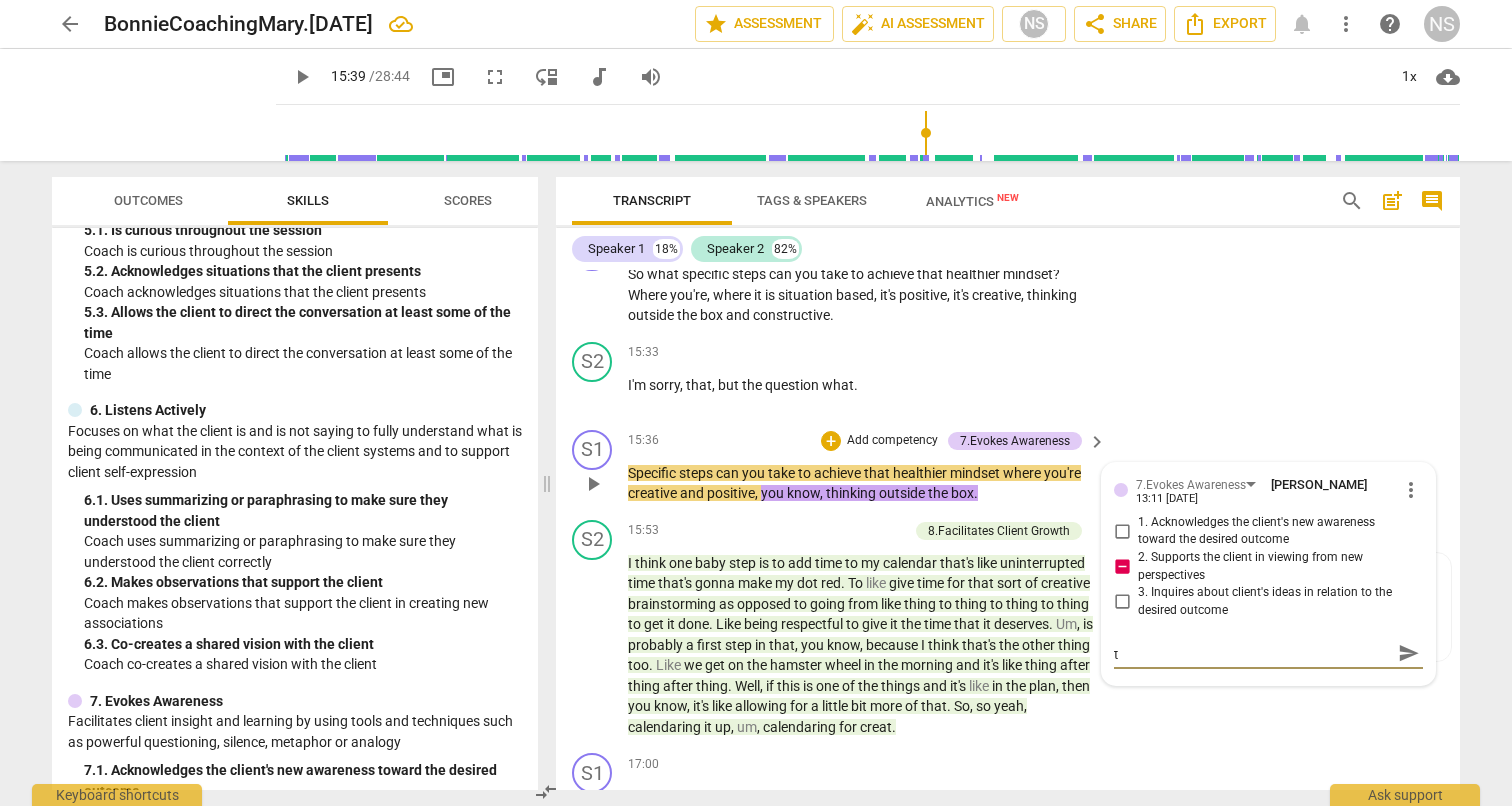 type on "Missed opportunity to create space for the client to" 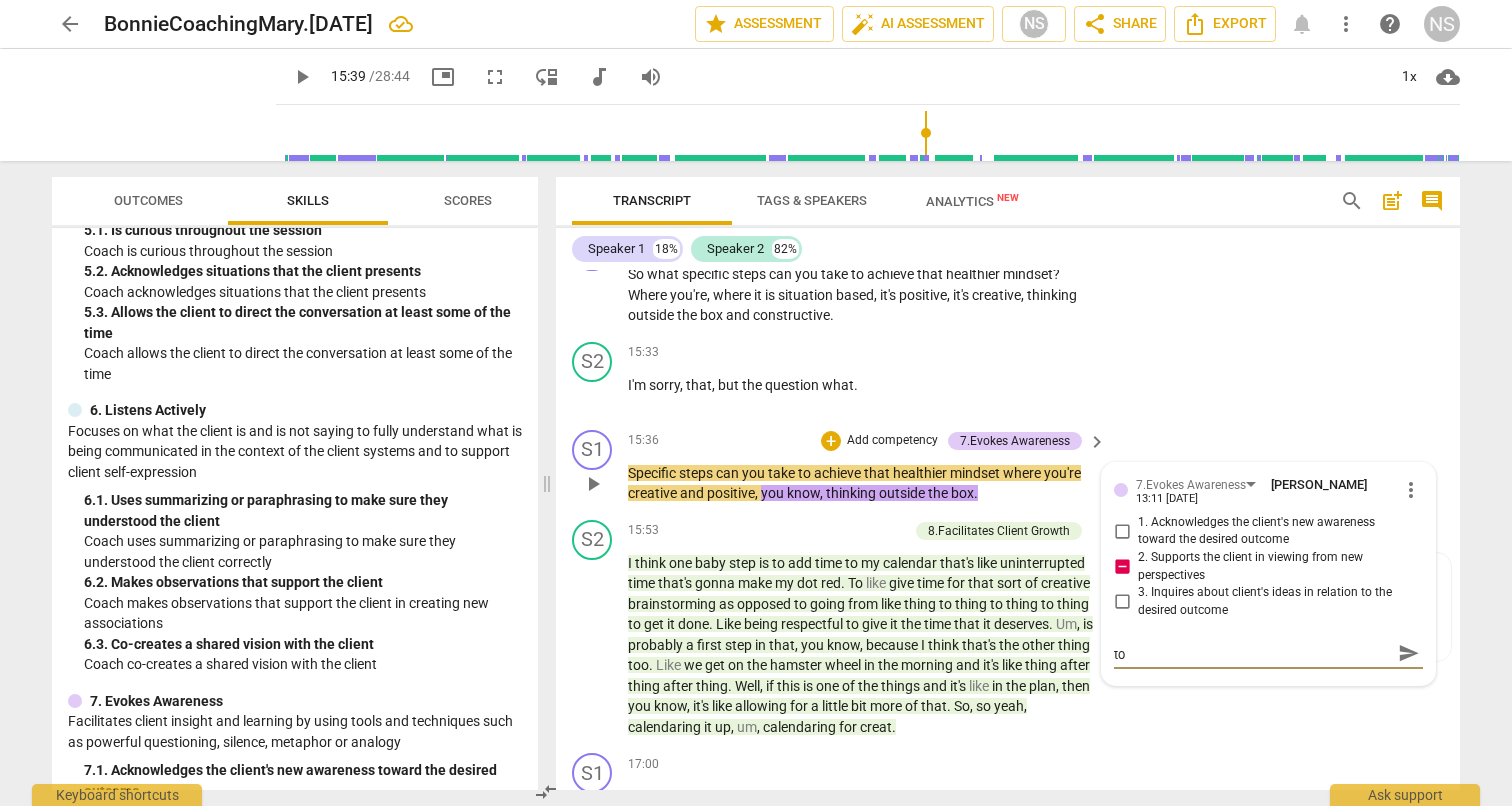 type on "Missed opportunity to create space for the client to" 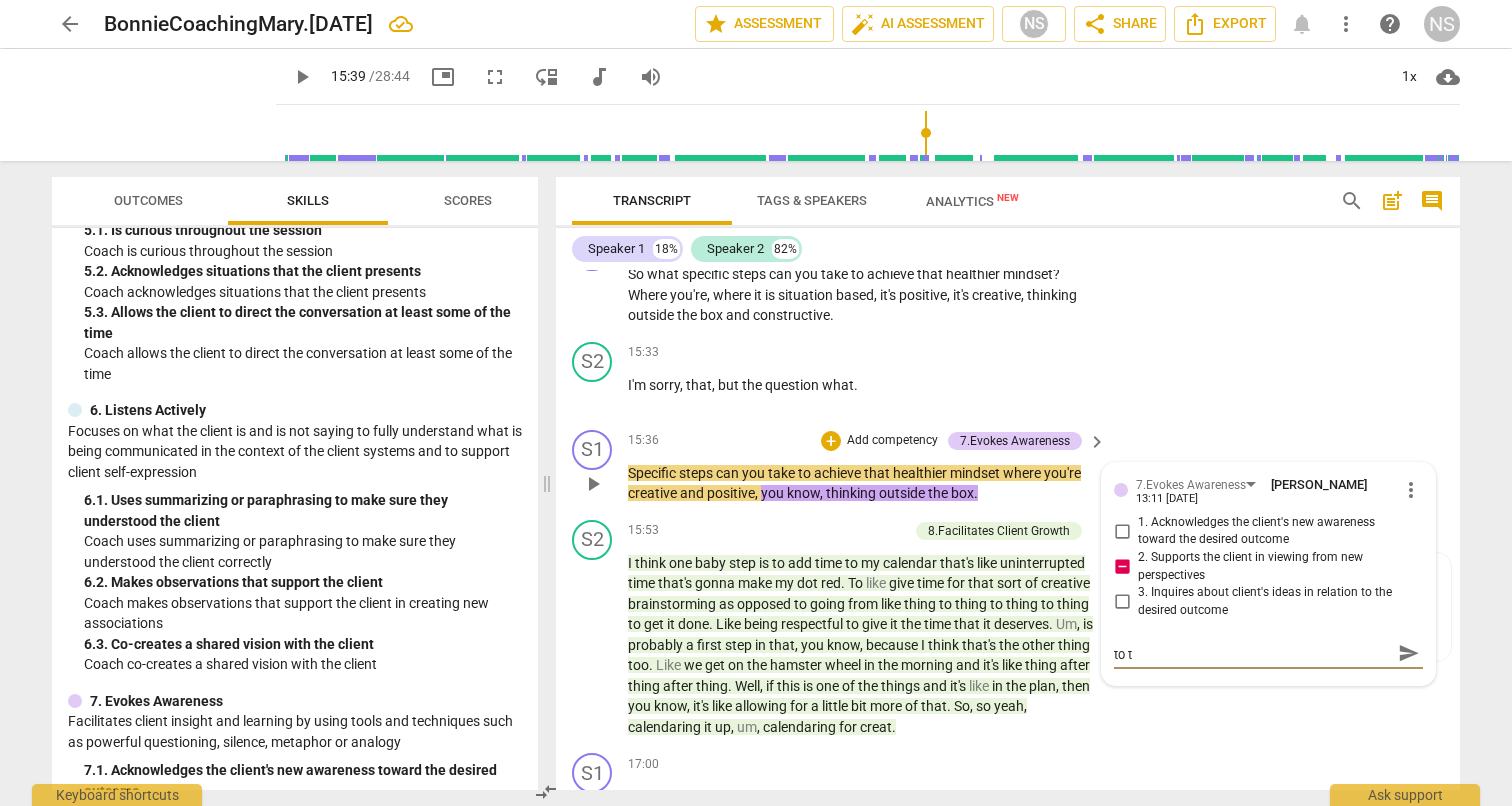 type on "Missed opportunity to create space for the client to th" 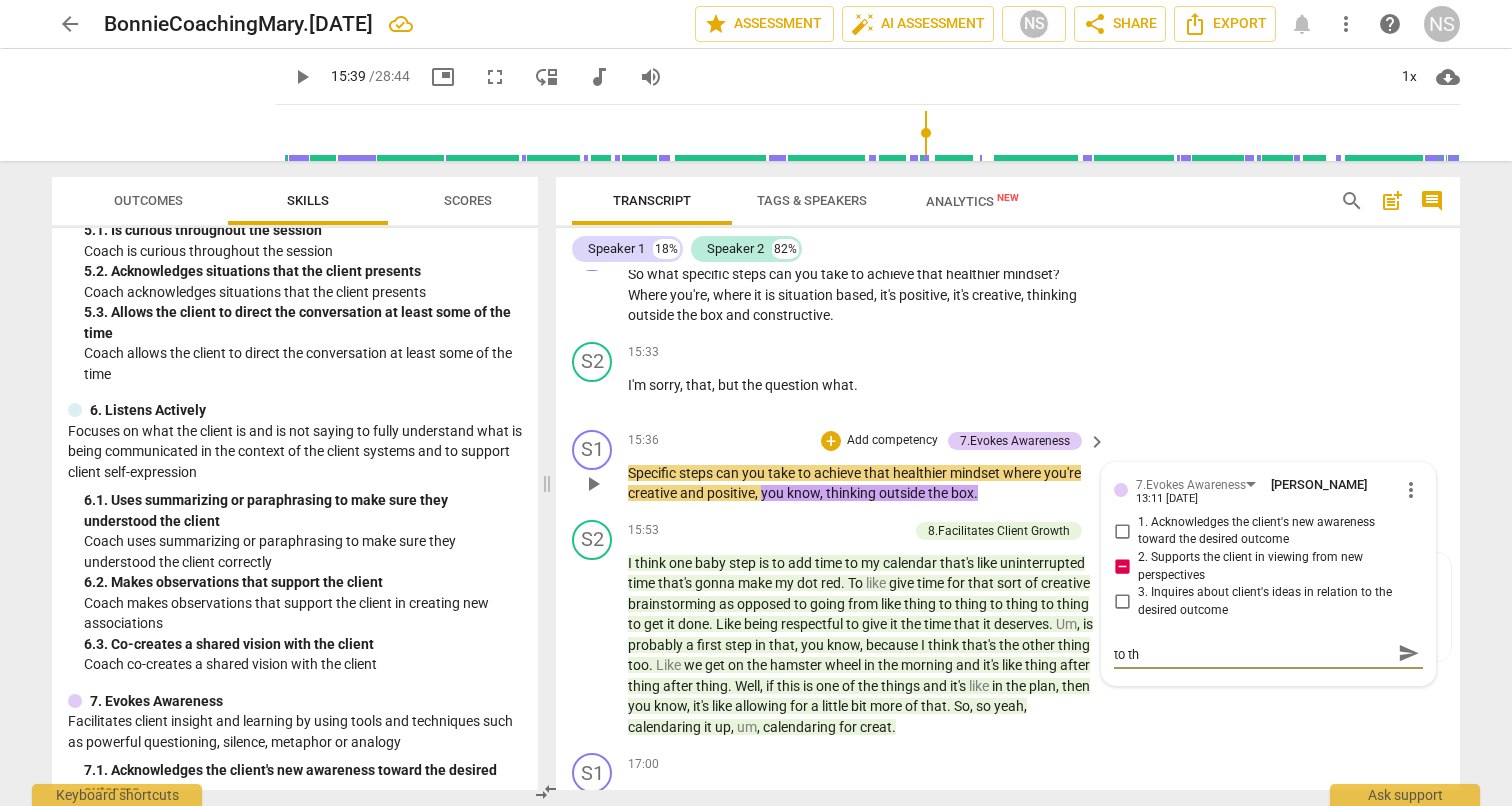 type on "Missed opportunity to create space for the client to thi" 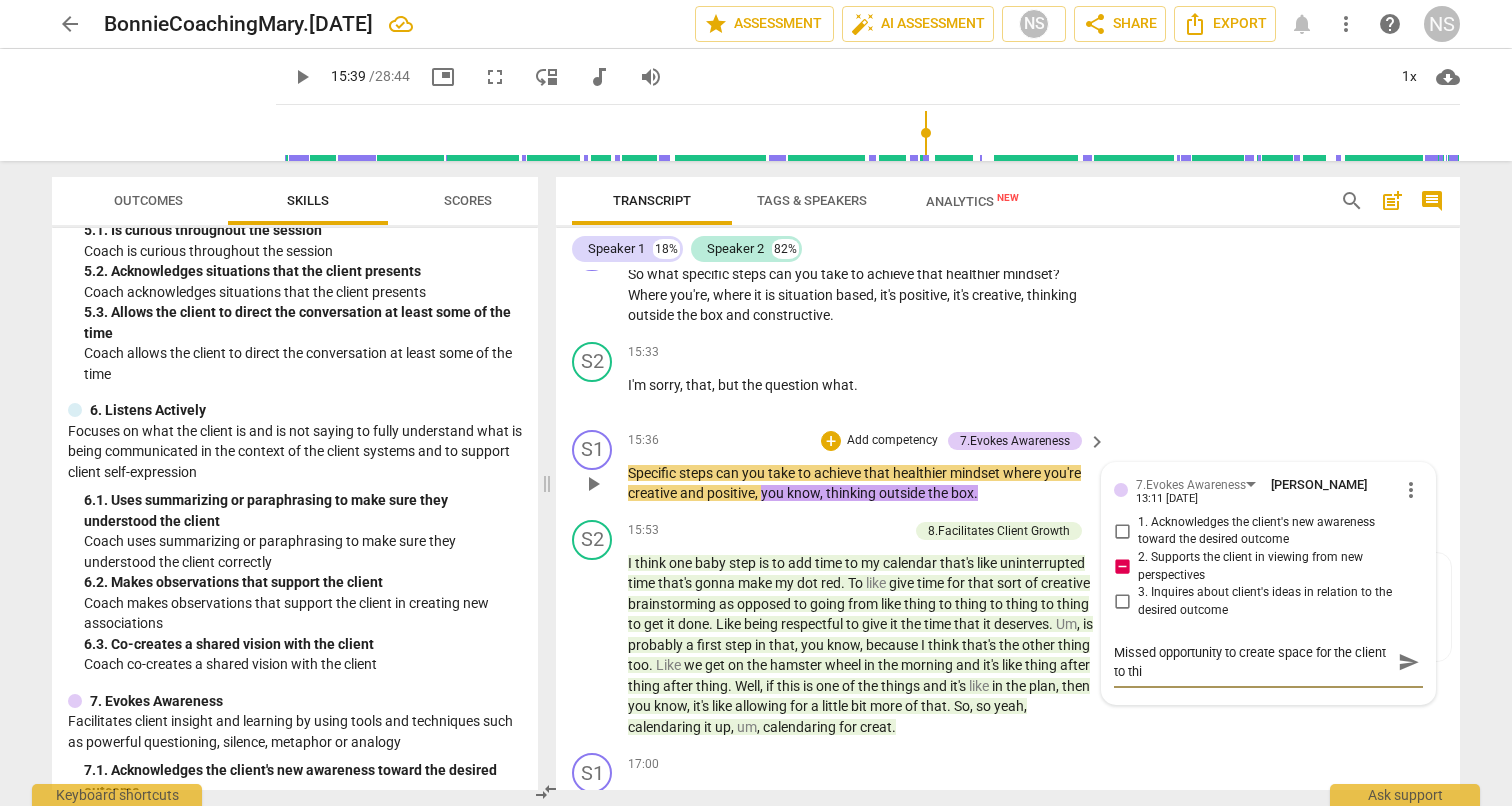 scroll, scrollTop: 0, scrollLeft: 0, axis: both 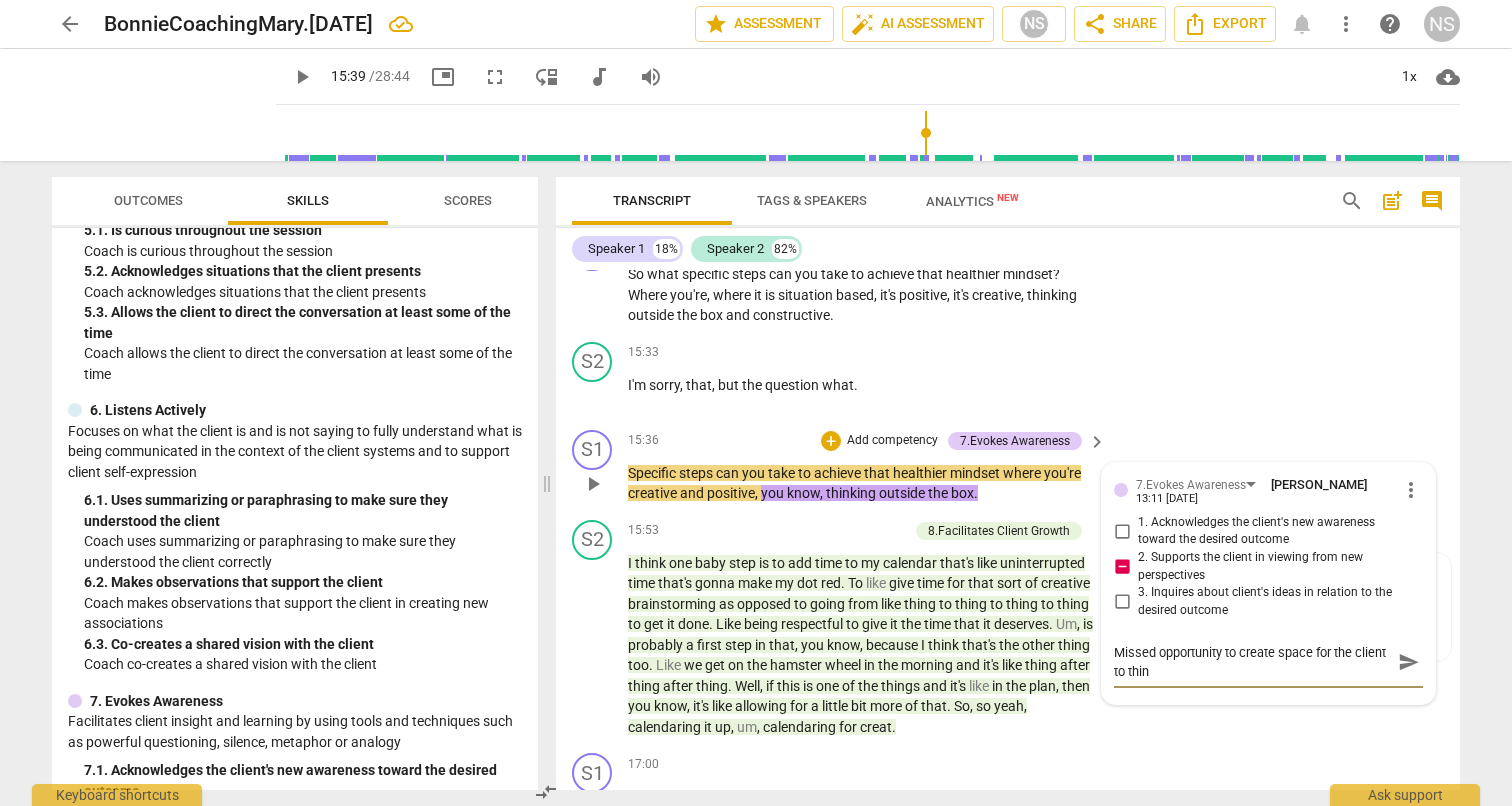 type on "Missed opportunity to create space for the client to think" 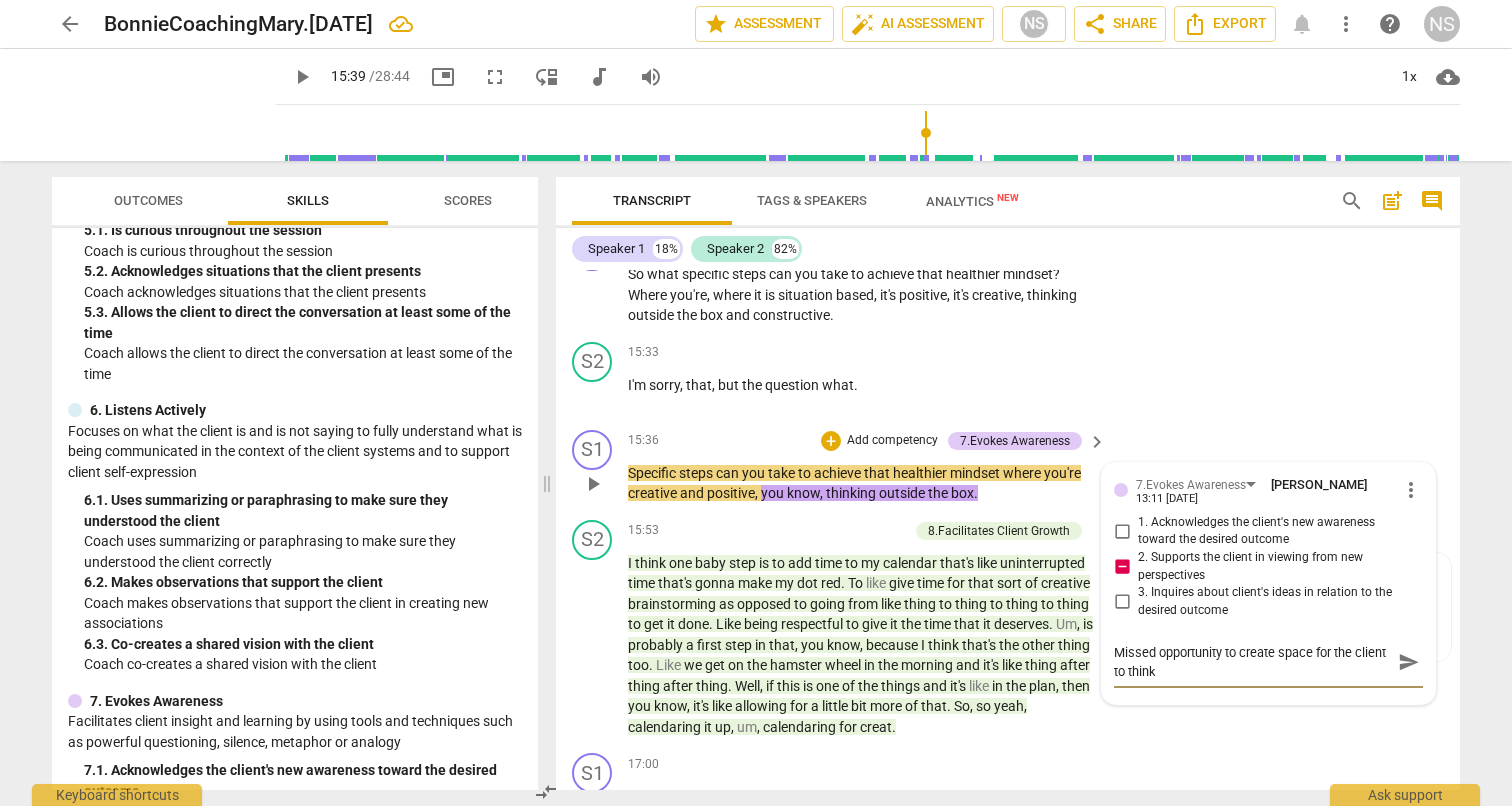 type on "Missed opportunity to create space for the client to think" 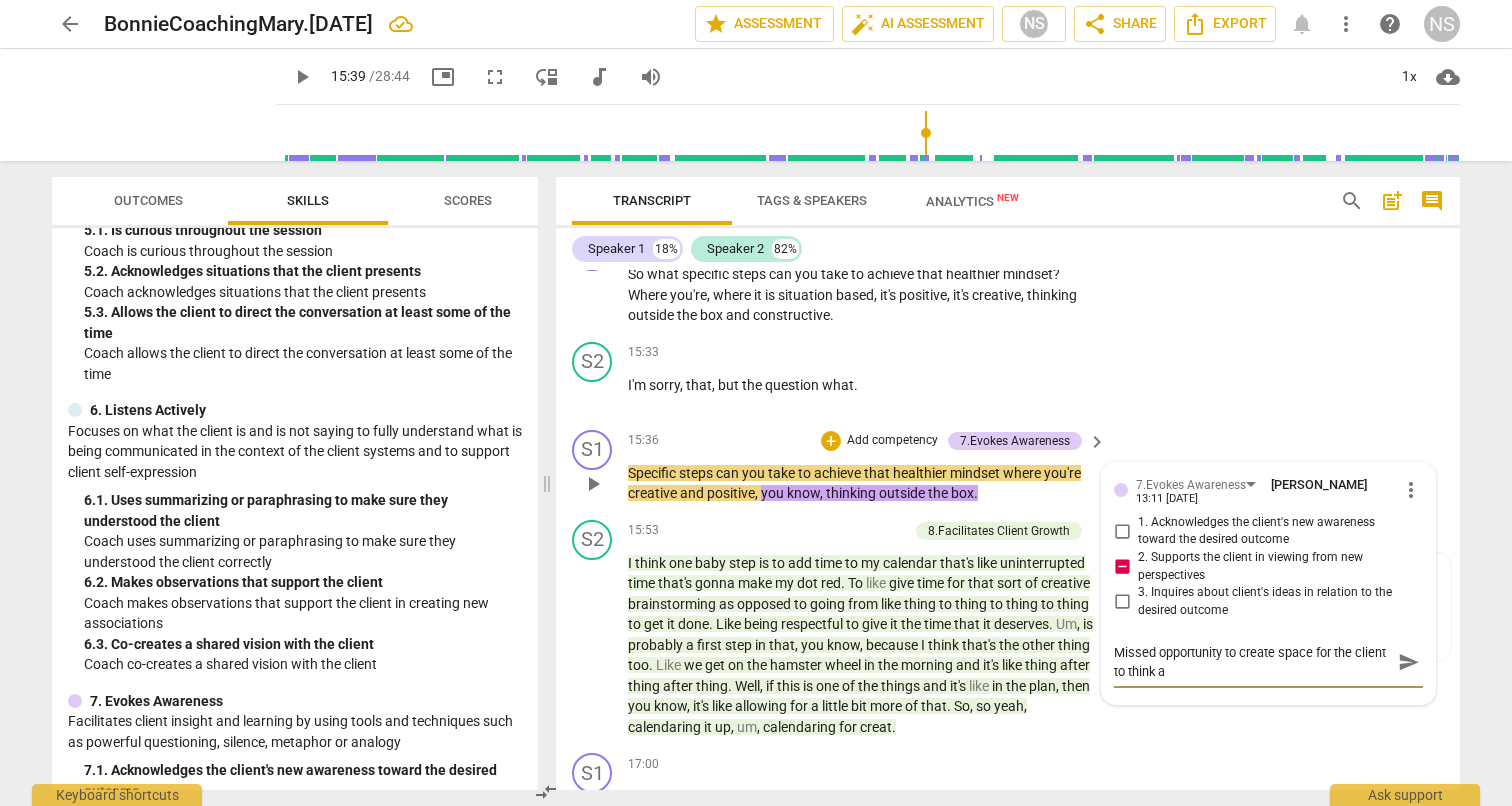 type on "Missed opportunity to create space for the client to think ab" 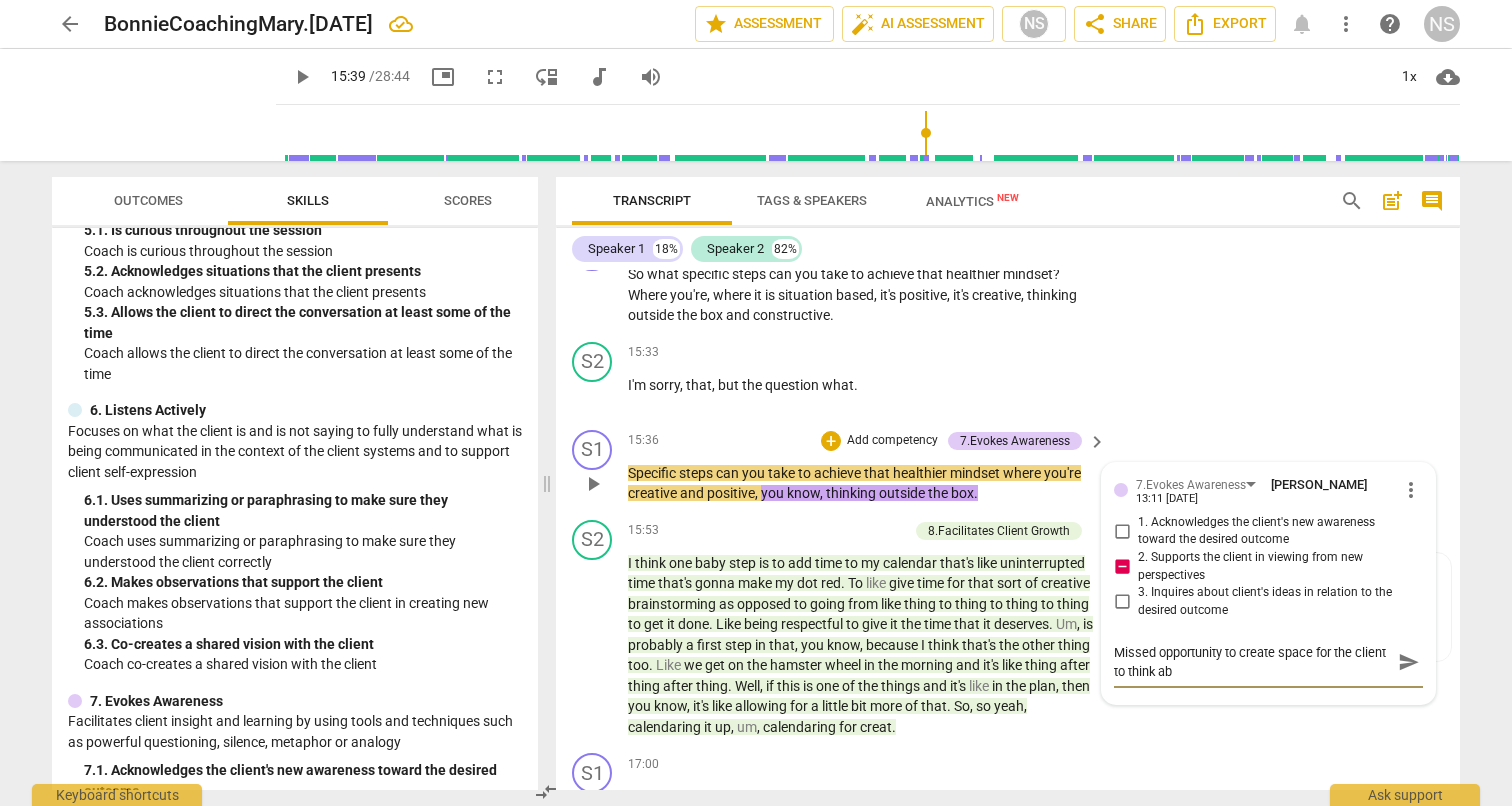 type on "Missed opportunity to create space for the client to think abo" 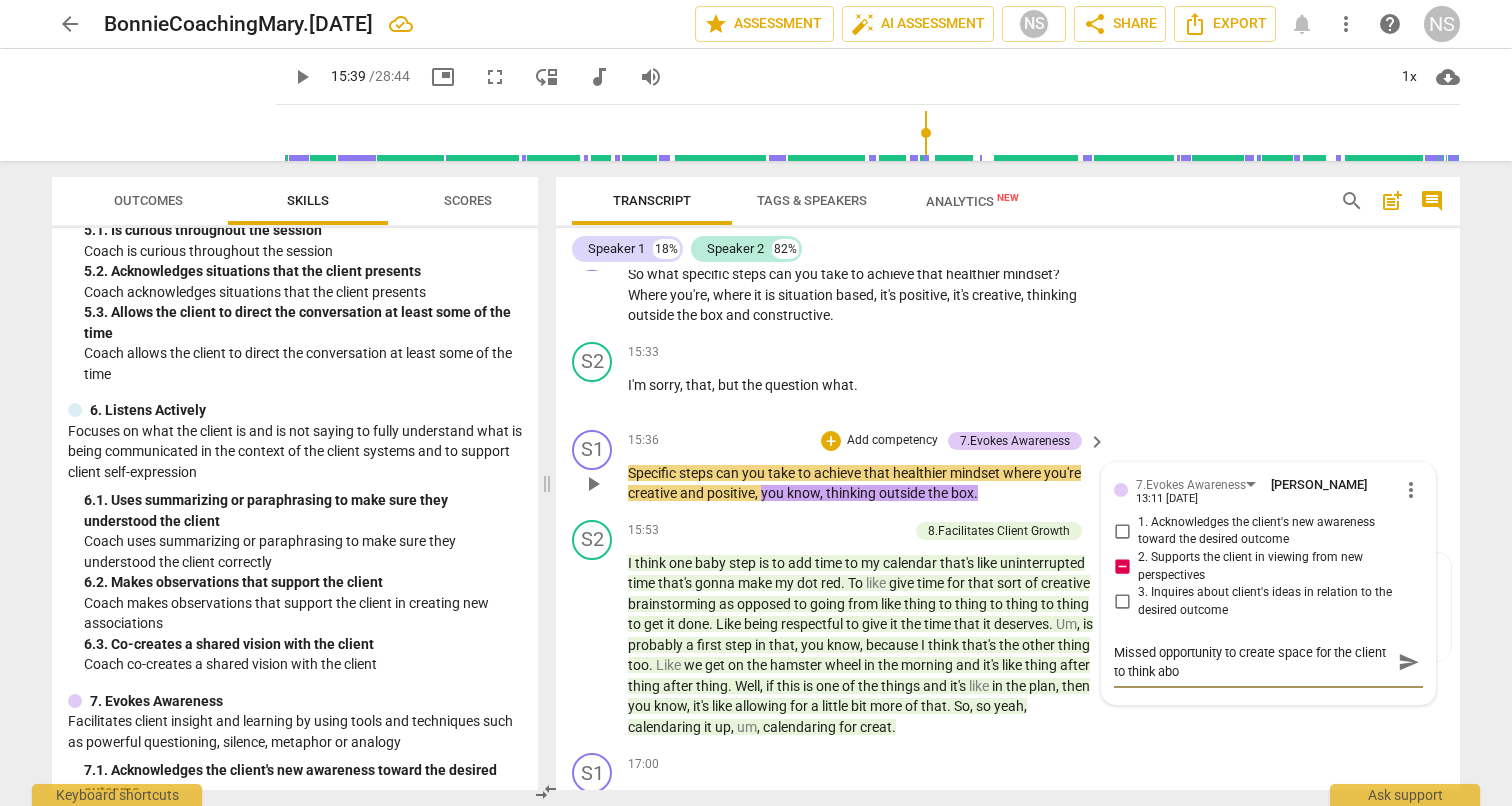 type on "Missed opportunity to create space for the client to think abou" 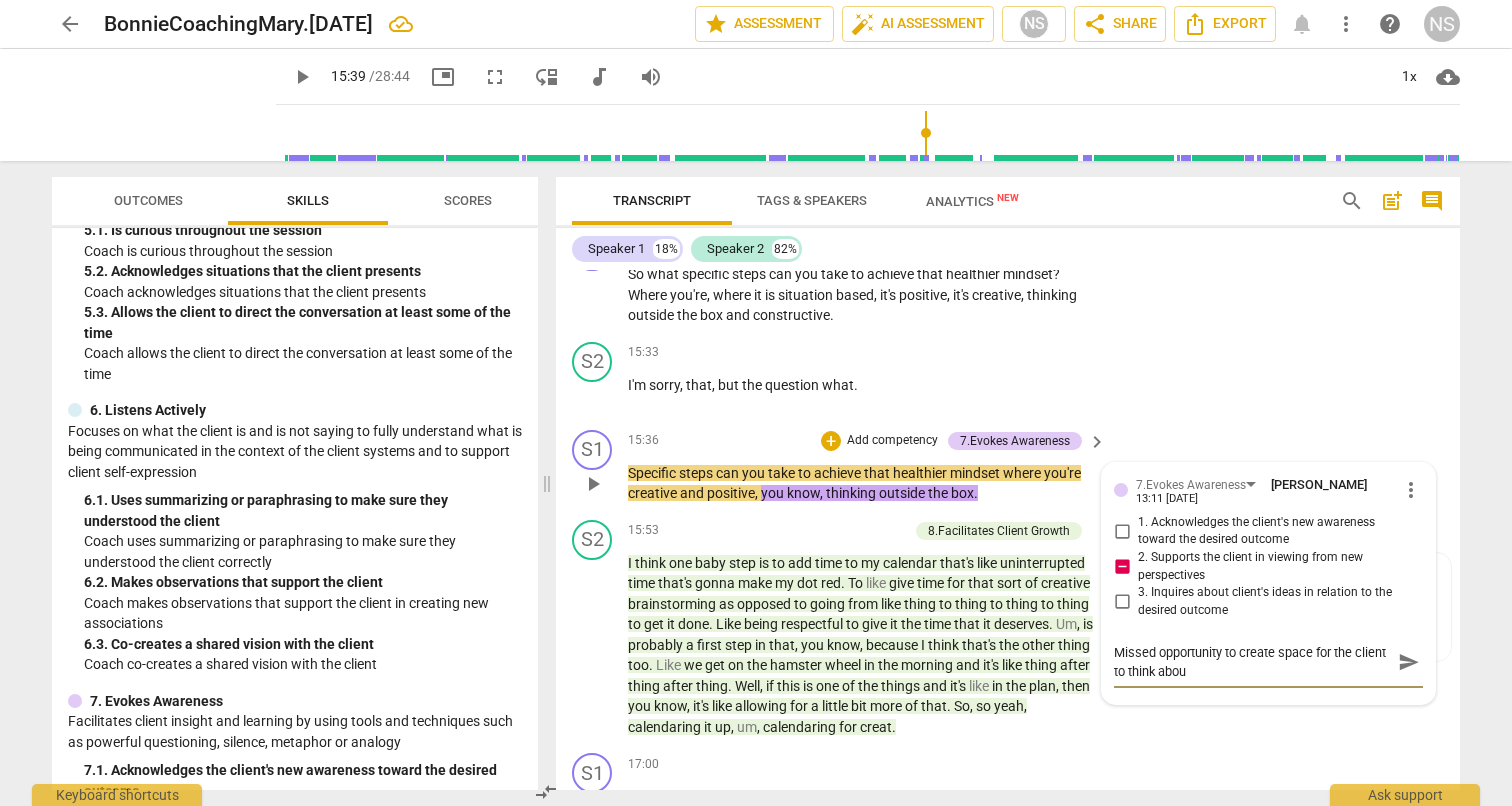 type on "Missed opportunity to create space for the client to think about" 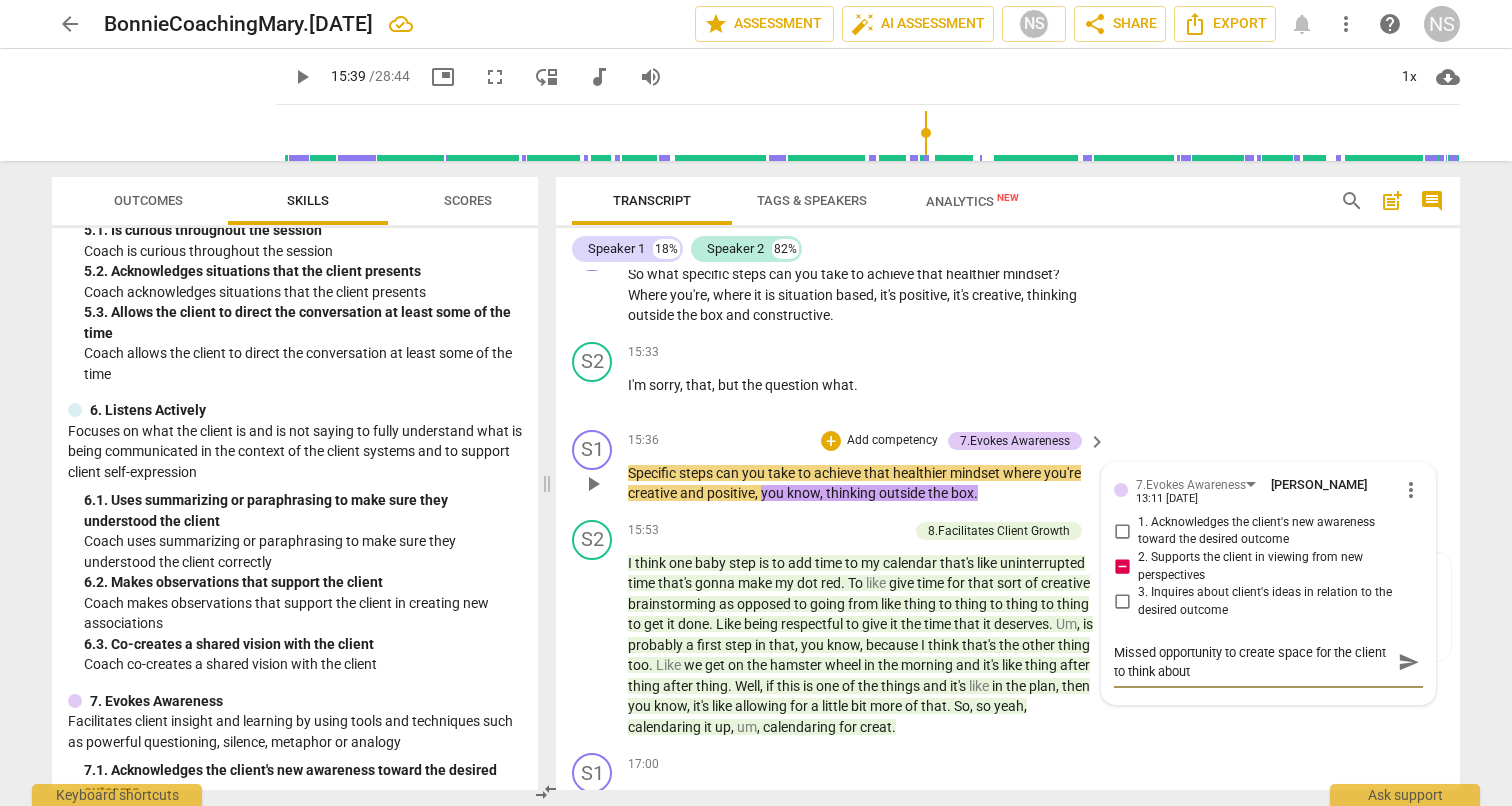 type on "Missed opportunity to create space for the client to think about" 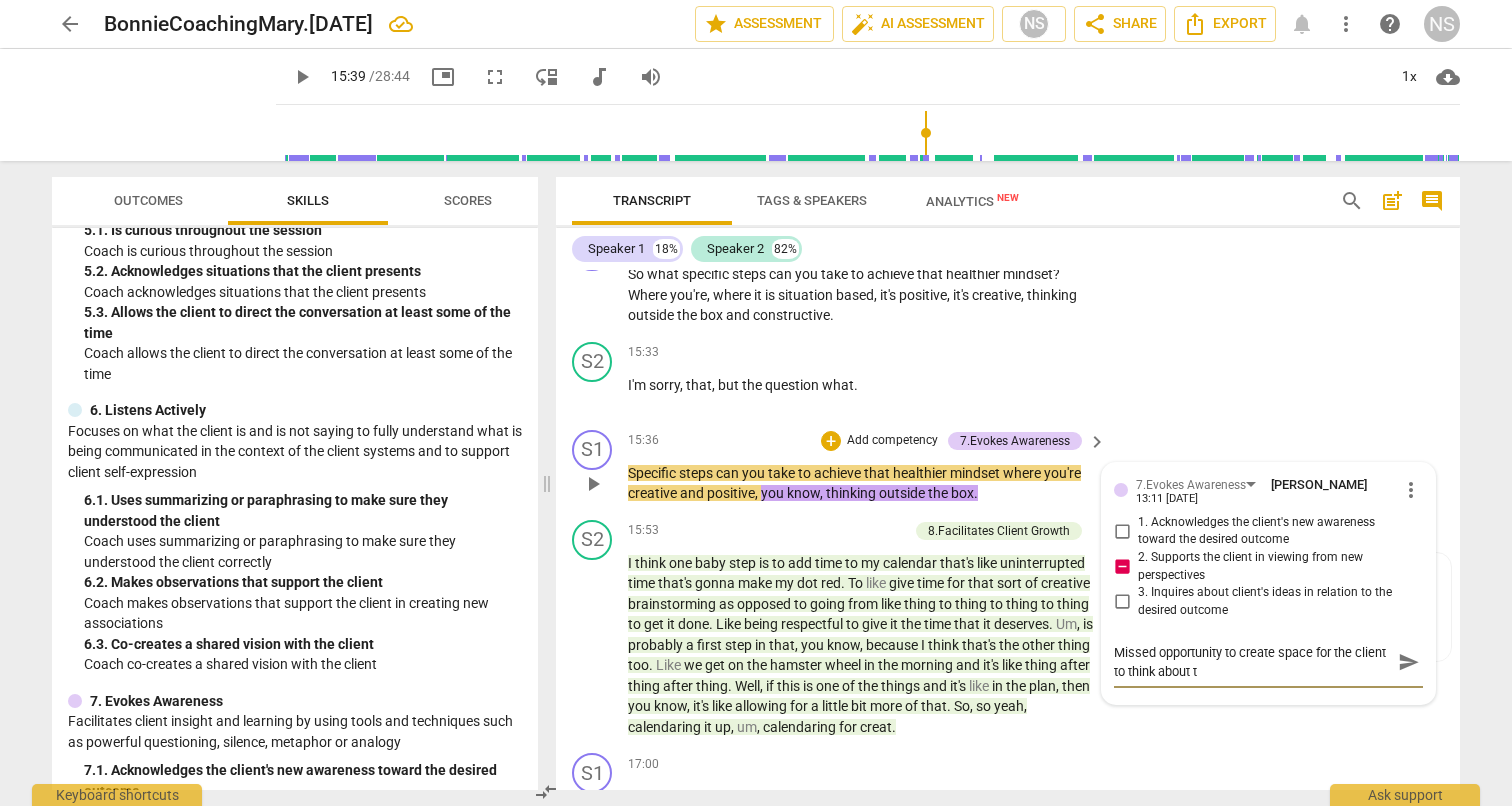 type on "Missed opportunity to create space for the client to think about th" 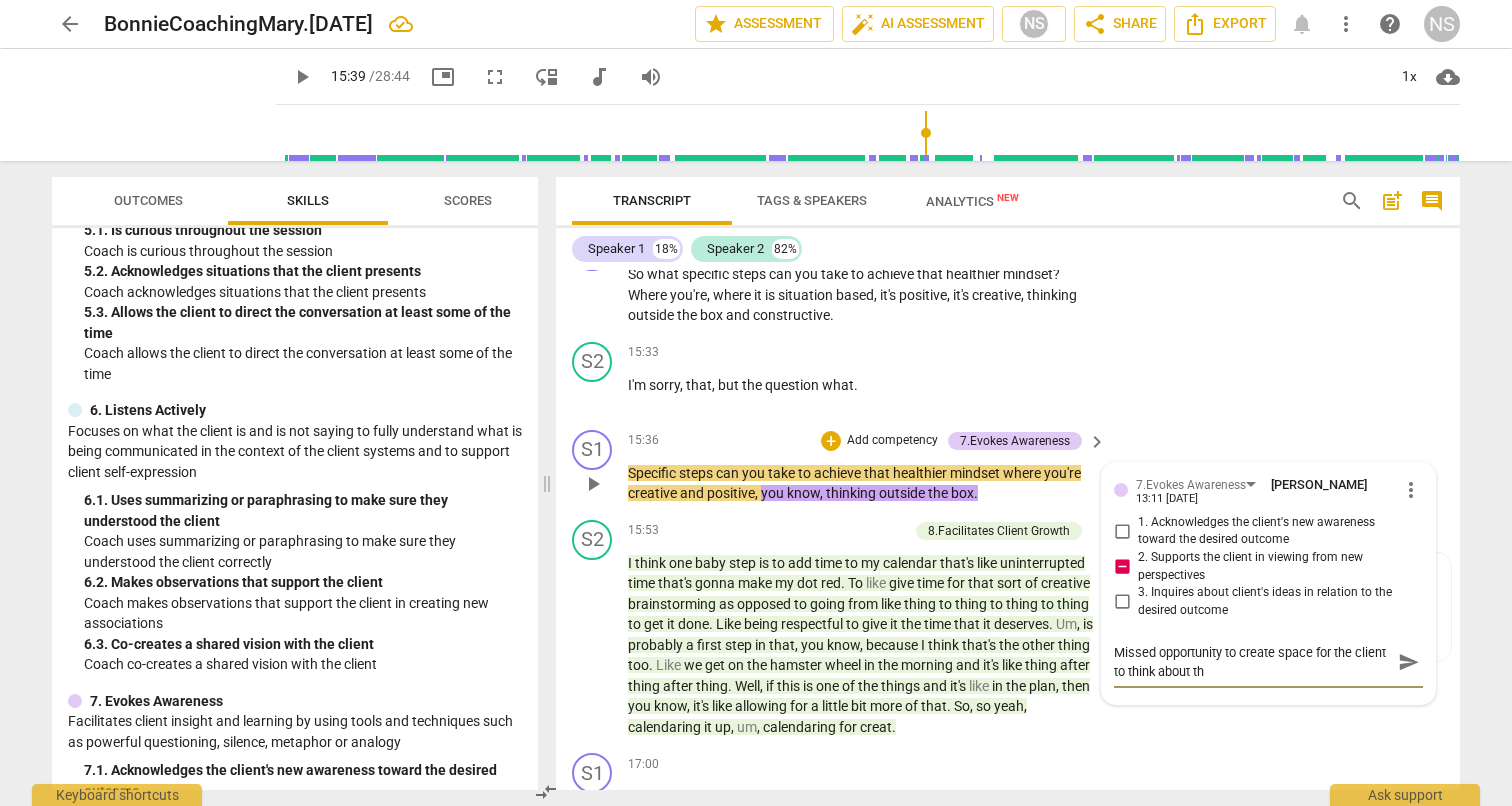 type on "Missed opportunity to create space for the client to think about the" 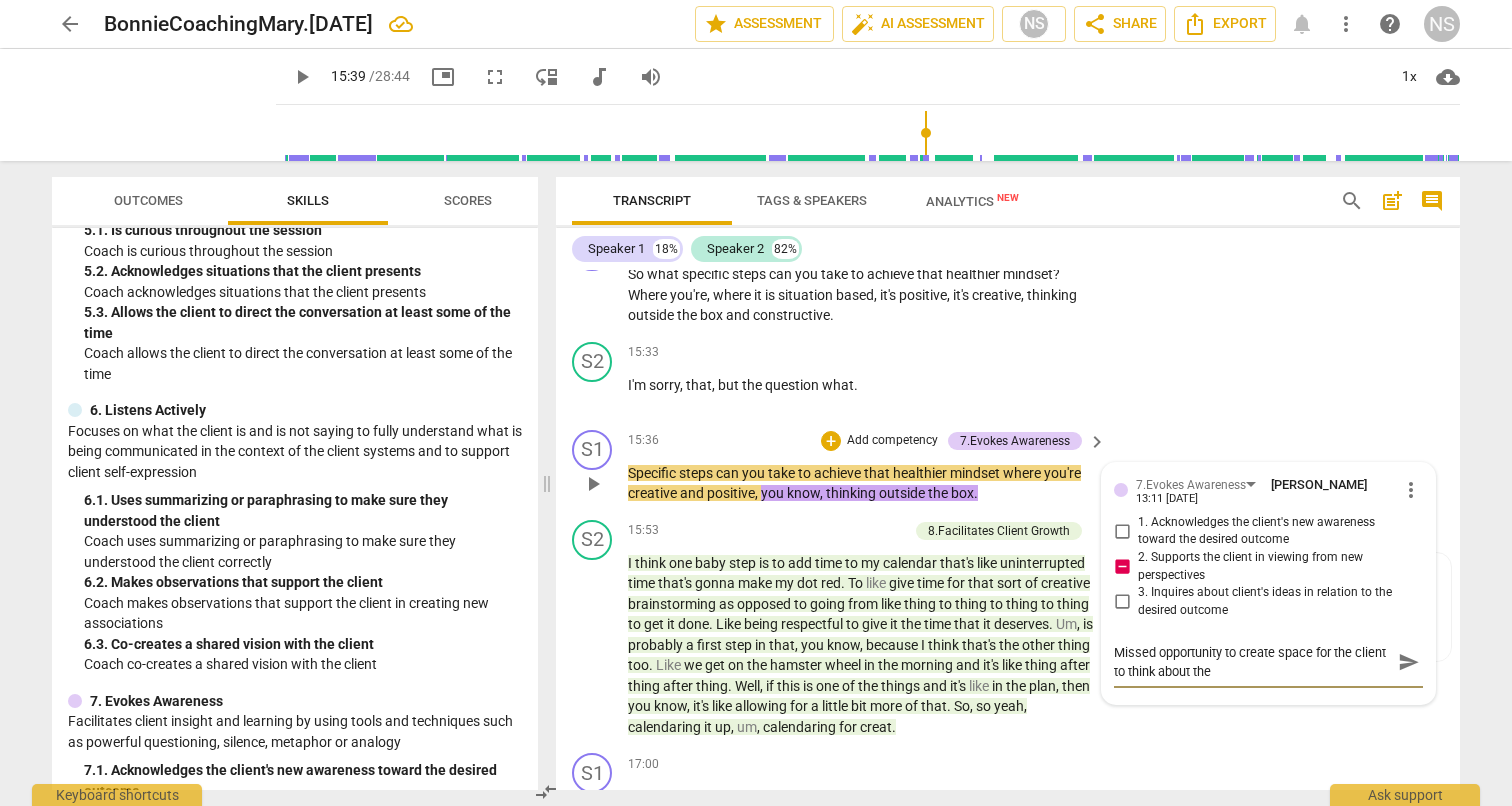 type on "Missed opportunity to create space for the client to think about the" 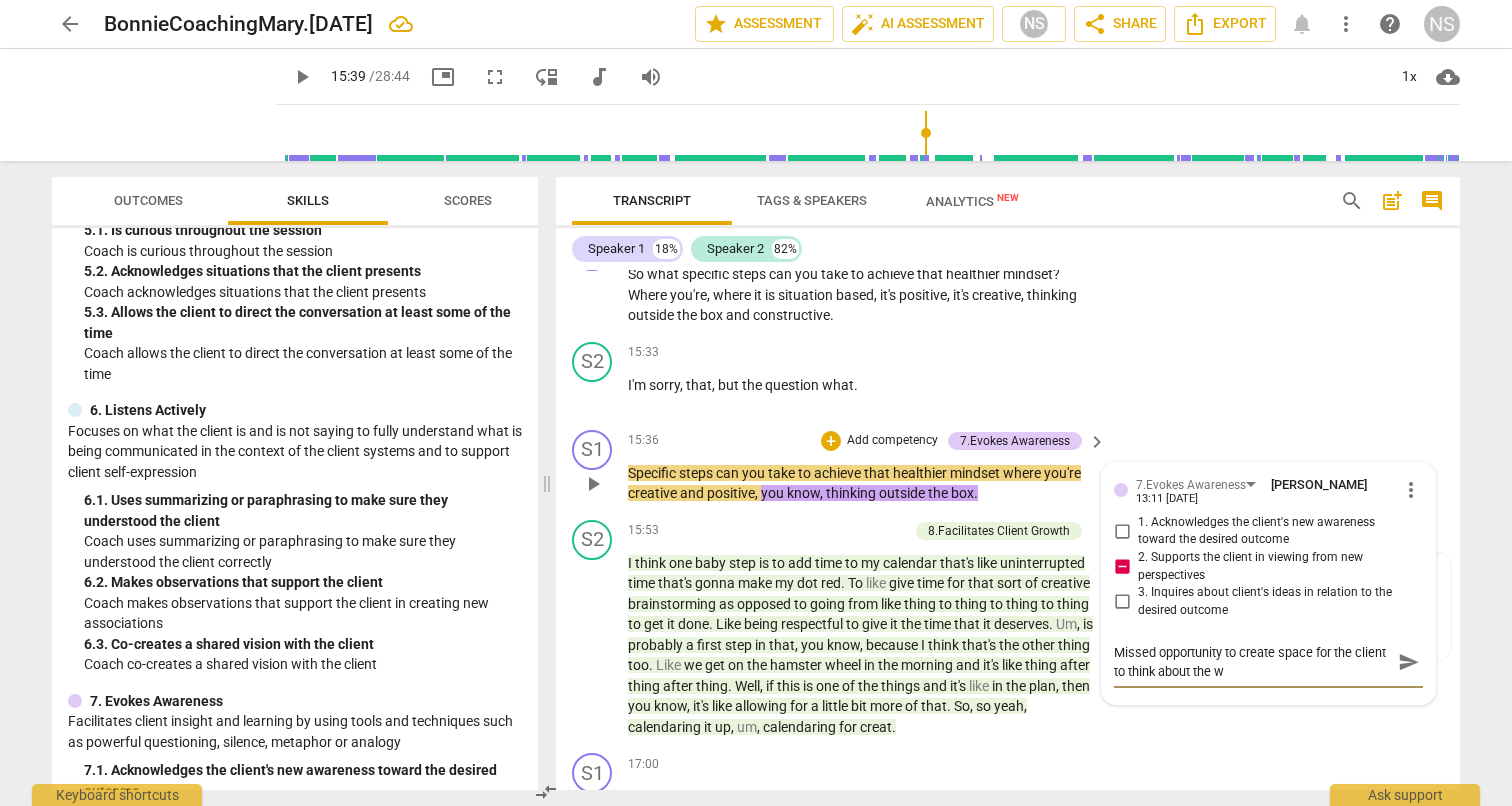 type on "Missed opportunity to create space for the client to think about the wh" 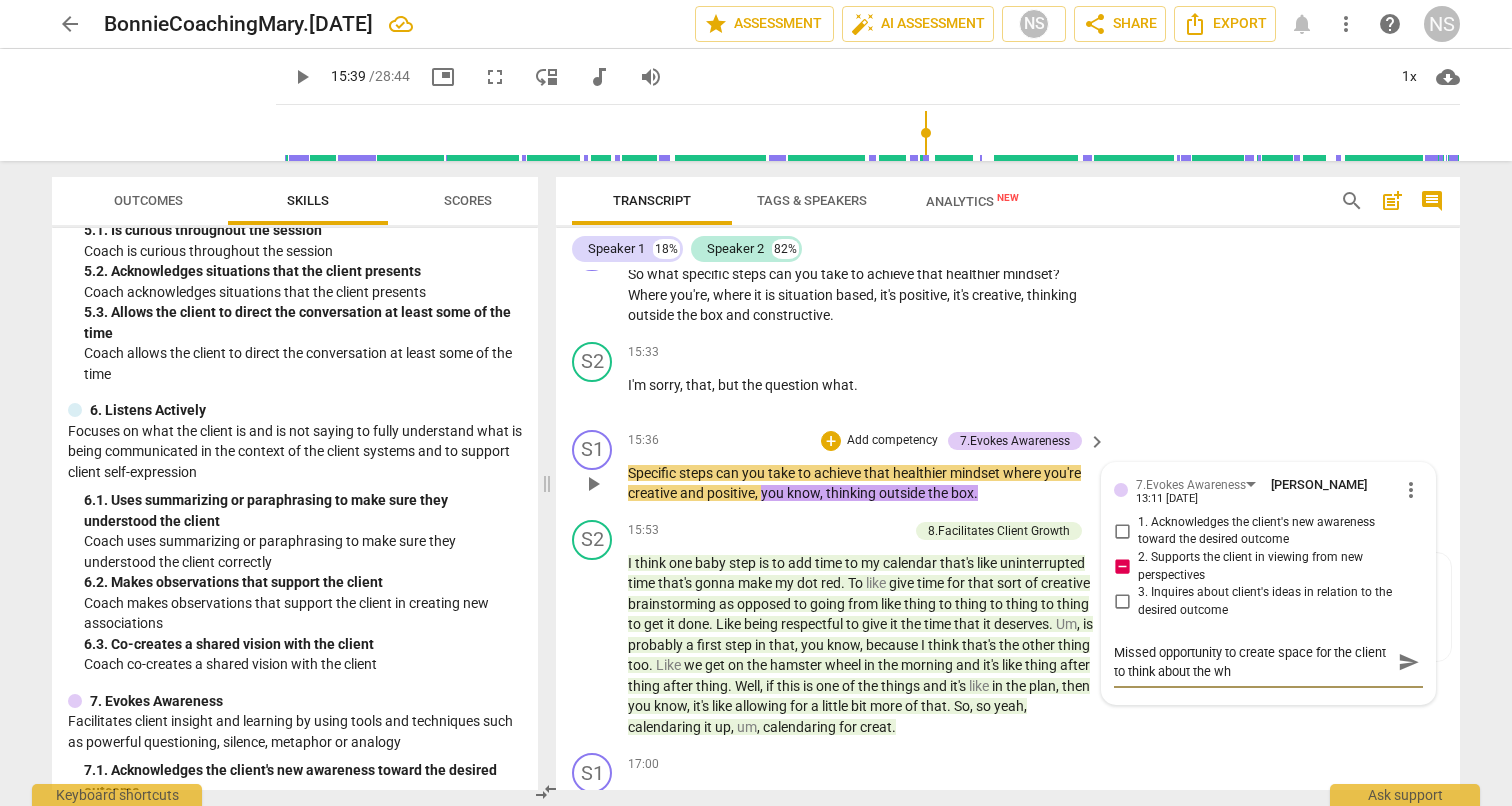 type on "Missed opportunity to create space for the client to think about the who" 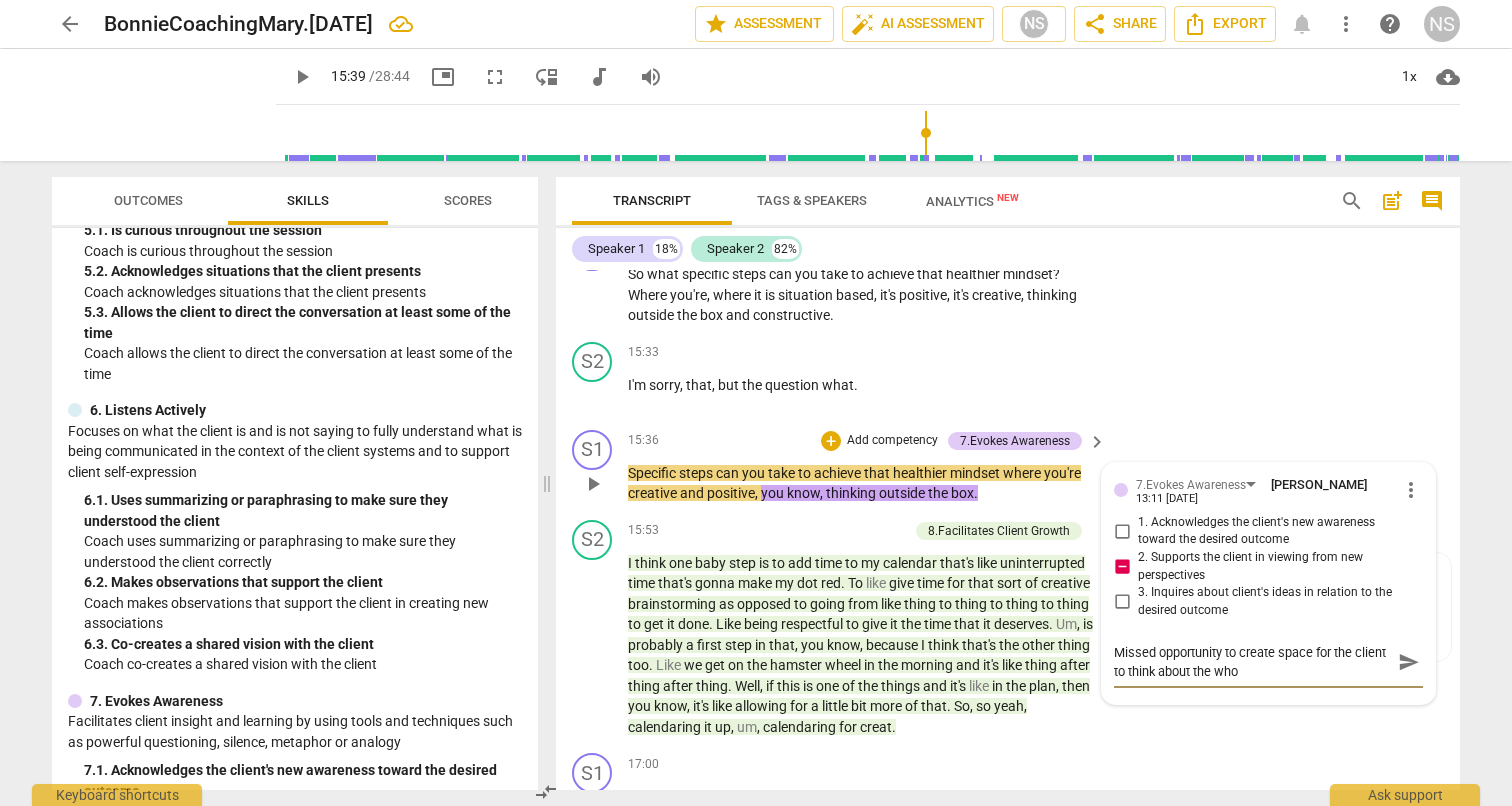 type on "Missed opportunity to create space for the client to think about the who" 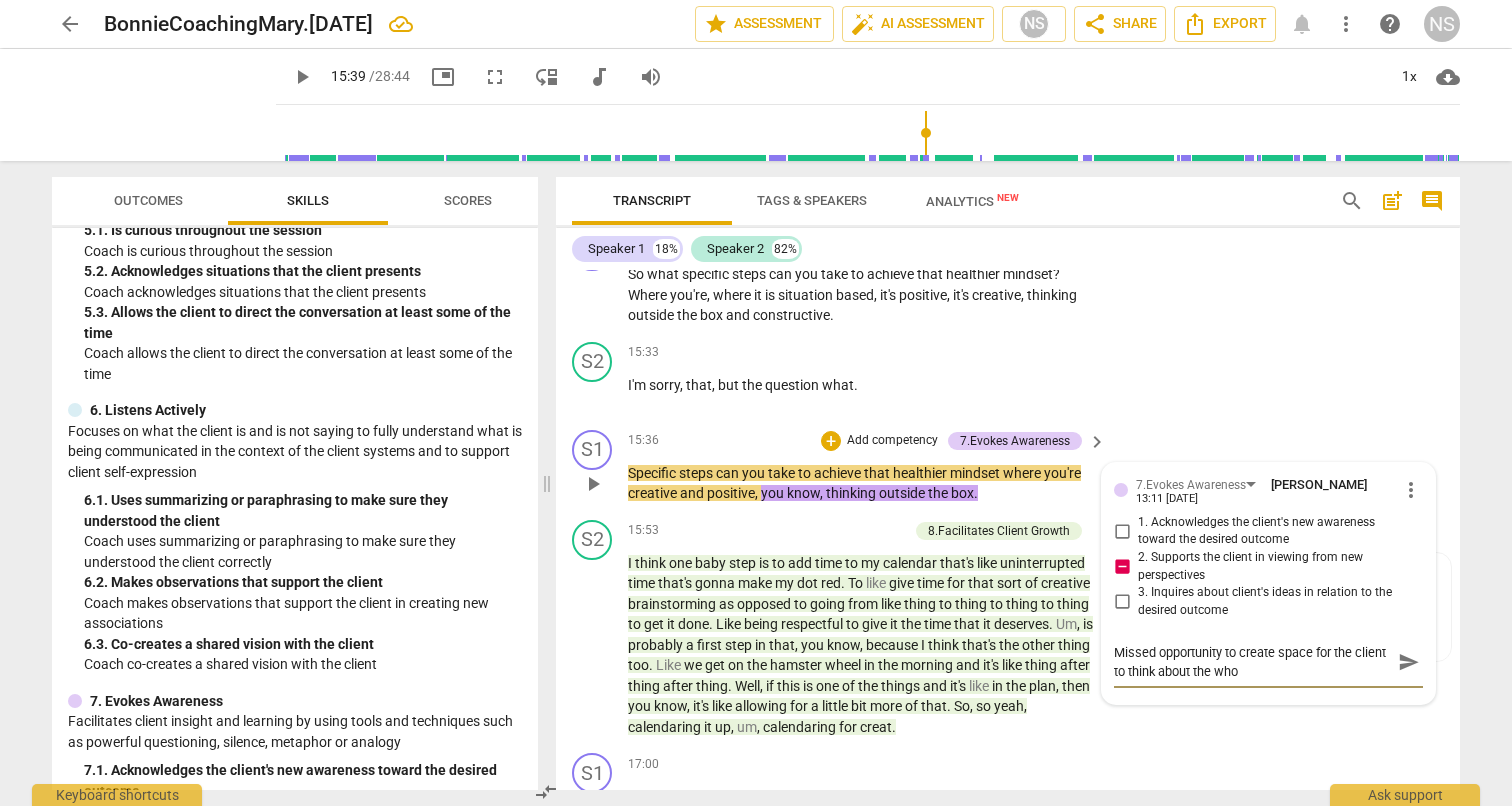 type on "Missed opportunity to create space for the client to think about the who a" 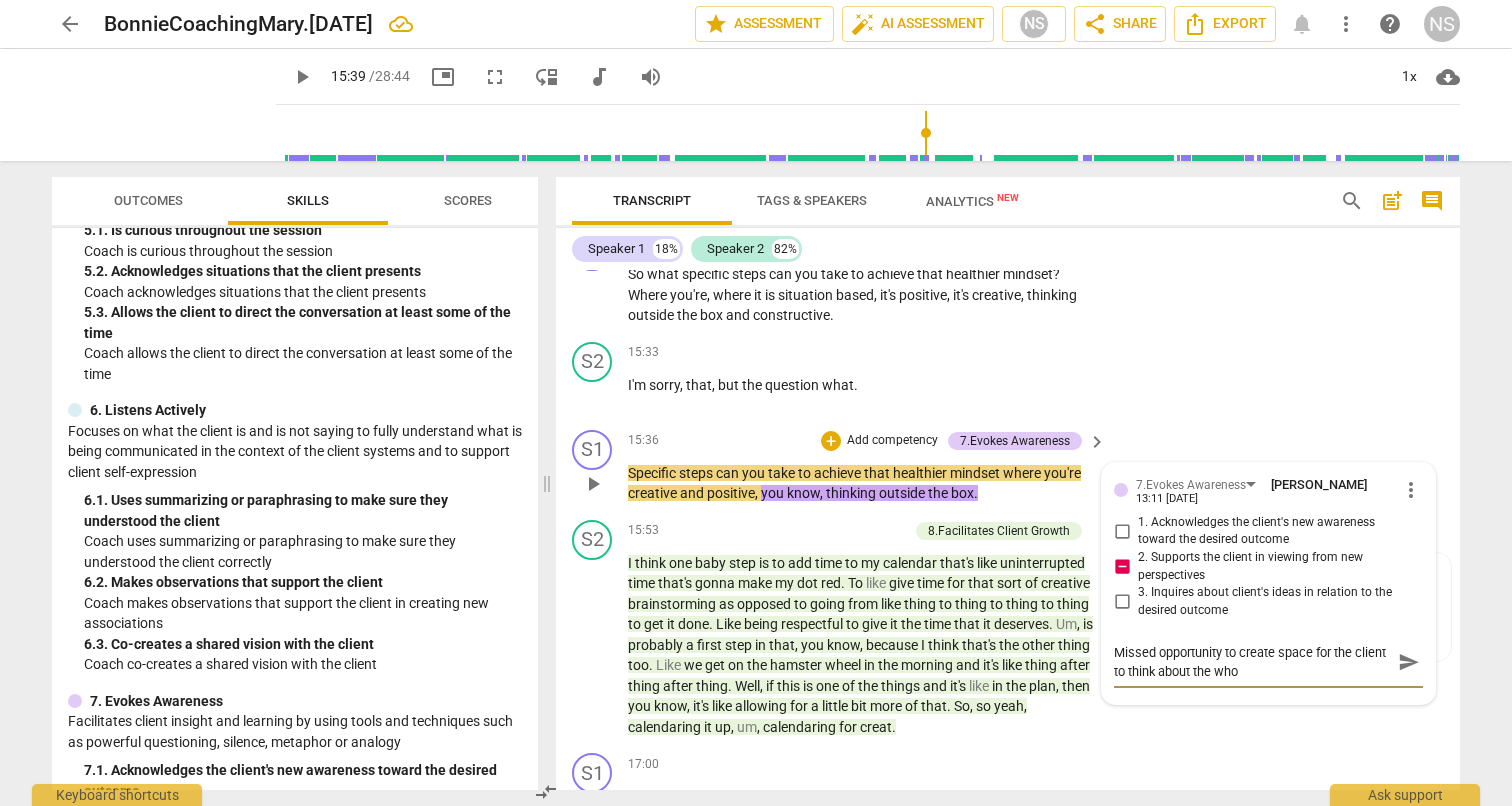 type on "Missed opportunity to create space for the client to think about the who a" 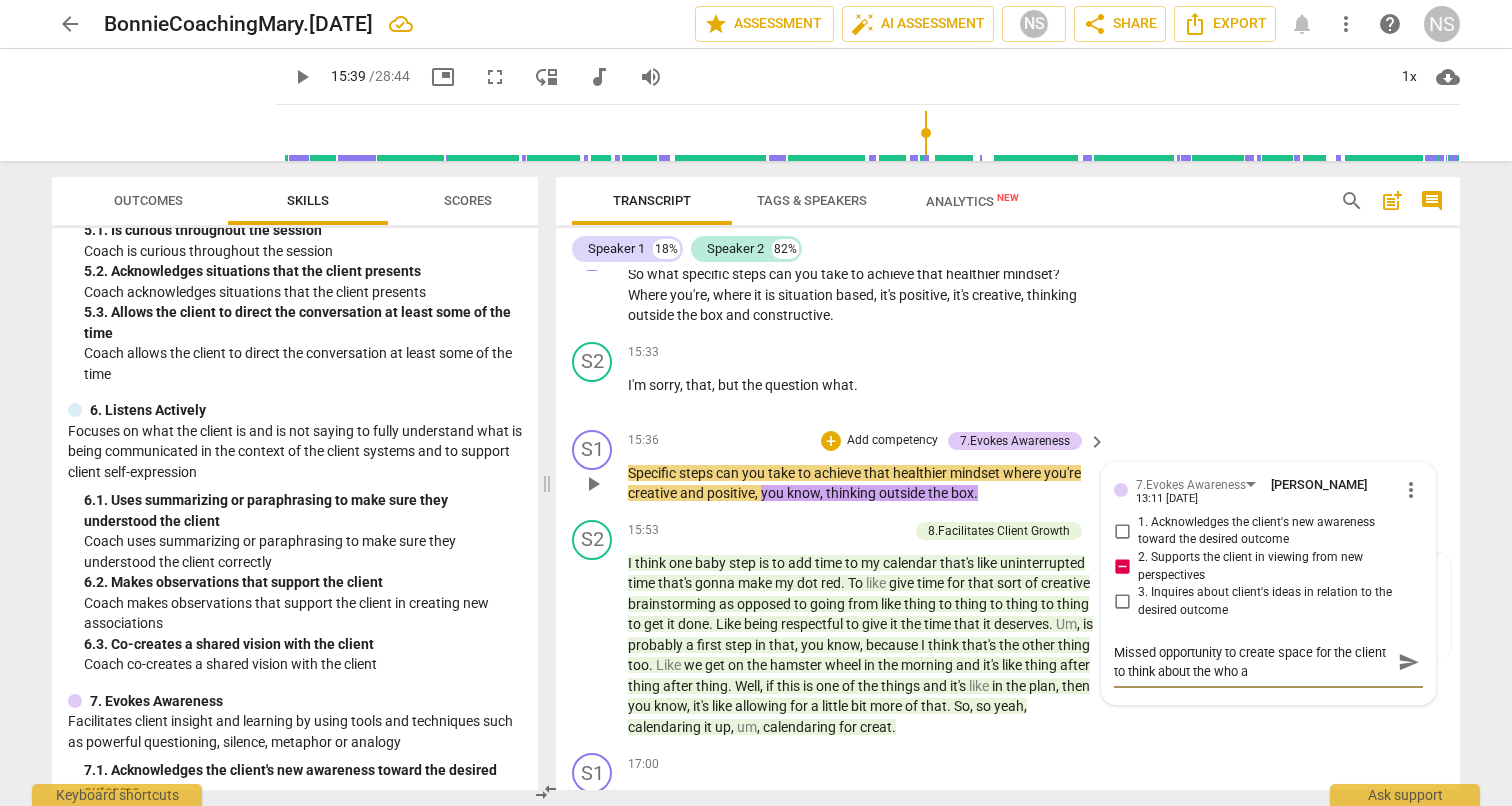 type on "Missed opportunity to create space for the client to think about the who an" 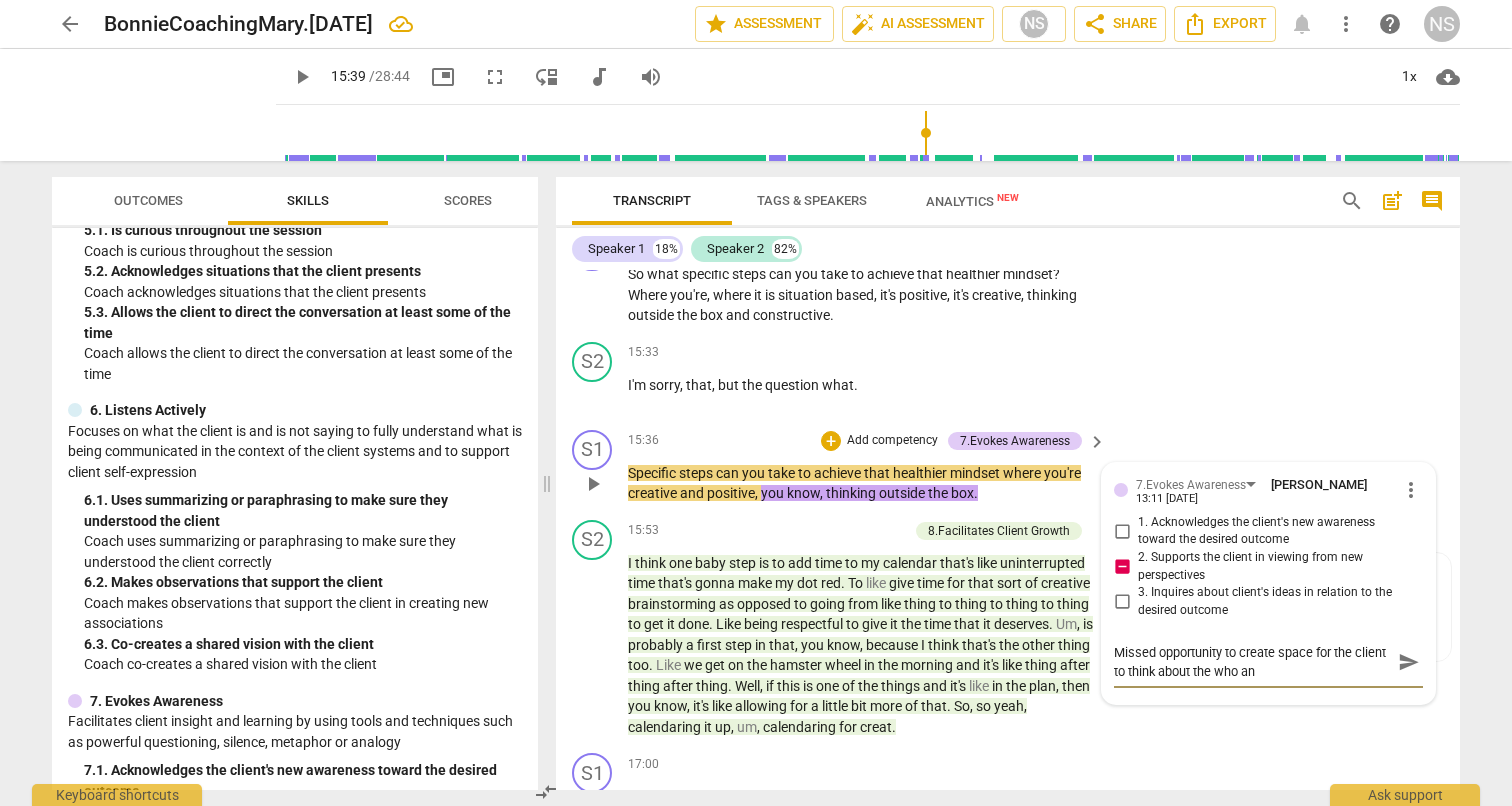 type on "Missed opportunity to create space for the client to think about the who and" 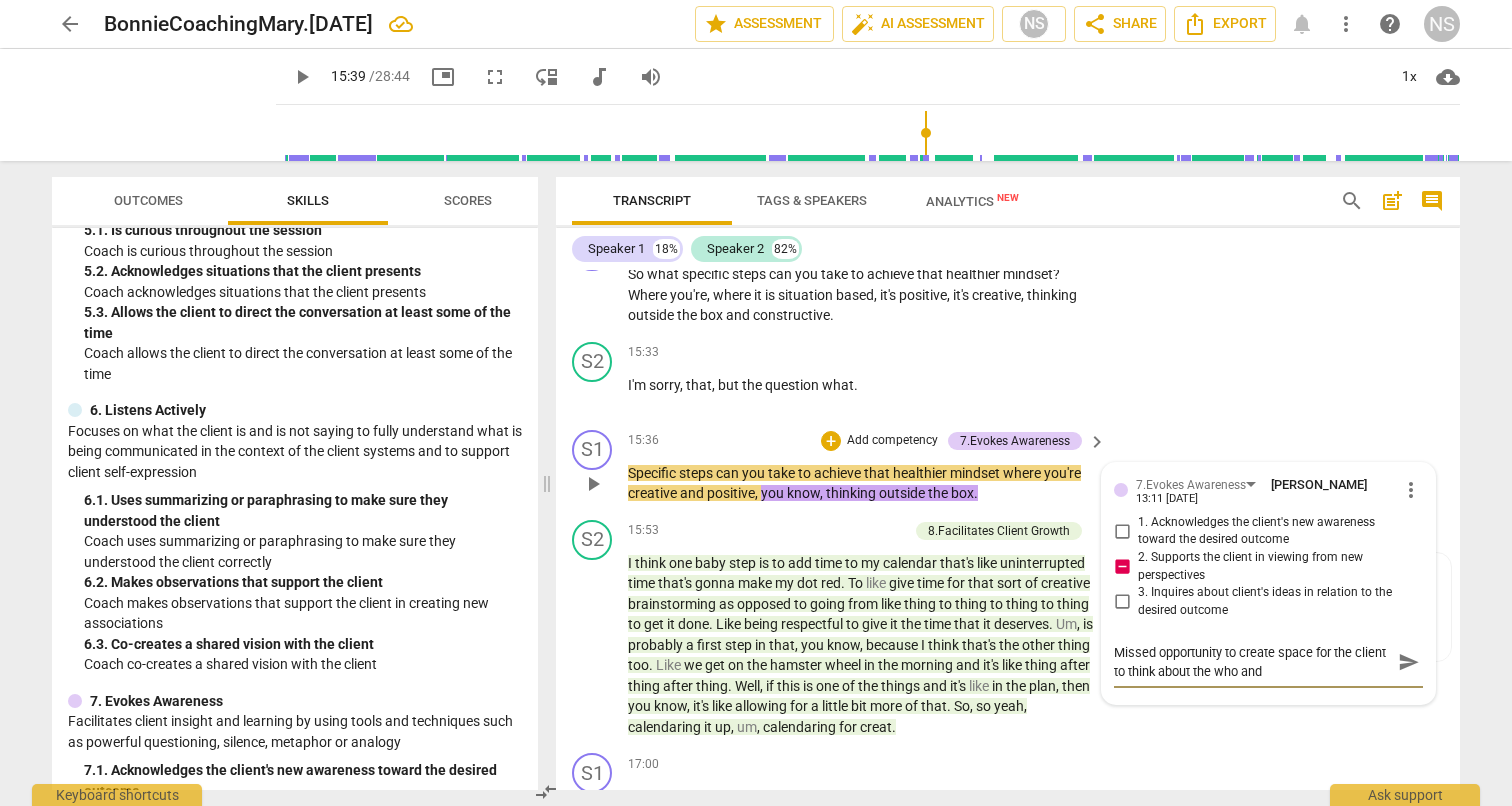 type on "Missed opportunity to create space for the client to think about the who and" 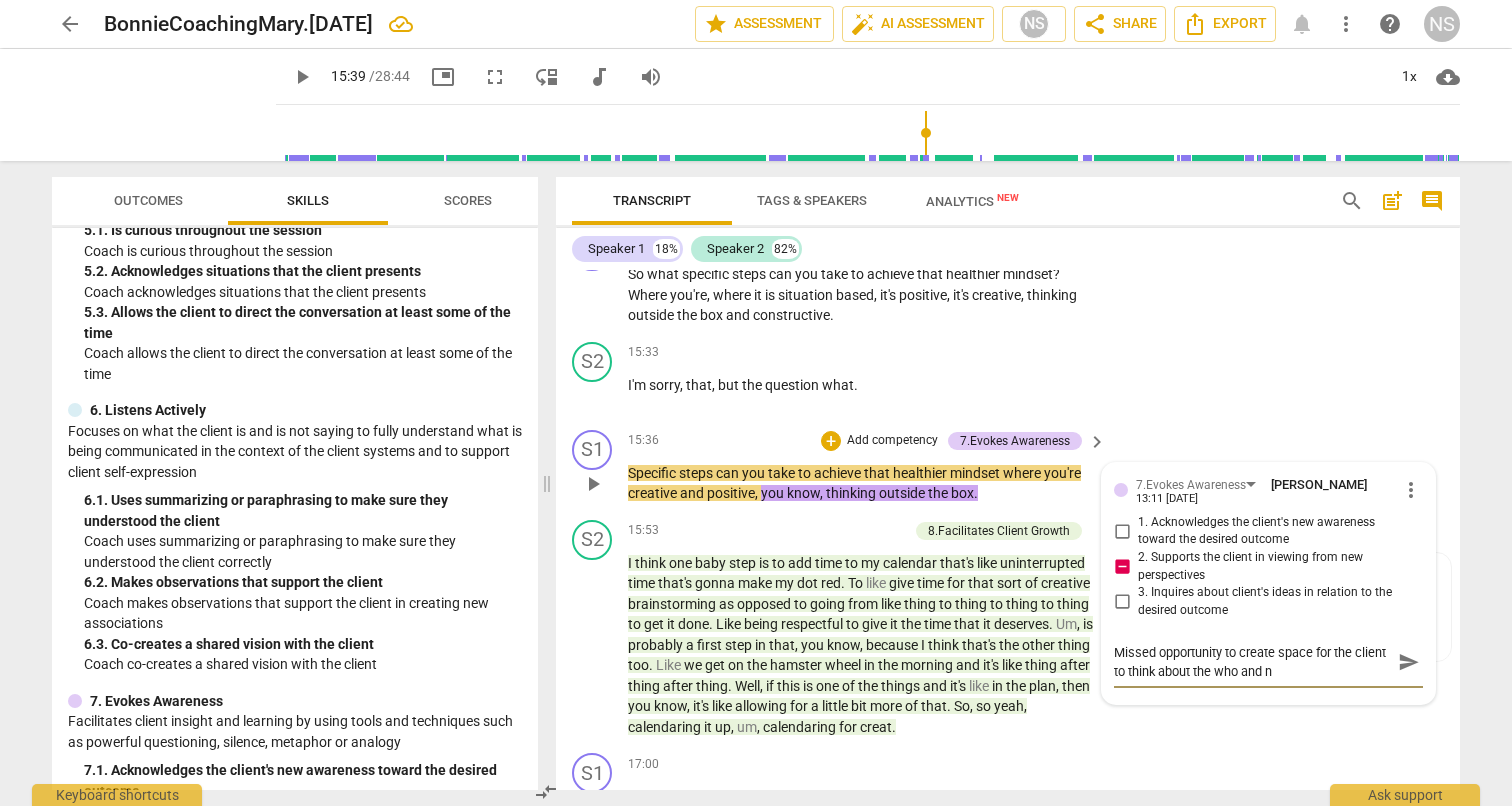 type on "Missed opportunity to create space for the client to think about the who and no" 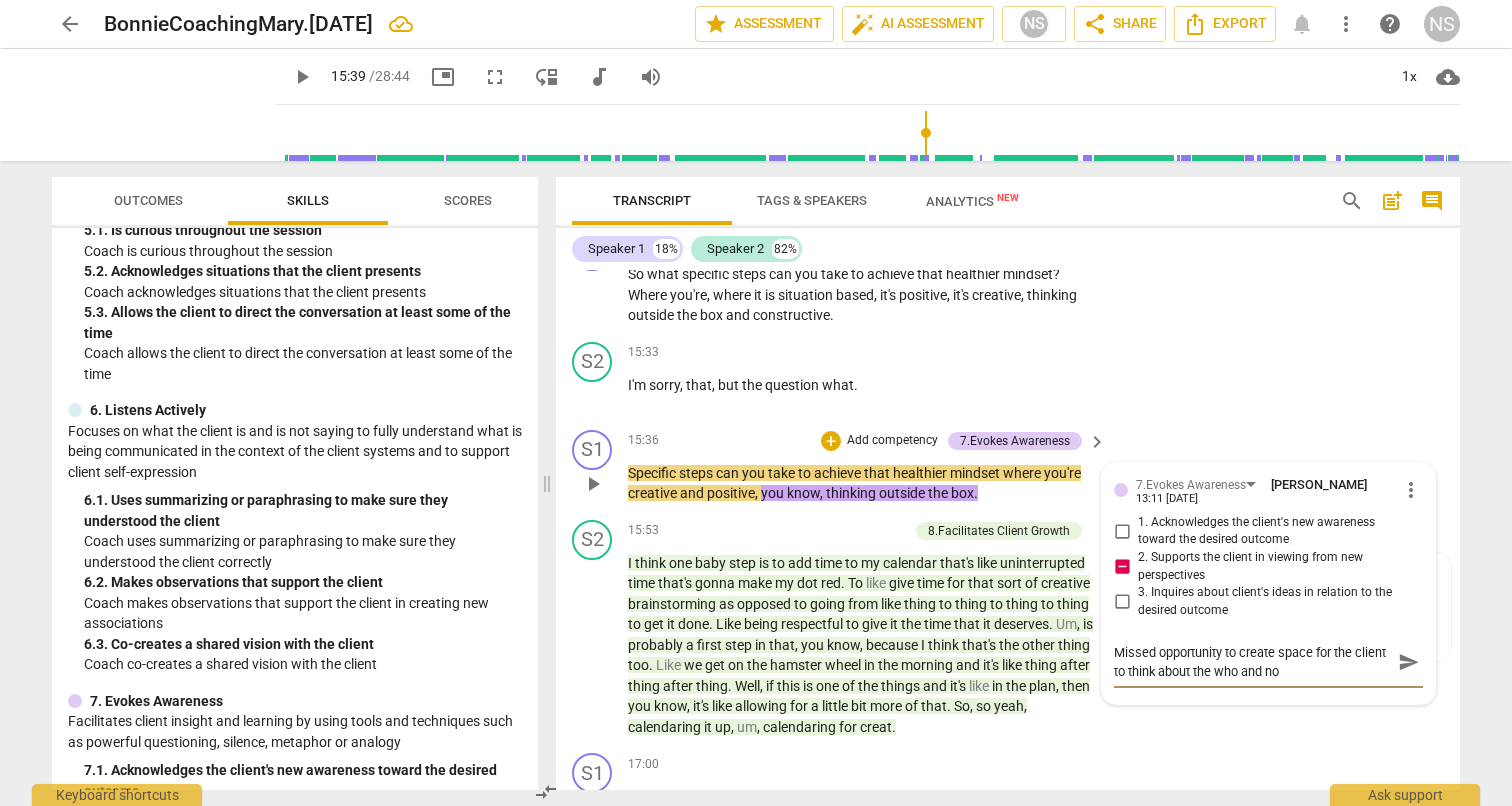 type on "Missed opportunity to create space for the client to think about the who and not" 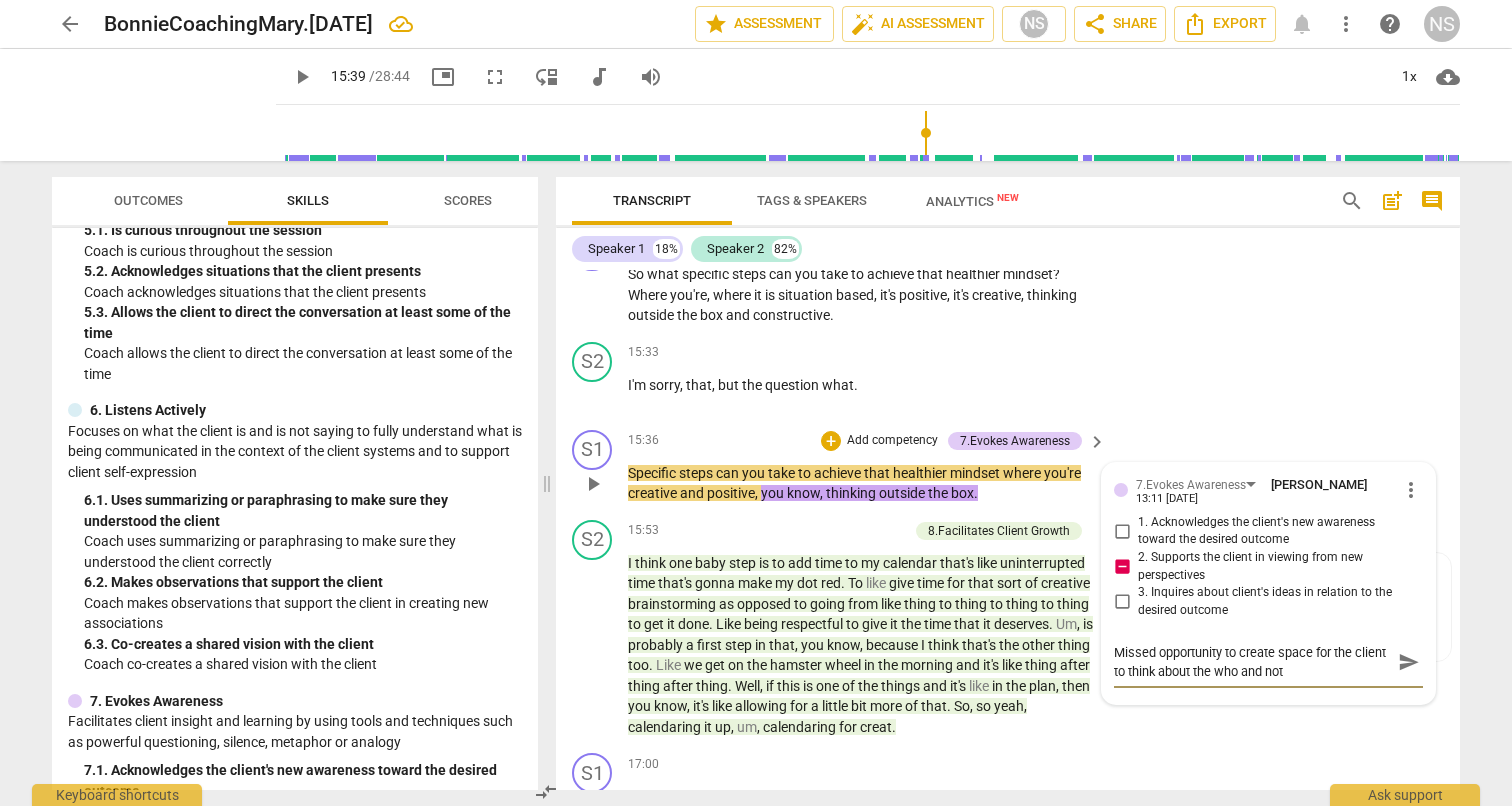 type on "Missed opportunity to create space for the client to think about the who and not" 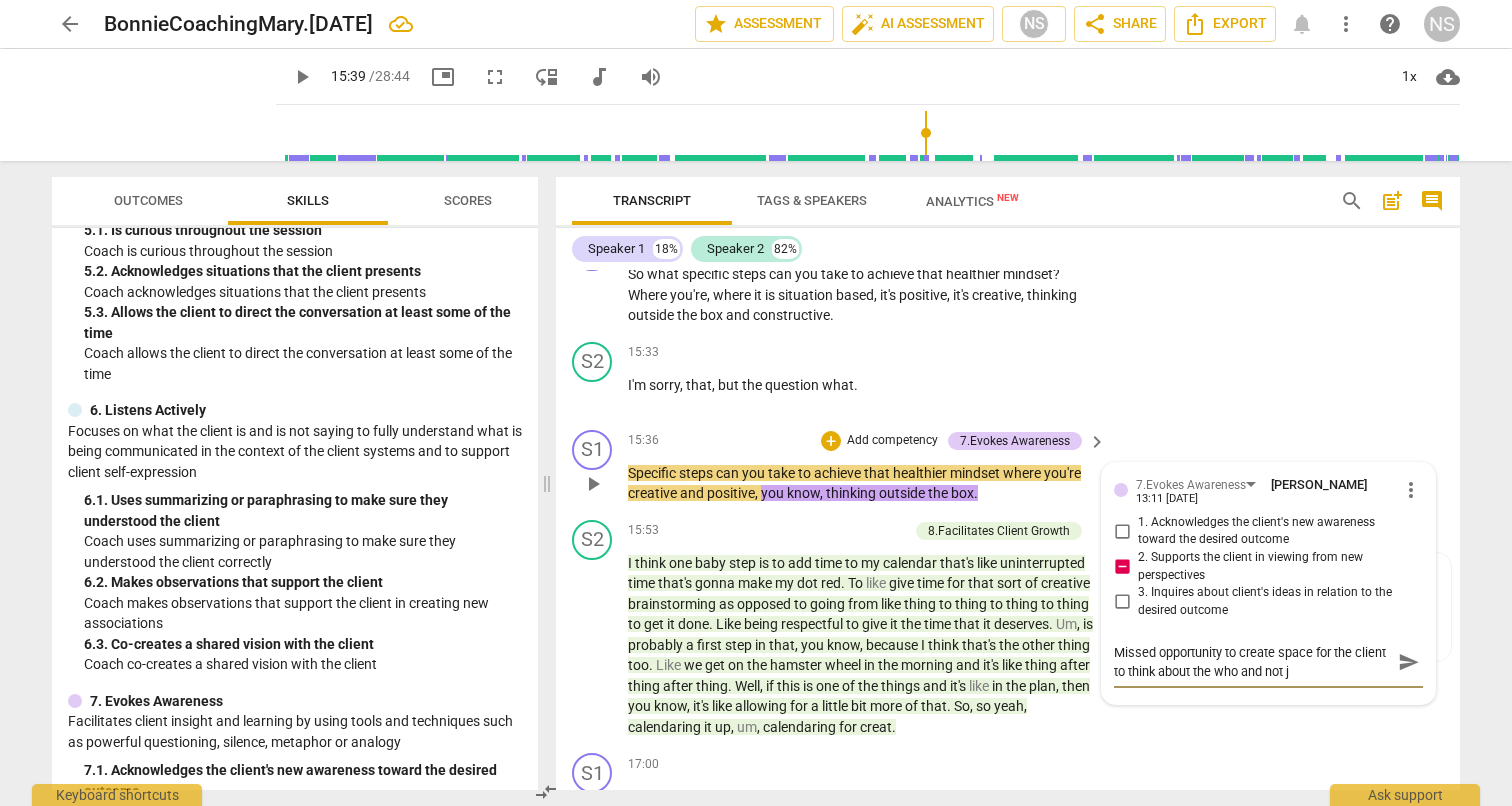type 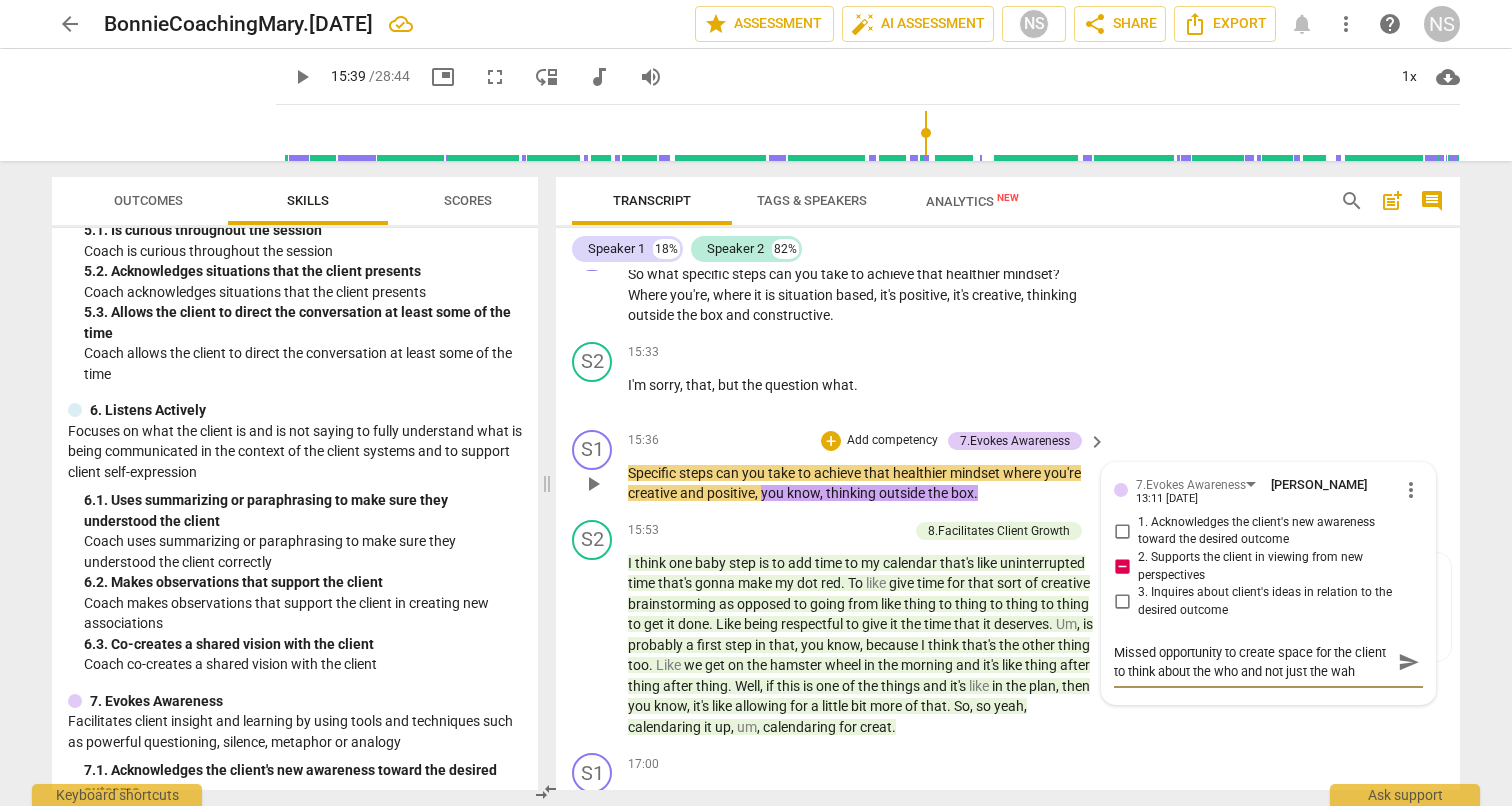 scroll, scrollTop: 17, scrollLeft: 0, axis: vertical 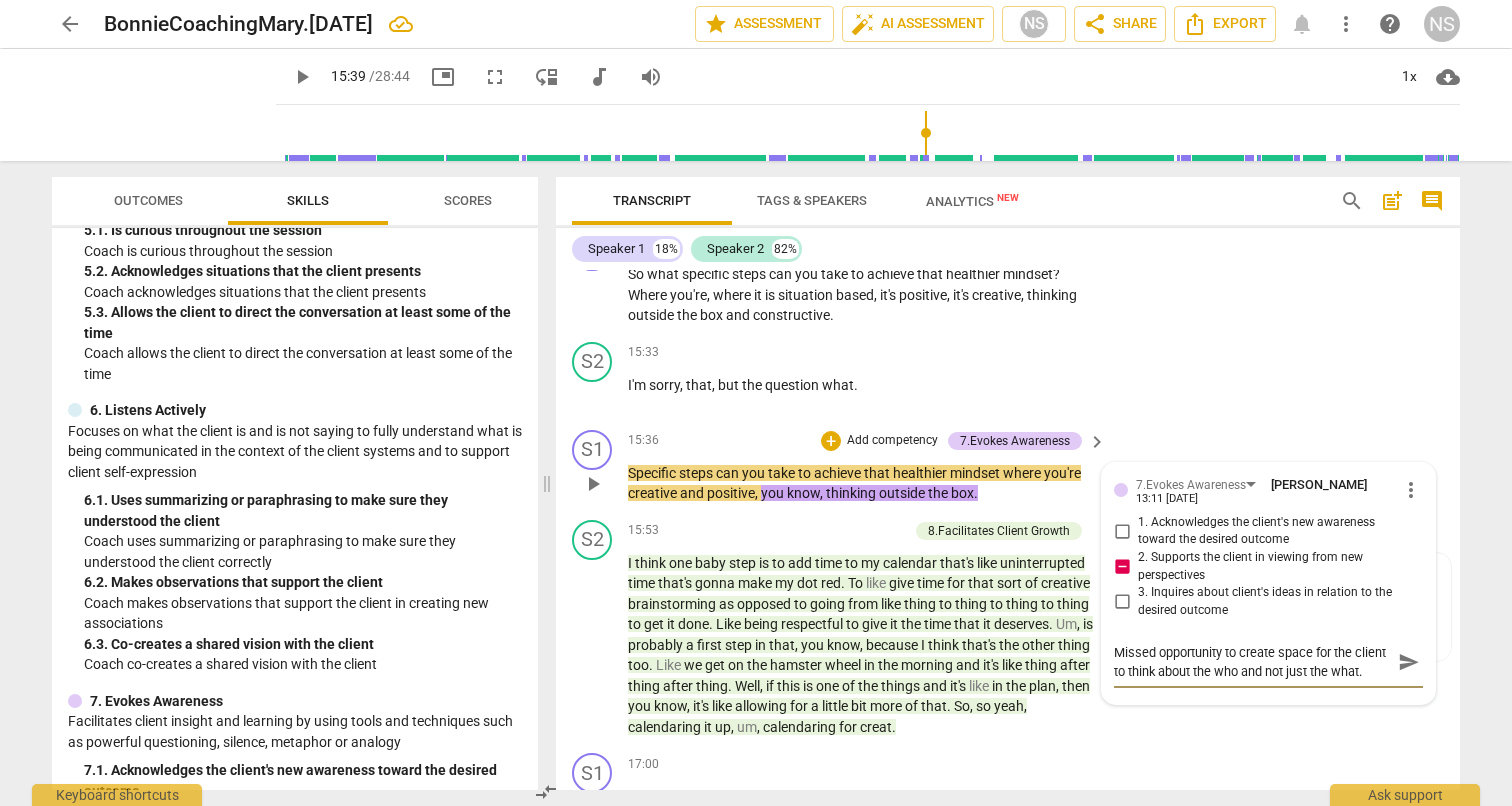 click on "send" at bounding box center [1409, 662] 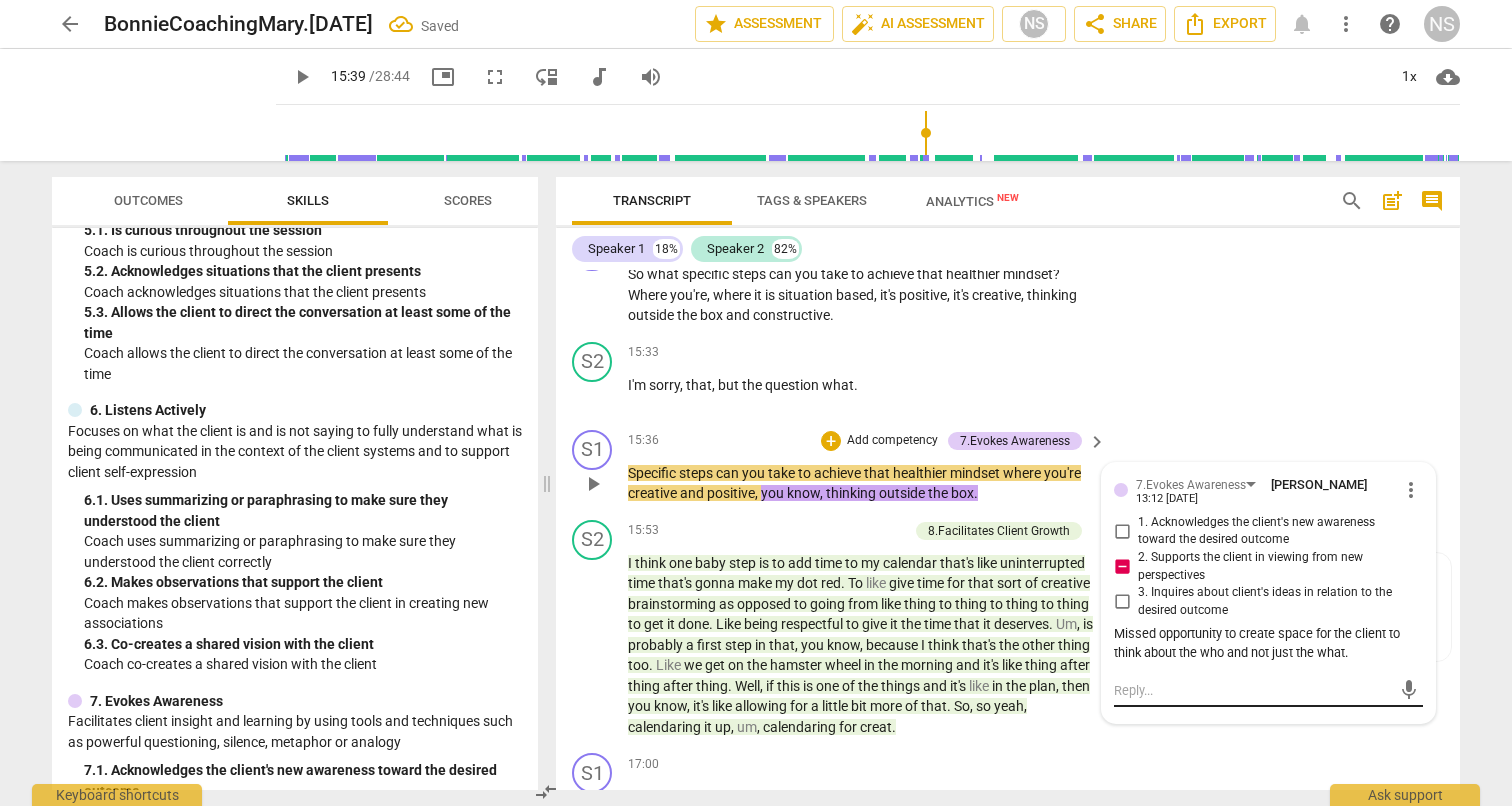scroll, scrollTop: 0, scrollLeft: 0, axis: both 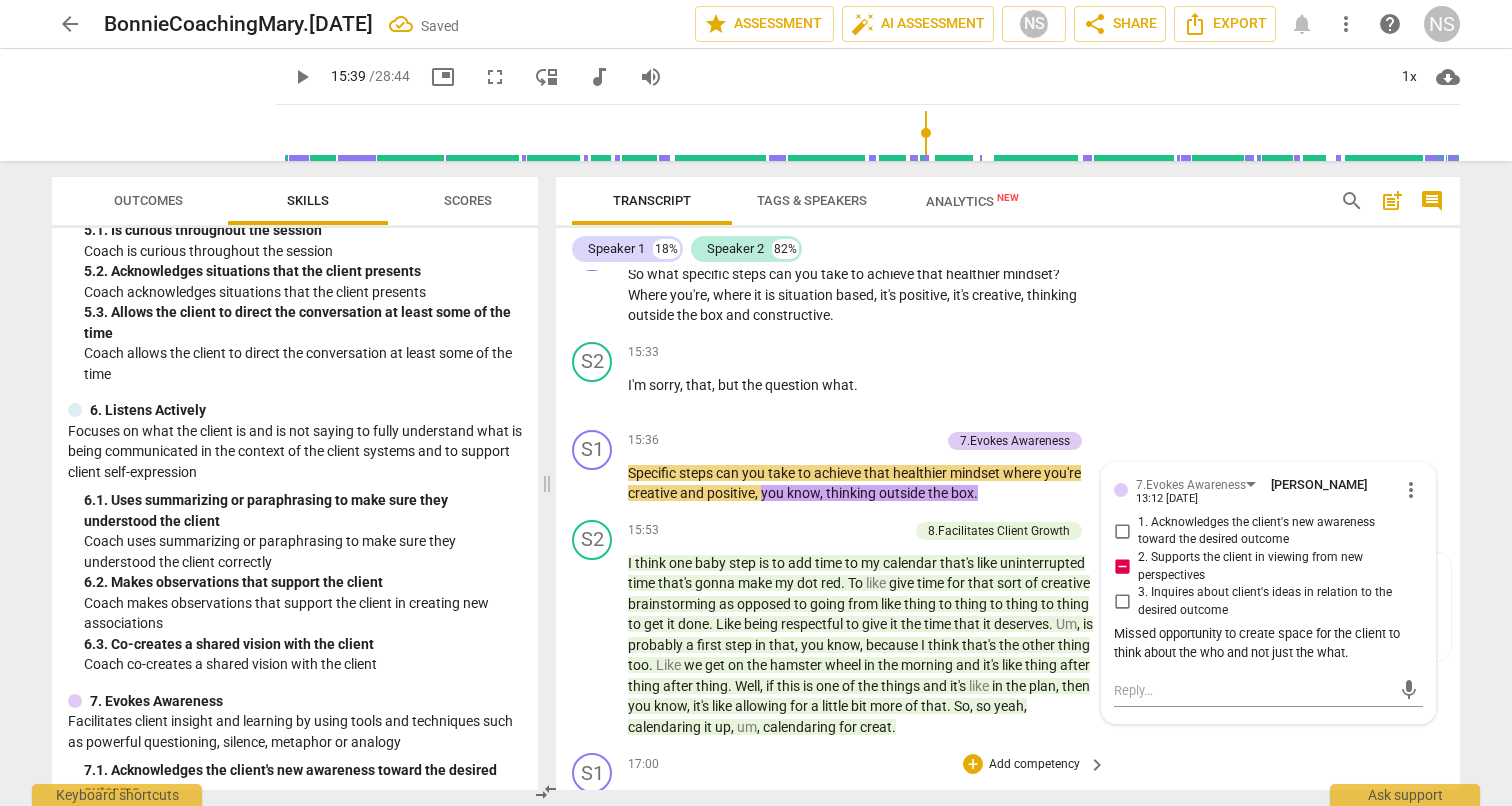click on "S1 play_arrow pause 17:00 + Add competency keyboard_arrow_right Anything   else .   What   else ?" at bounding box center [1008, 789] 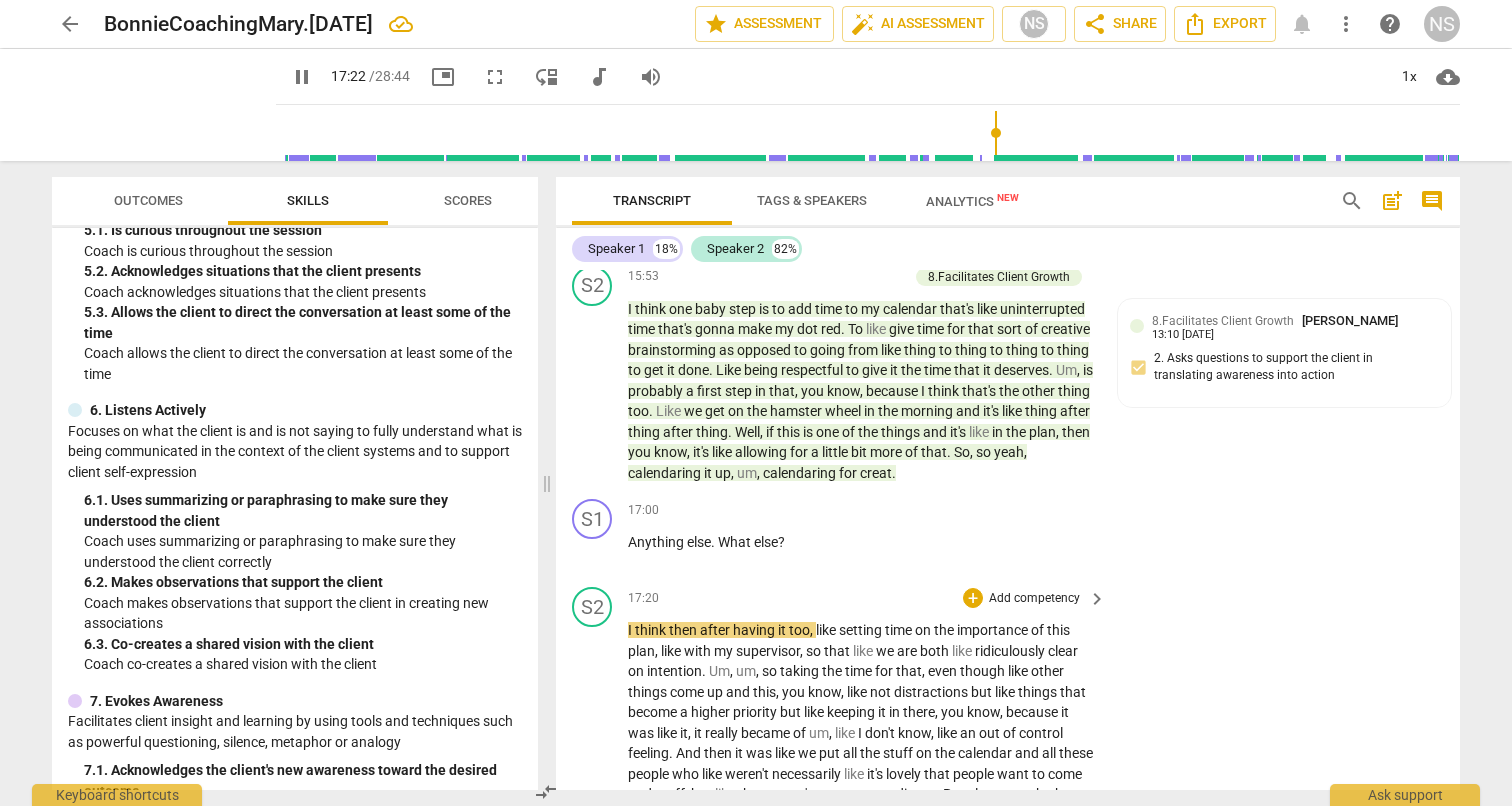 scroll, scrollTop: 4187, scrollLeft: 0, axis: vertical 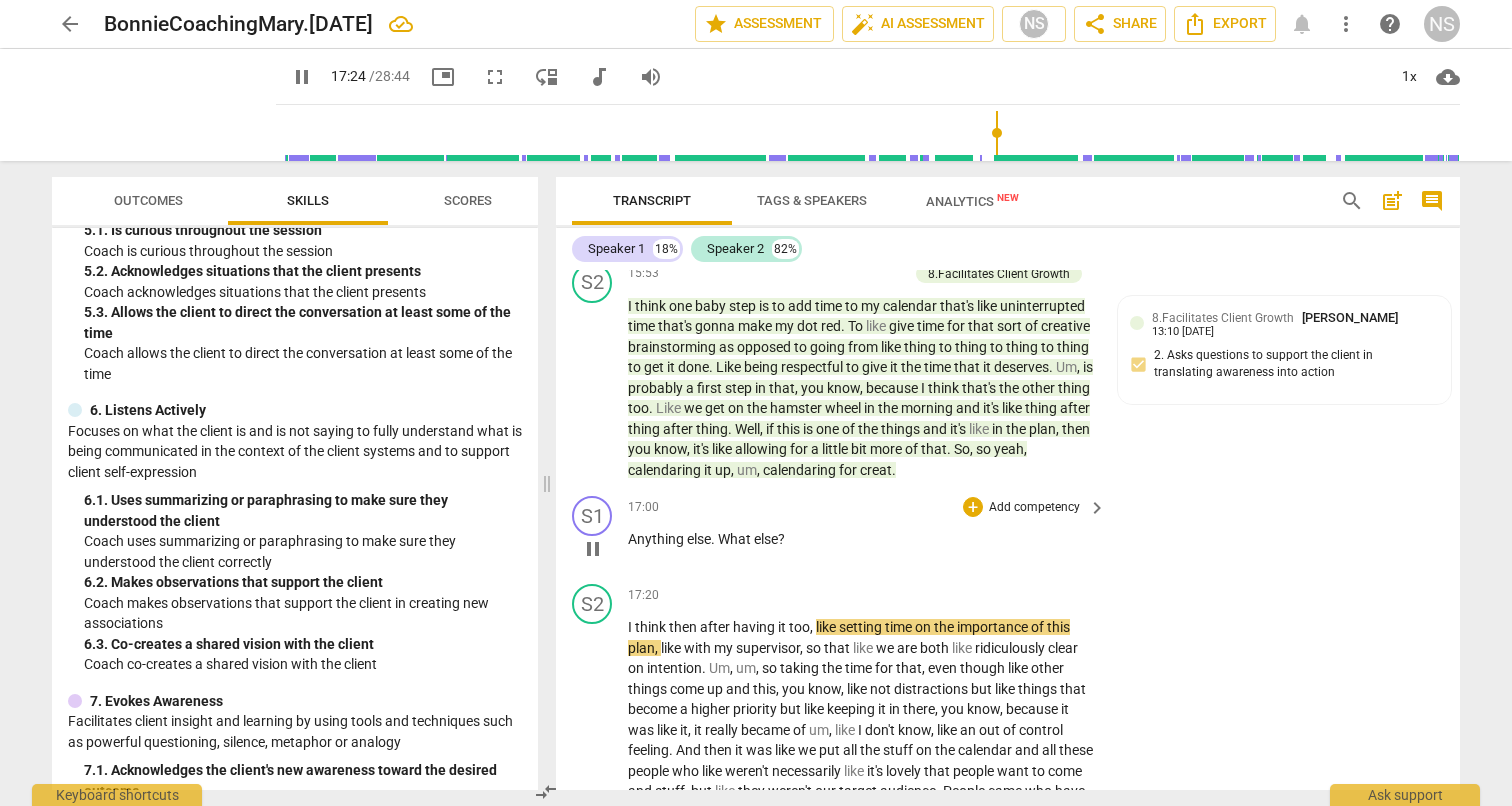 click on "Add competency" at bounding box center (1034, 508) 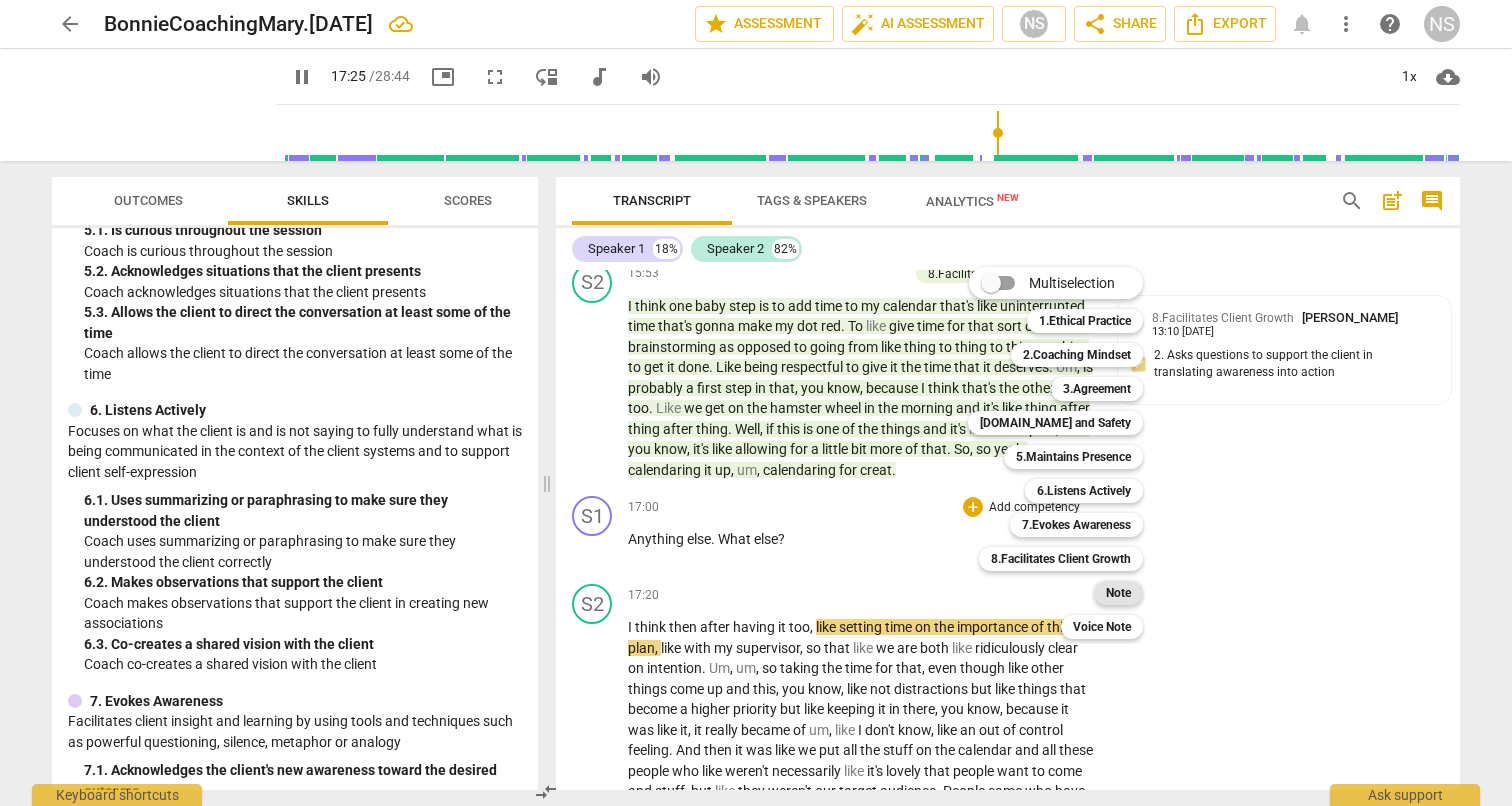click on "Note" at bounding box center [1118, 593] 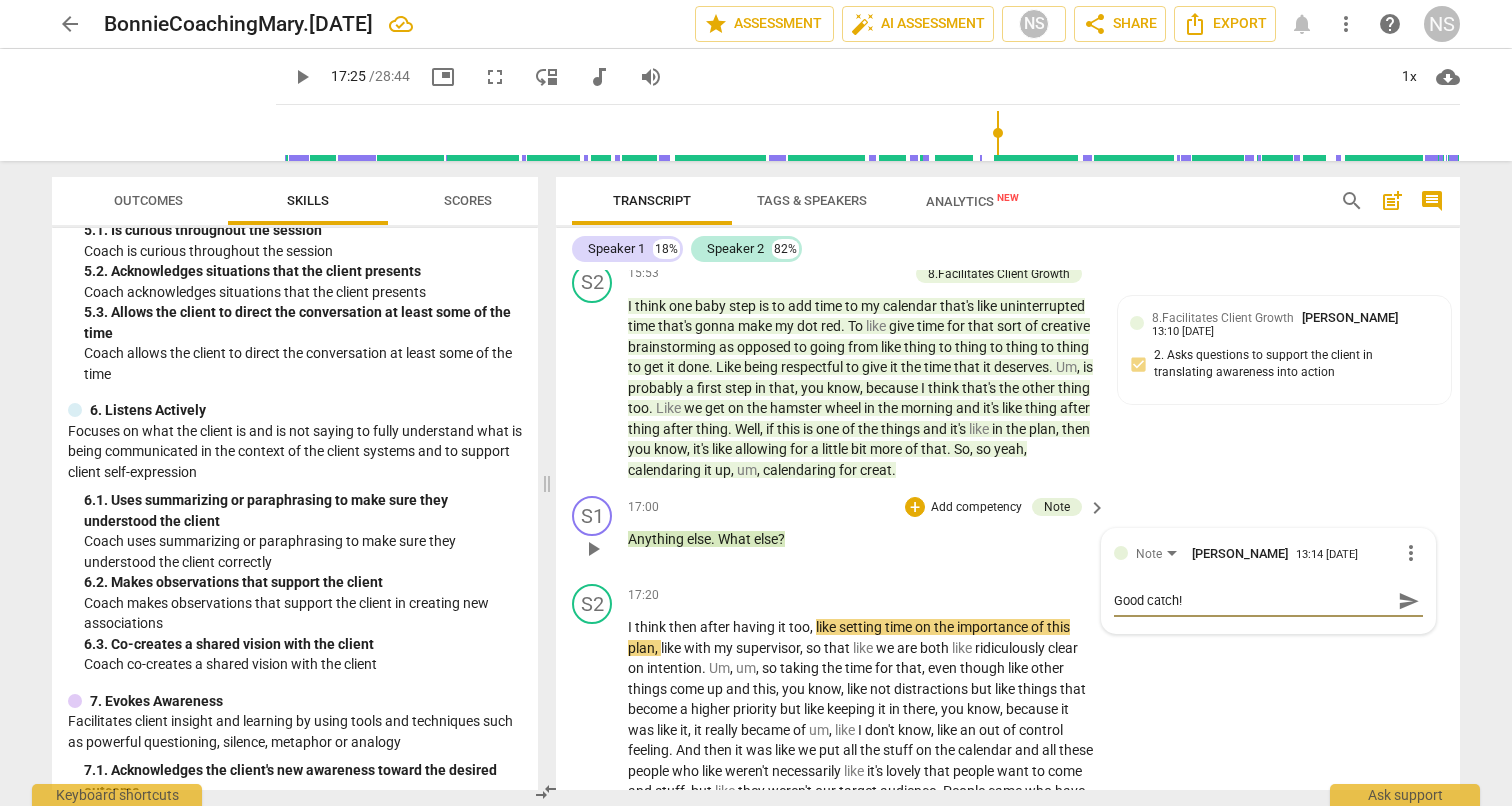 click on "send" at bounding box center [1409, 601] 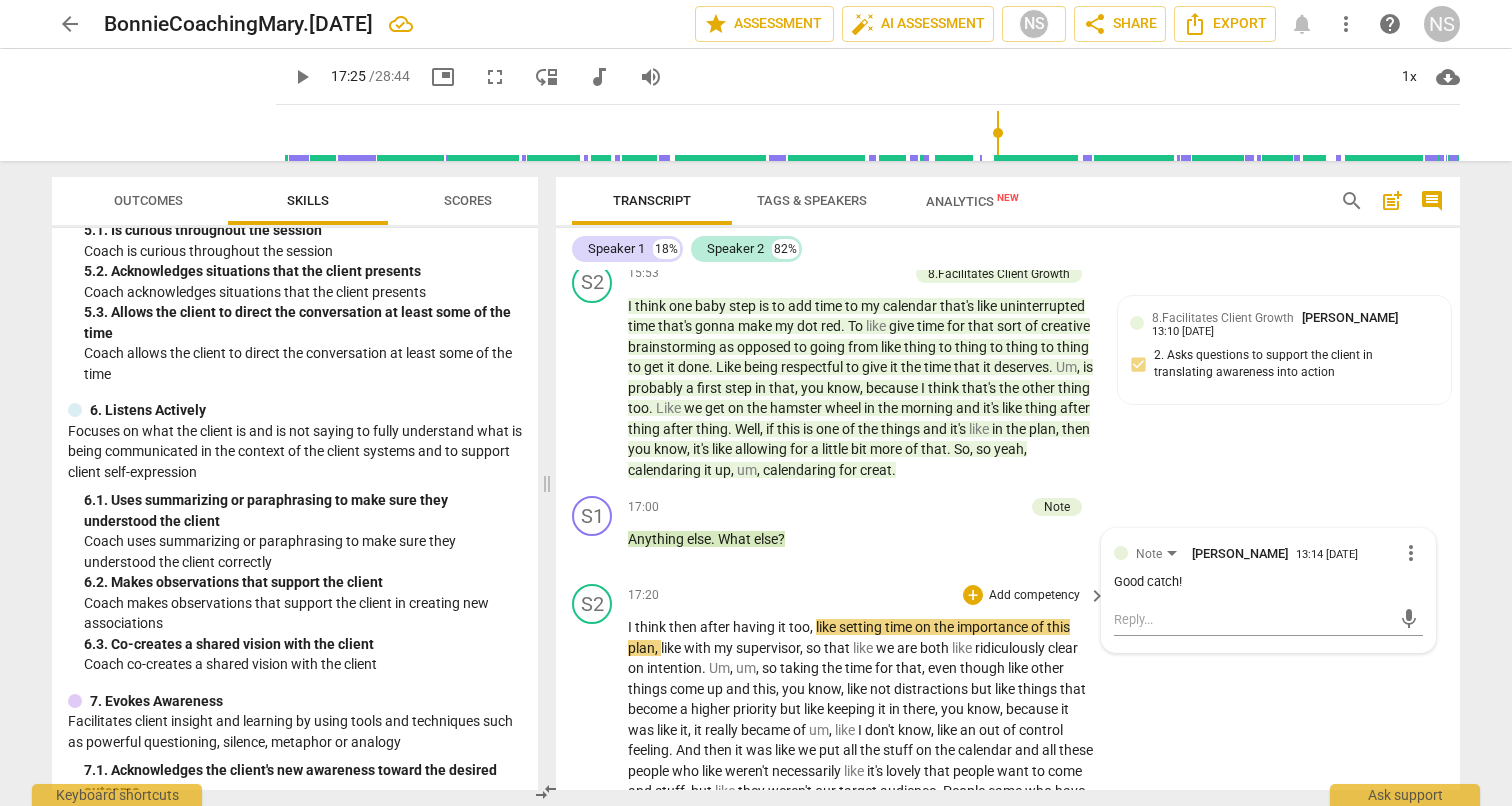 click on "S2 play_arrow pause 17:20 + Add competency keyboard_arrow_right I   think   then   after   having   it   too ,   like   setting   time   on   the   importance   of   this   plan ,   like   with   my   supervisor ,   so   that   like   we   are   both   like   ridiculously   clear   on   intention .   Um ,   um ,   so   taking   the   time   for   that ,   even   though   like   other   things   come   up   and   this ,   you   know ,   like   not   distractions   but   like   things   that   become   a   higher   priority   but   like   keeping   it   in   there ,   you   know ,   because   it   was   like   it ,   it   really   became   of   um ,   like   I   don't   know ,   like   an   out   of   control   feeling .   And   then   it   was   like   we   put   all   the   stuff   on   the   calendar   and   all   these   people   who   like   weren't   necessarily   like   it's   lovely   that   people   want   to   come   and   stuff ,   but   like   they   weren't   our   target   audience .   People" at bounding box center (1008, 795) 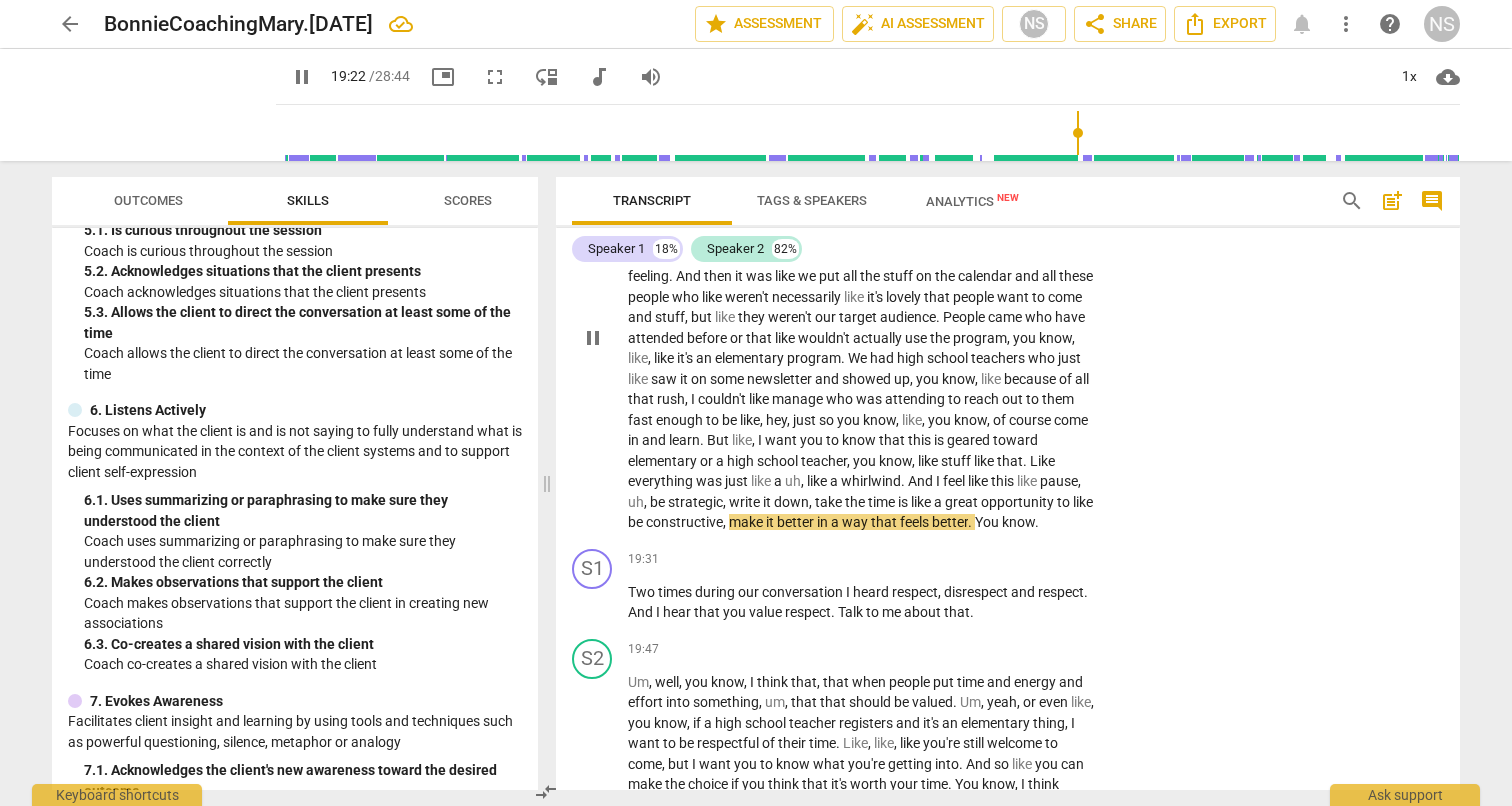 scroll, scrollTop: 4619, scrollLeft: 0, axis: vertical 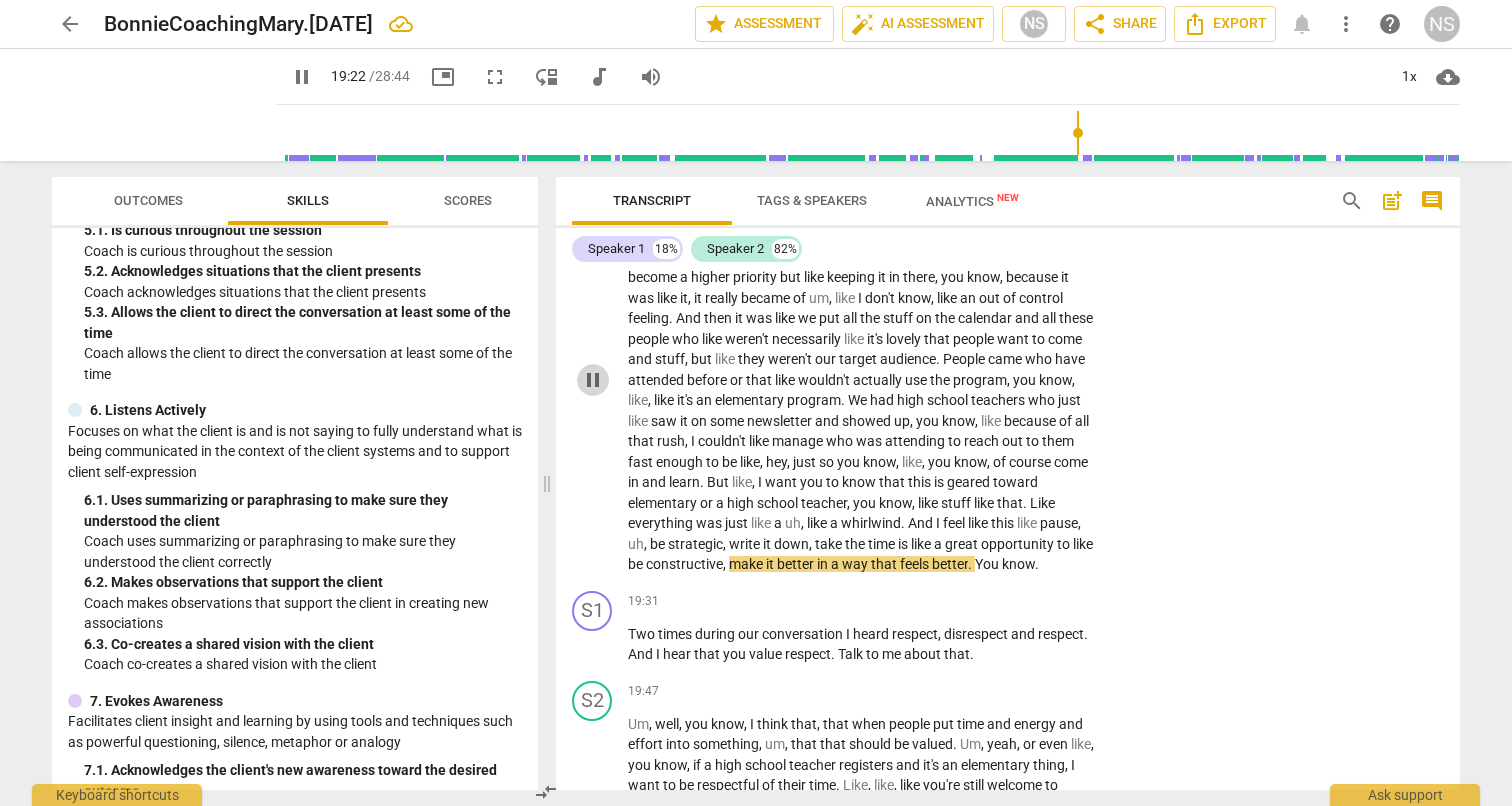 click on "pause" at bounding box center (593, 380) 